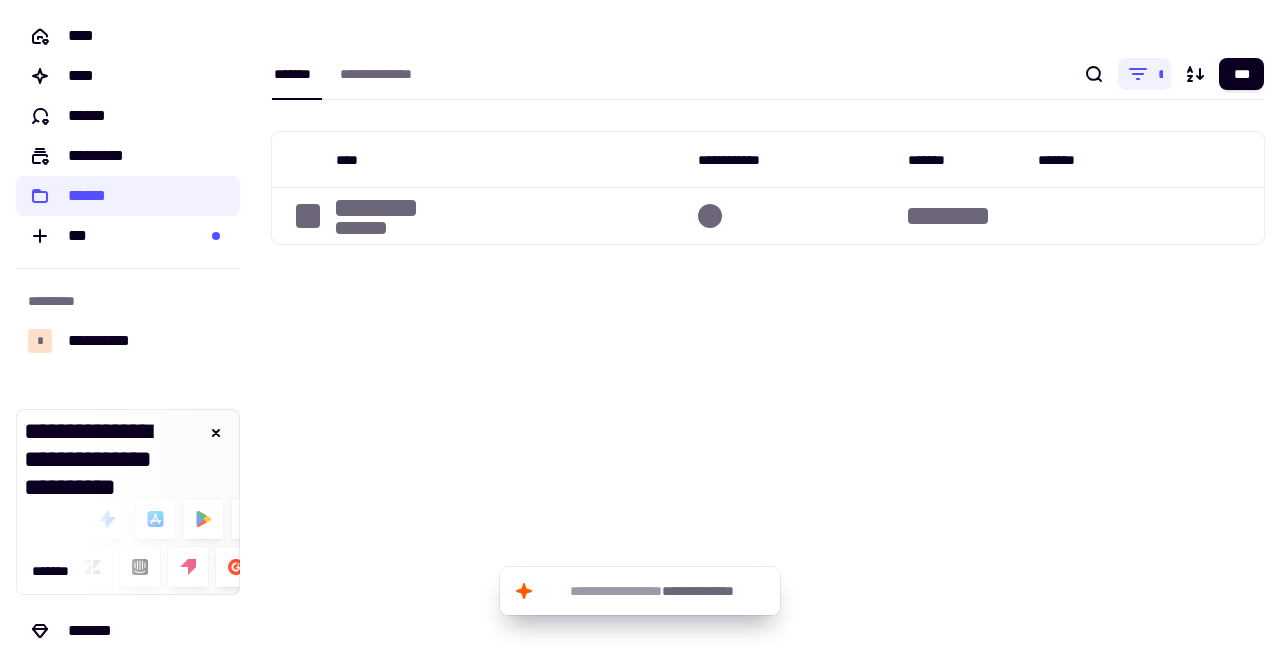 scroll, scrollTop: 0, scrollLeft: 0, axis: both 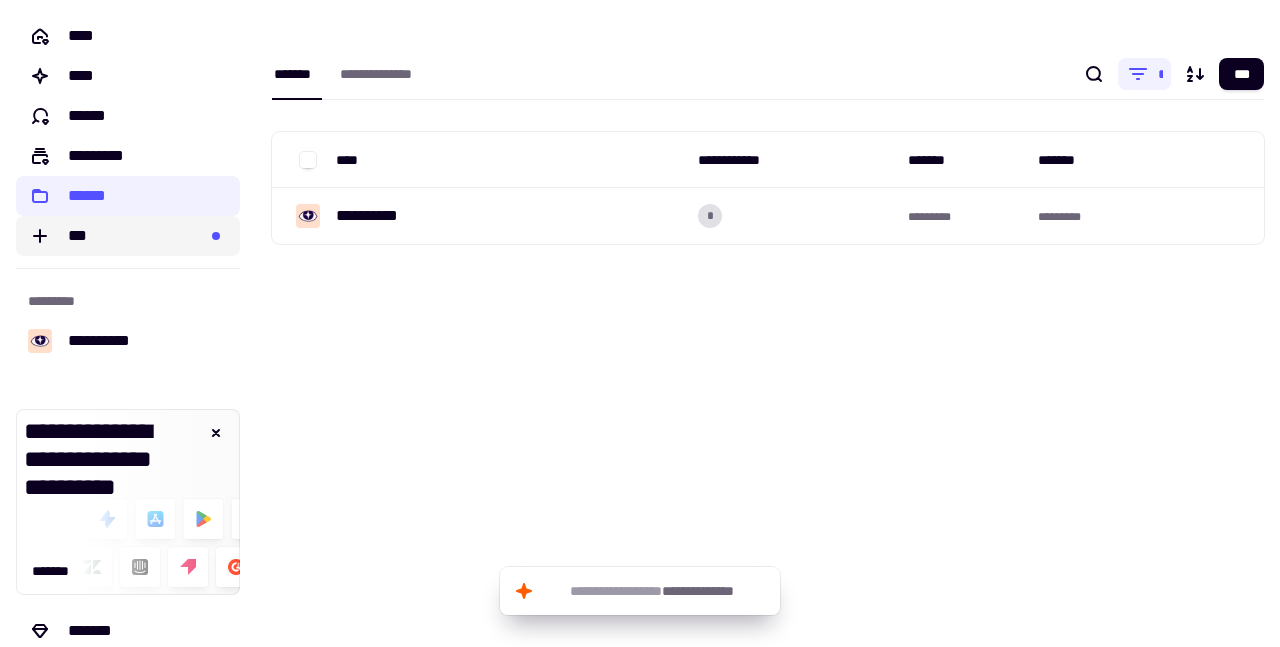 click on "***" 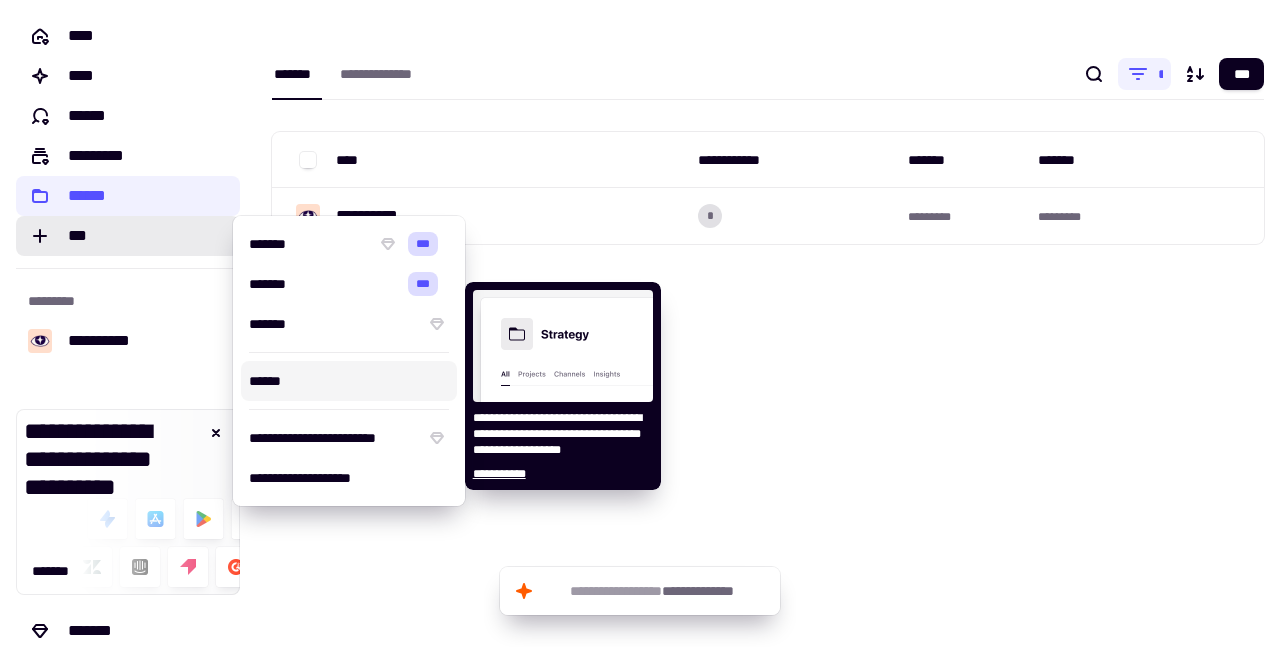 click on "[FIRST] [LAST] [PHONE] [EMAIL] [ADDRESS] [CITY] [STATE] [POSTAL_CODE] [COUNTRY] [DATE] [TIME] [AGE] [GENDER] [NATIONALITY] [OCCUPATION] [COMPANY] [JOB_TITLE] [SALARY] [BANK_NAME] [ACCOUNT_NUMBER] [ROUTING_NUMBER] [CREDIT_CARD_NUMBER] [EXPIRY_DATE] [CVV] [PASSPORT_NUMBER] [DRIVER_LICENSE_NUMBER] [SSN]" at bounding box center [640, 323] 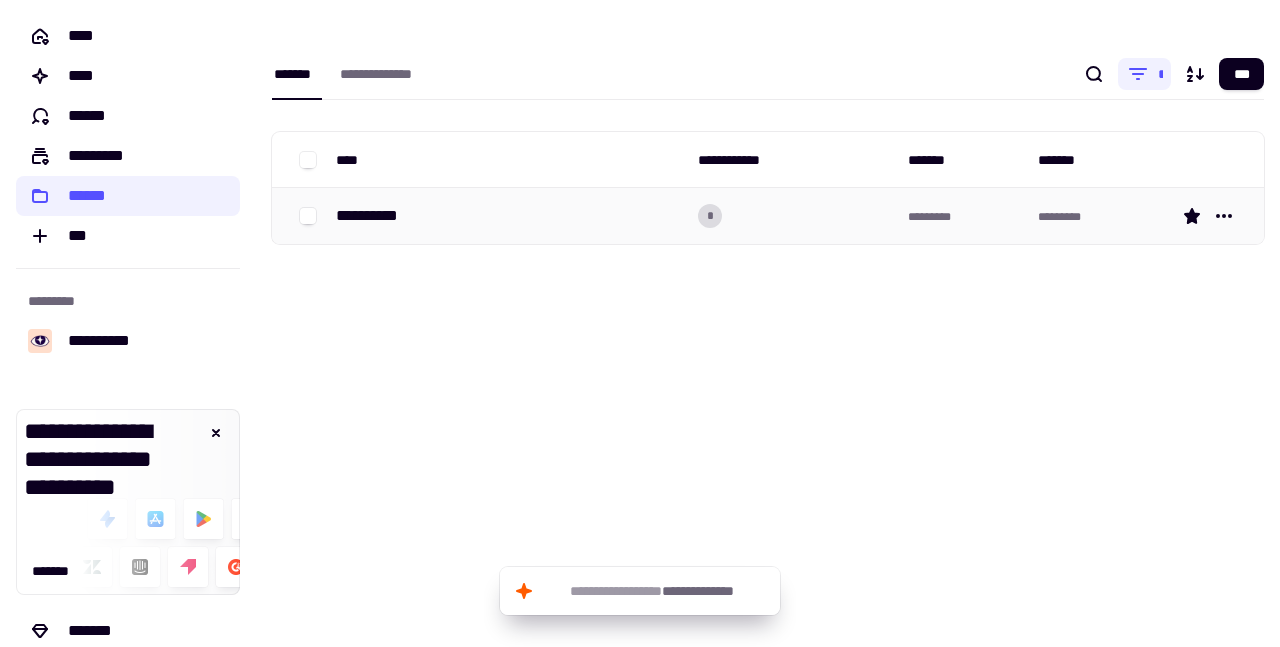 click on "**********" at bounding box center [375, 216] 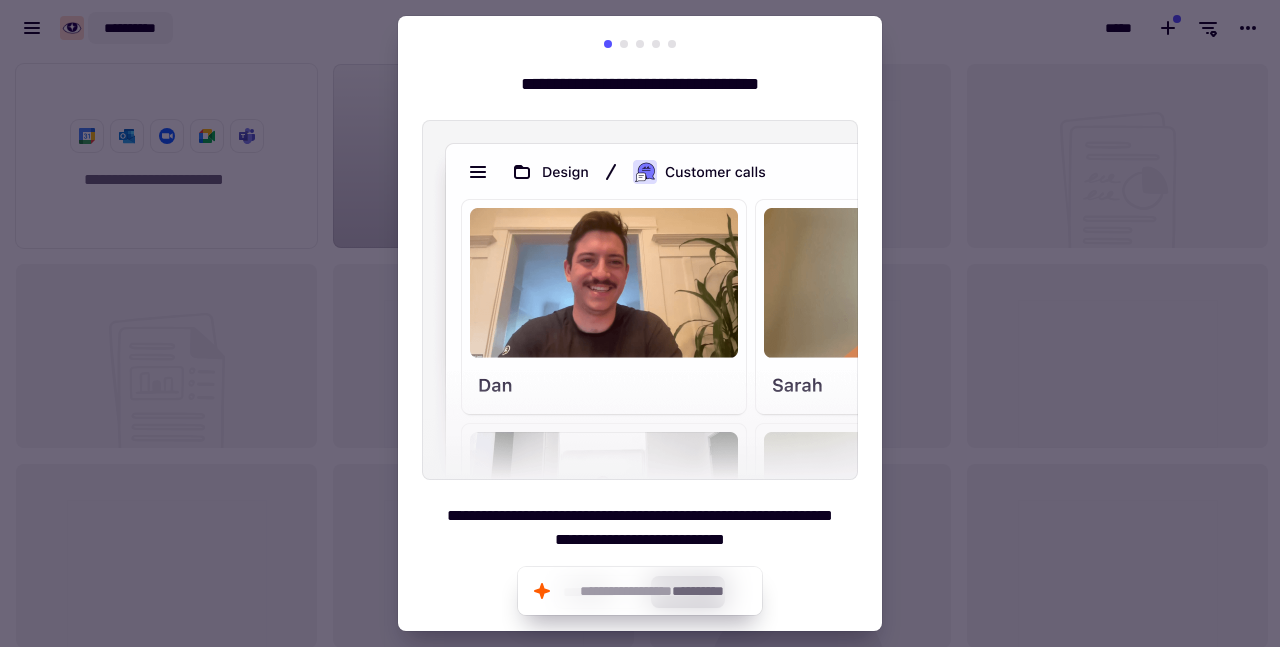 scroll, scrollTop: 16, scrollLeft: 16, axis: both 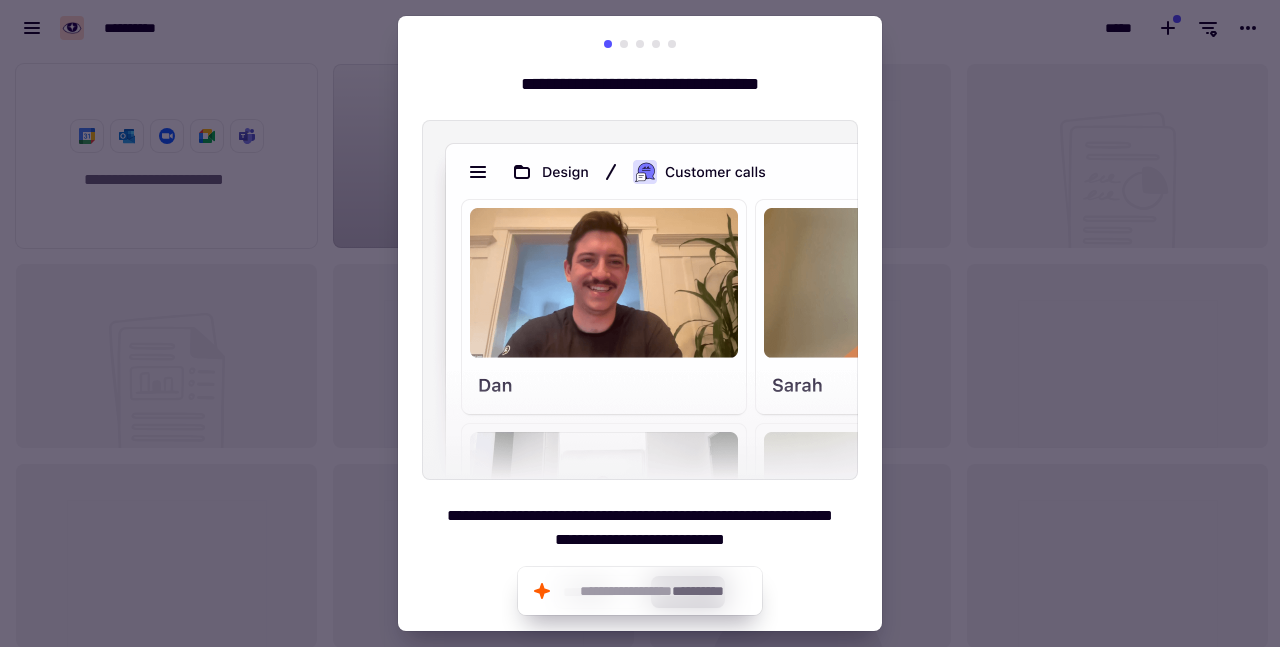 click at bounding box center (640, 323) 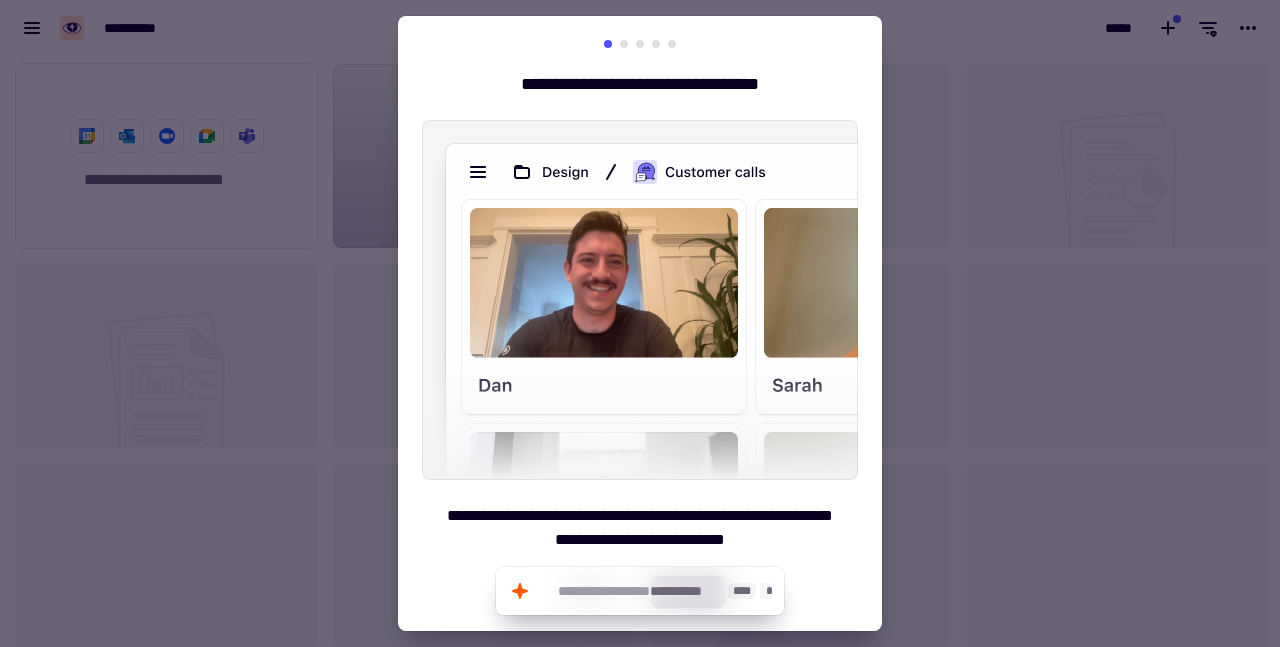 click on "**********" 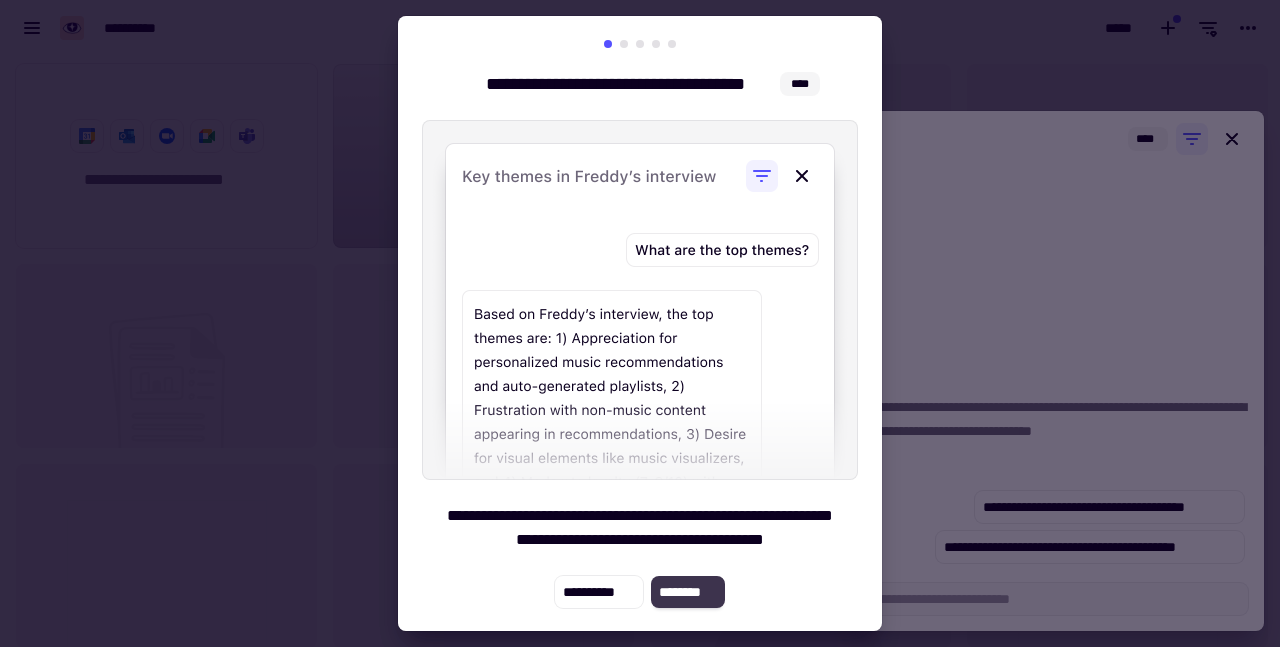 click on "********" 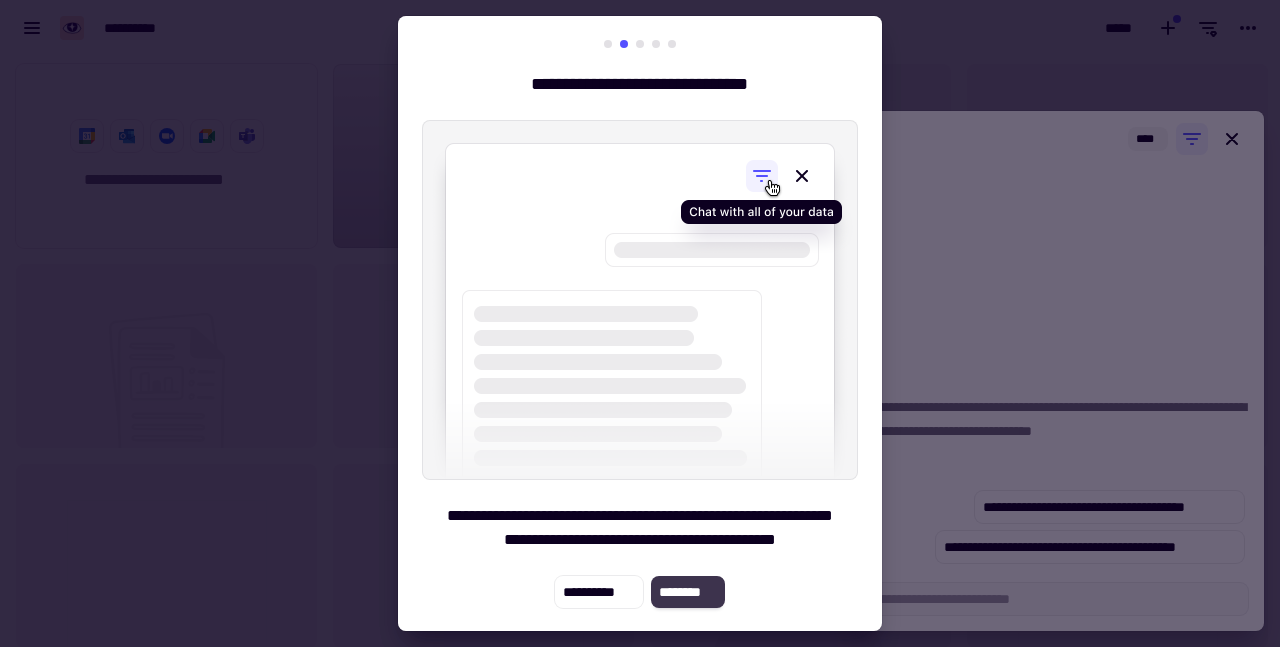 click on "********" 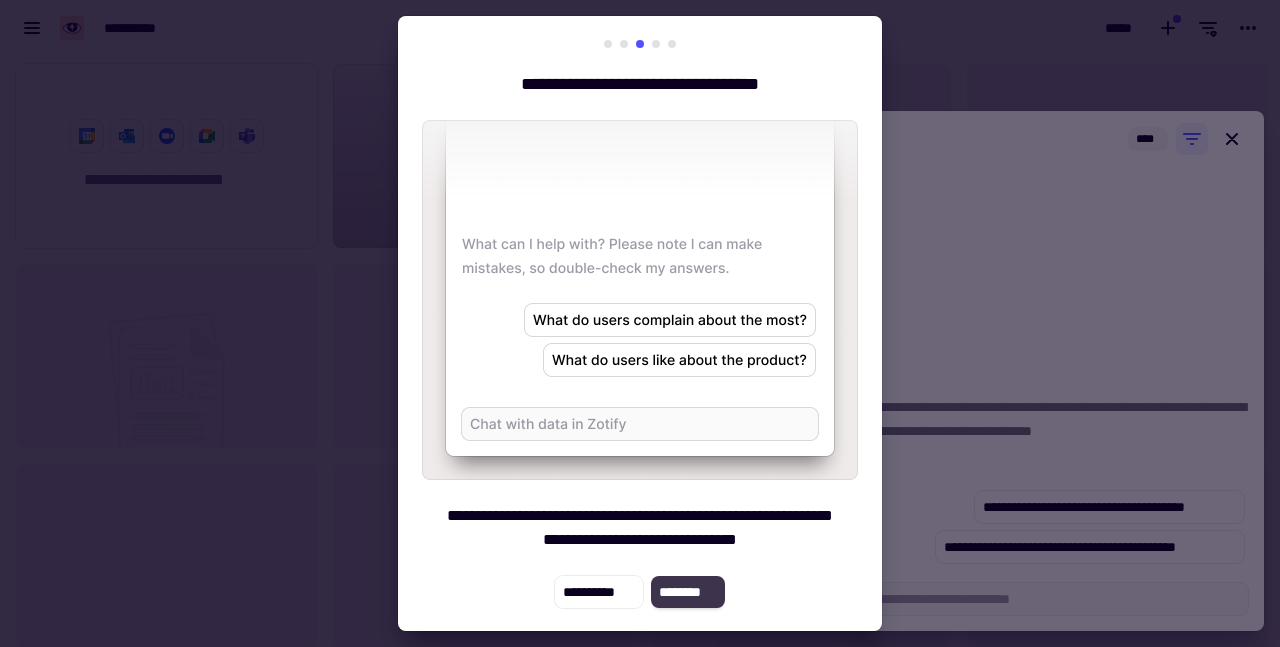 click on "********" 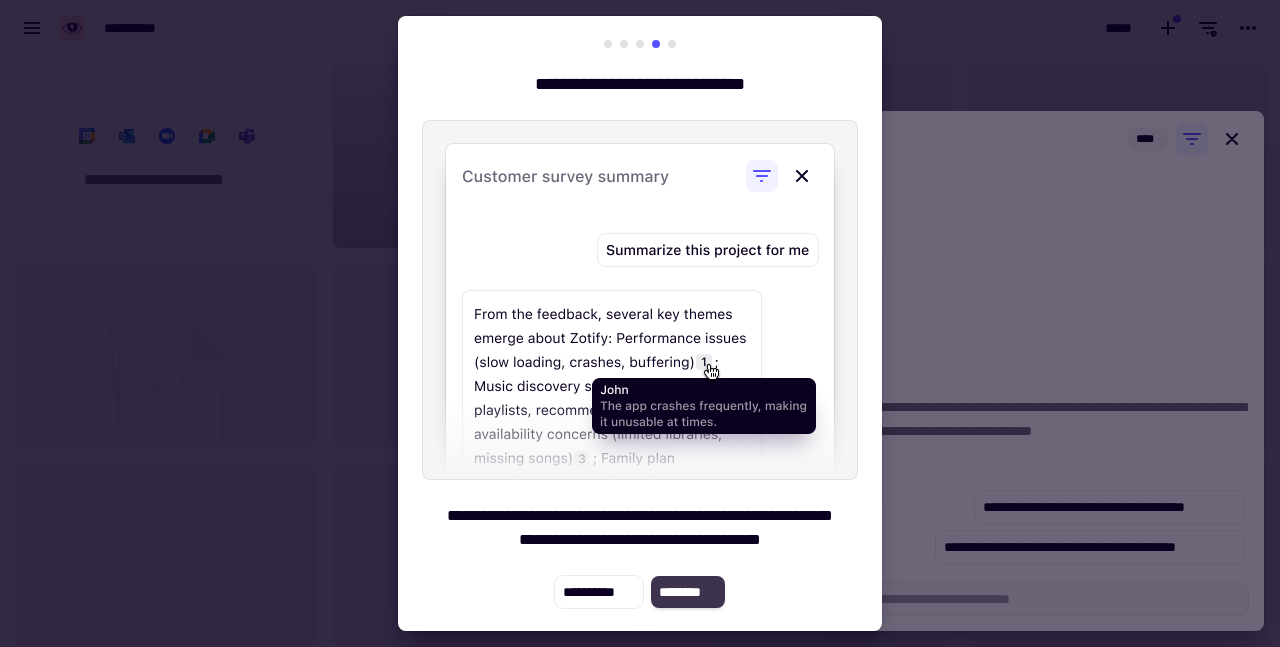 click on "********" 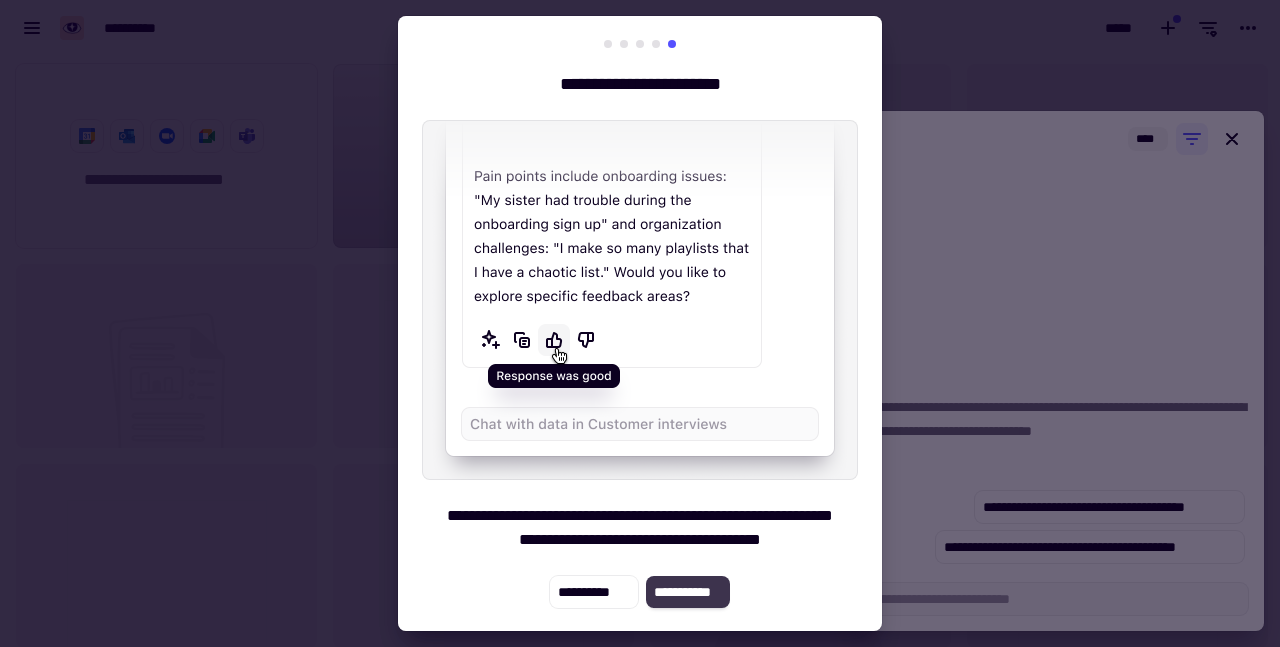 click on "**********" 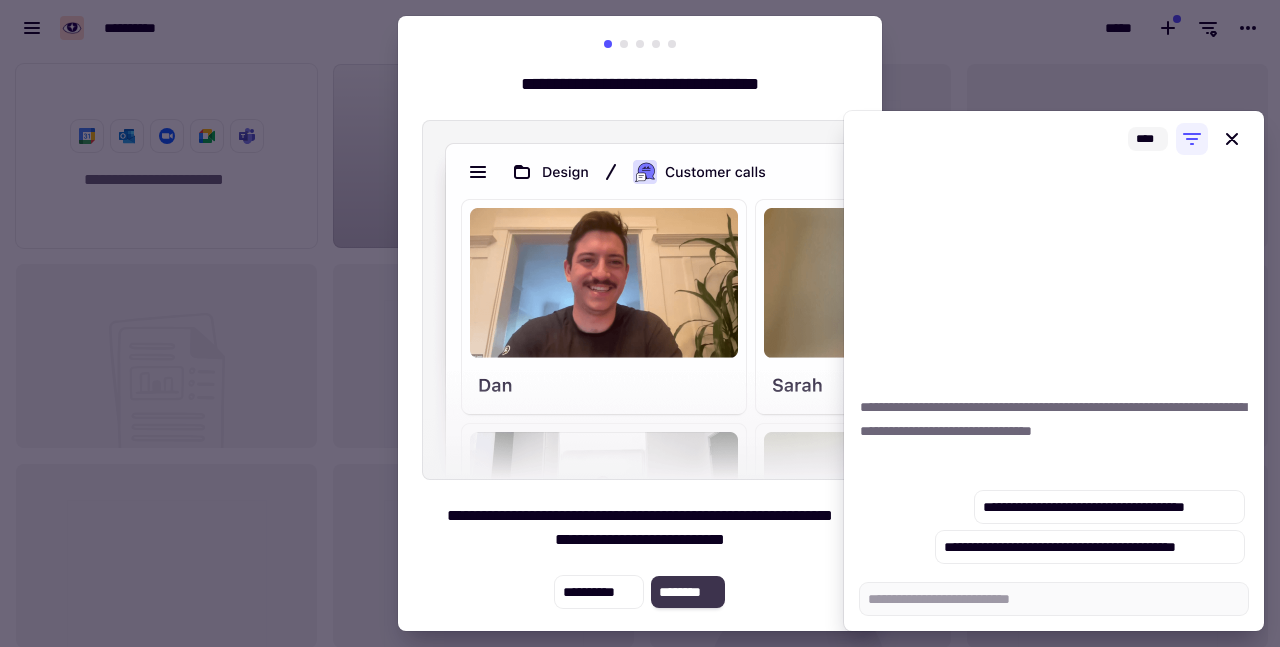 click on "********" 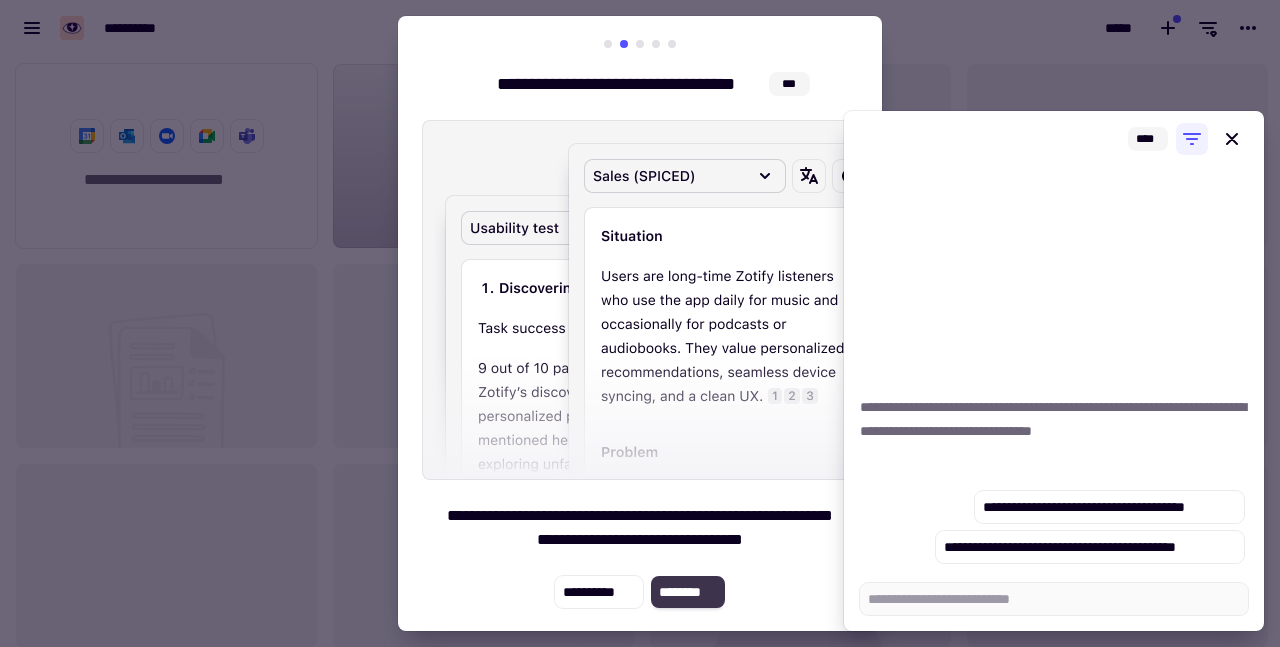 click on "********" 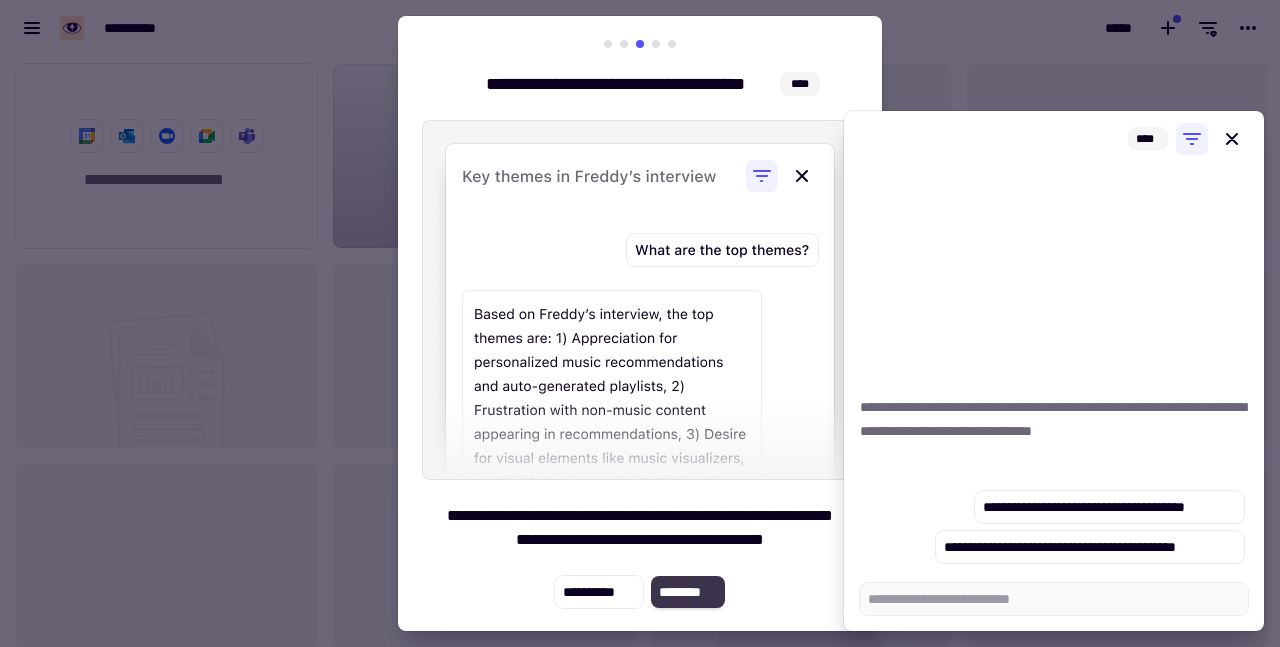click on "********" 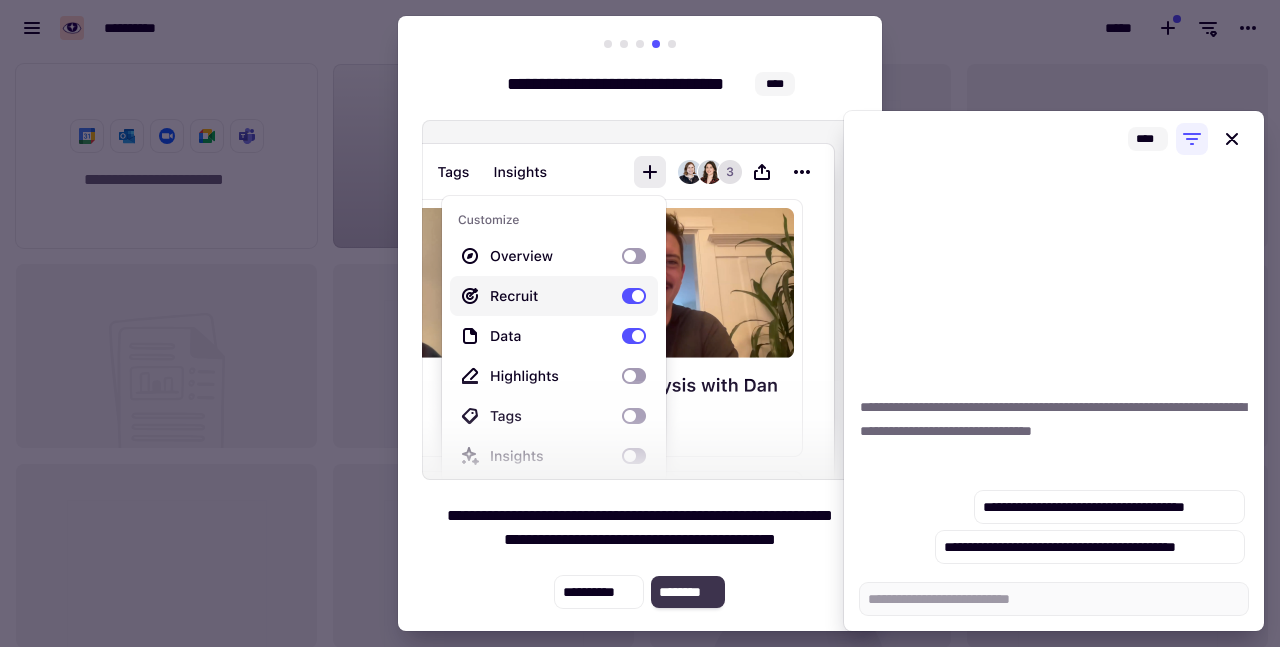 click on "********" 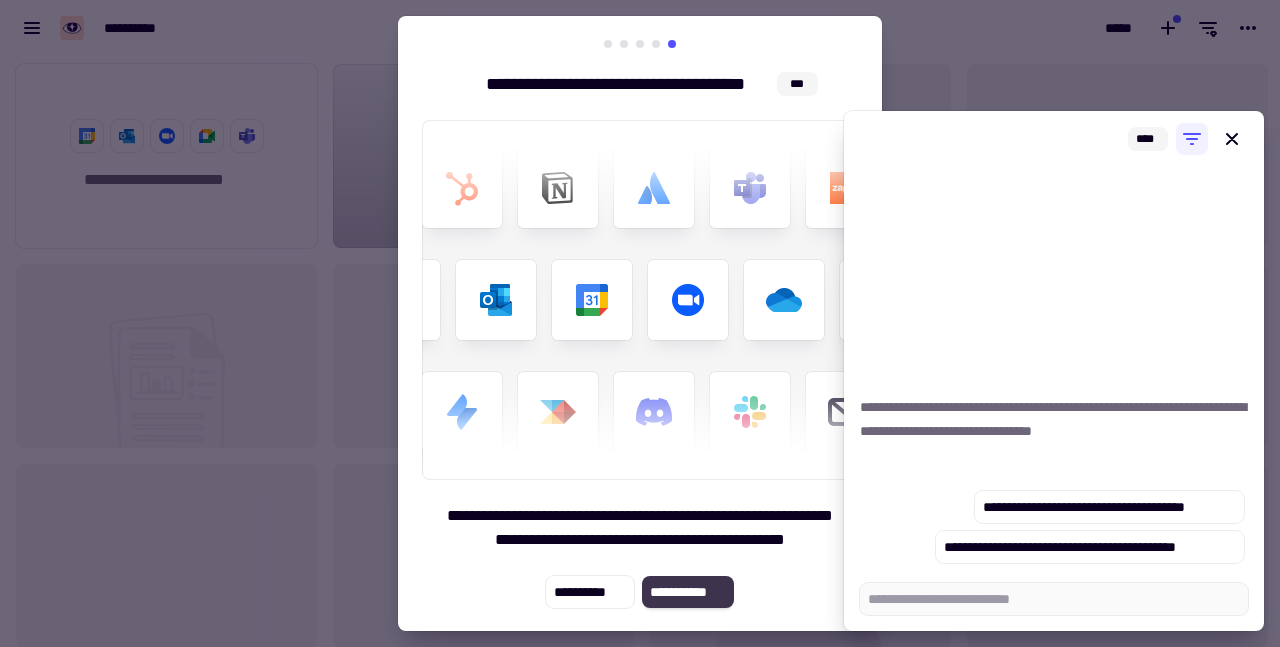 click on "**********" 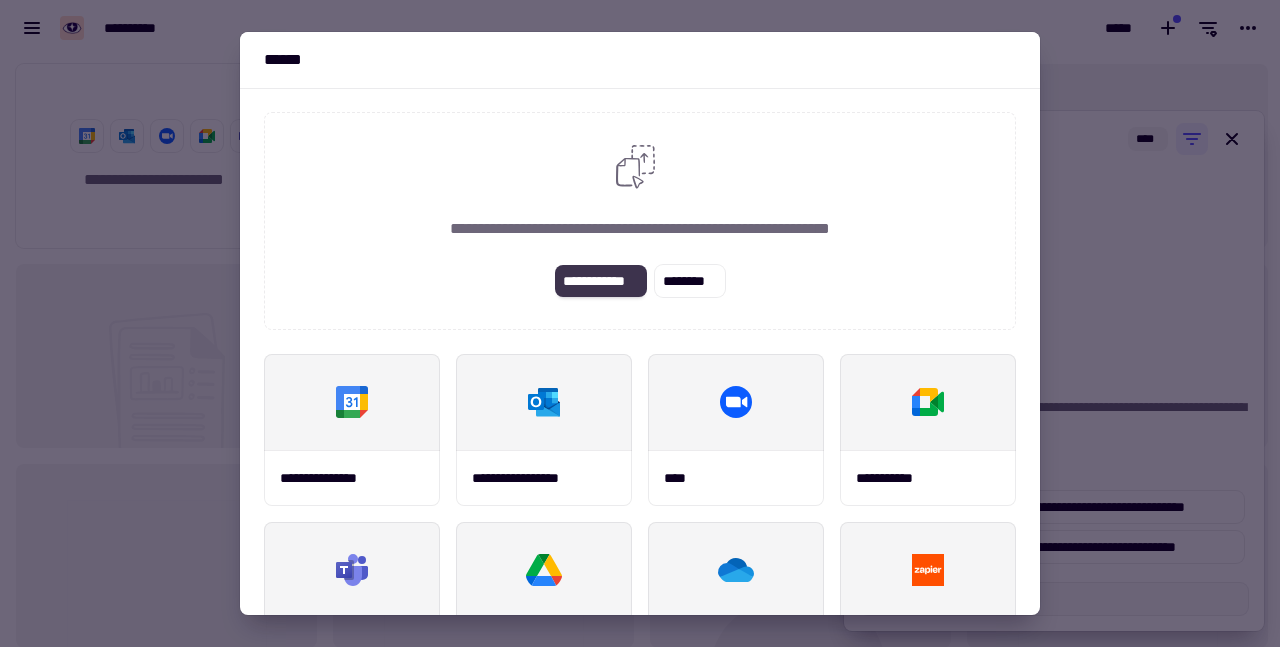 click on "**********" 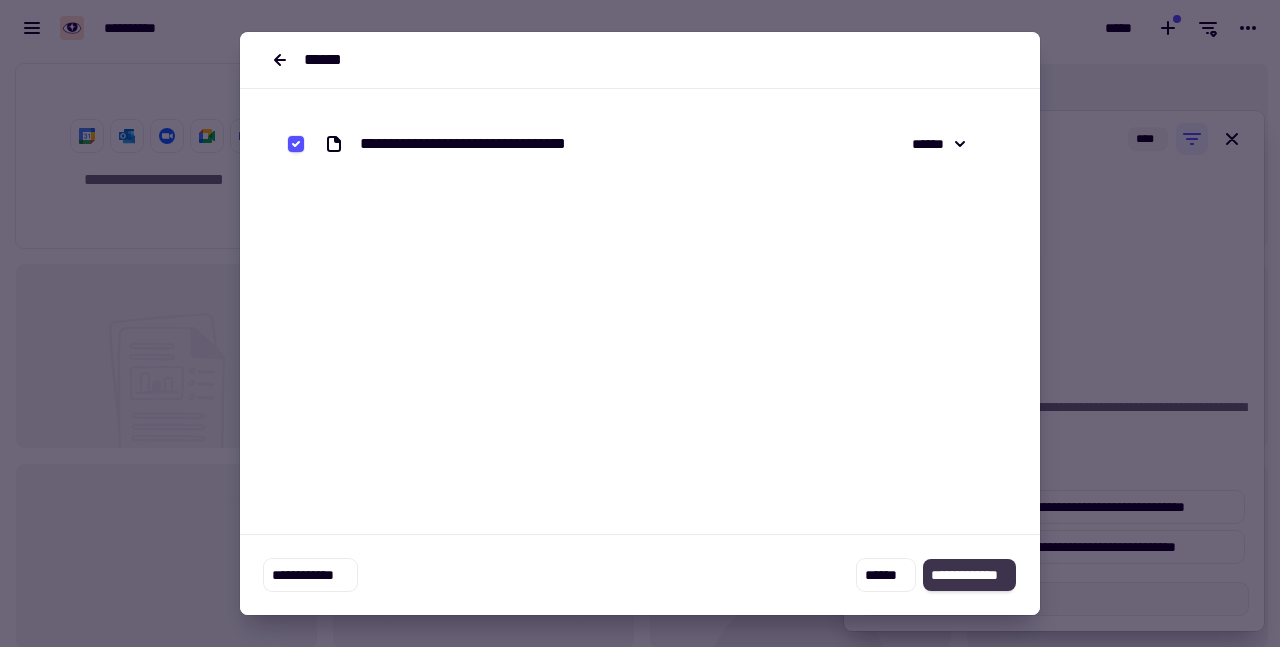 click on "**********" 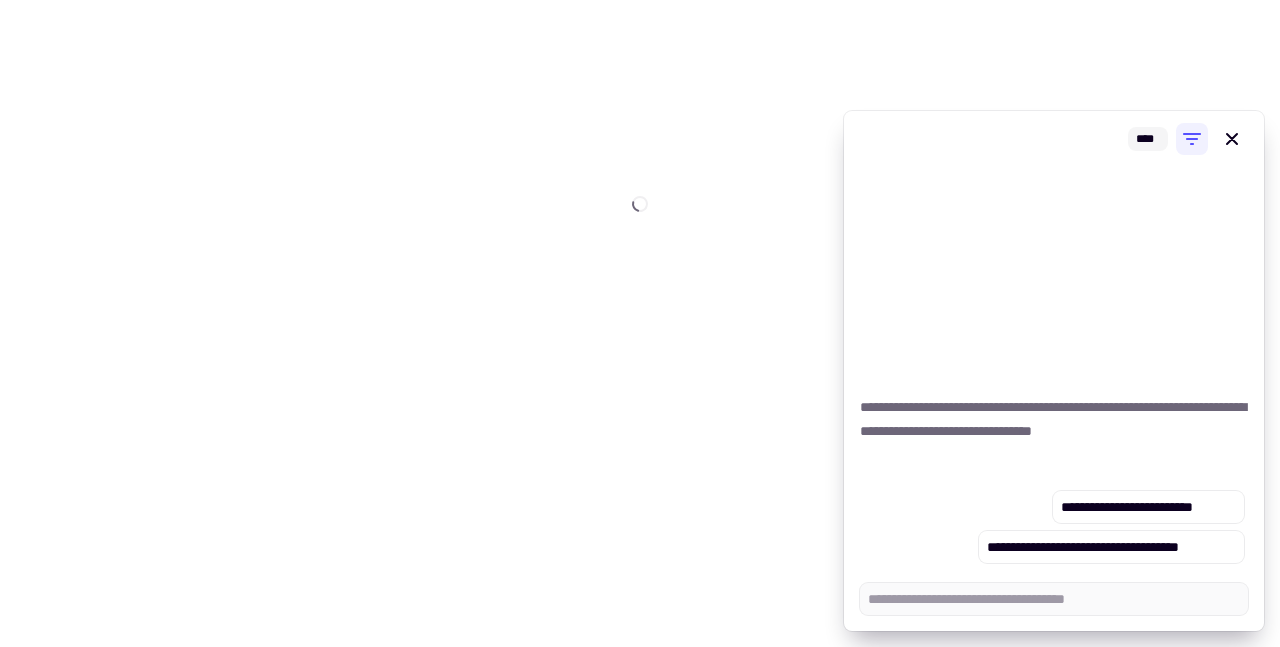 type on "*" 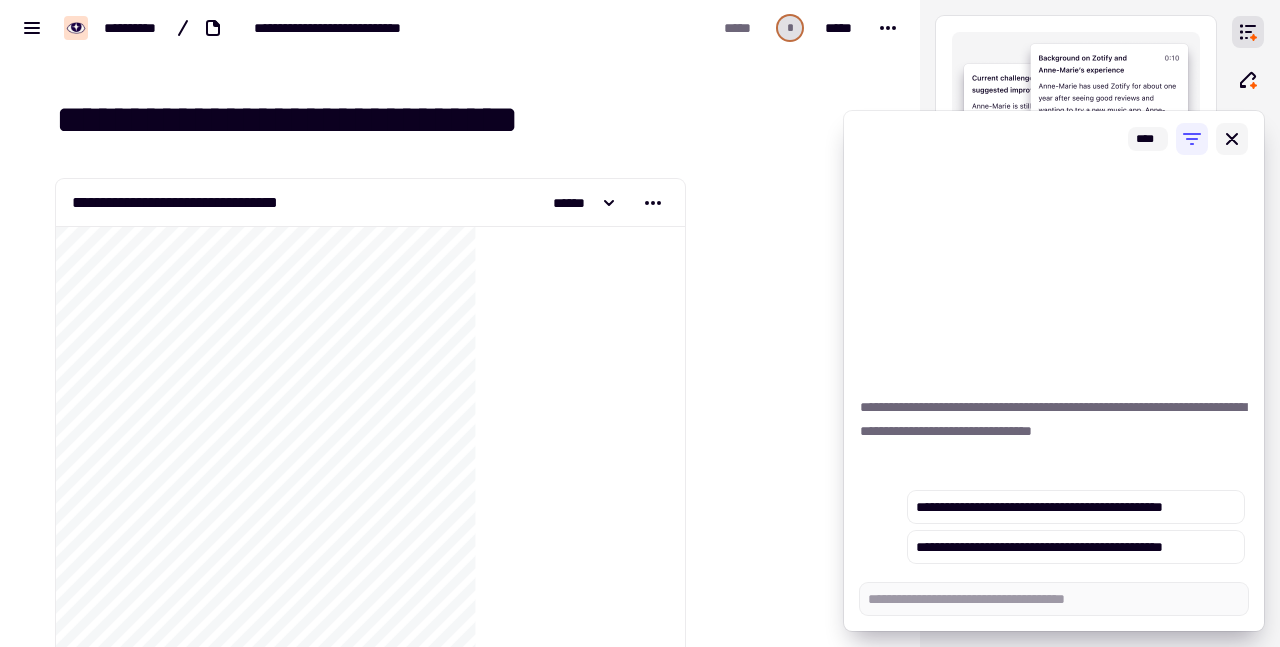 click 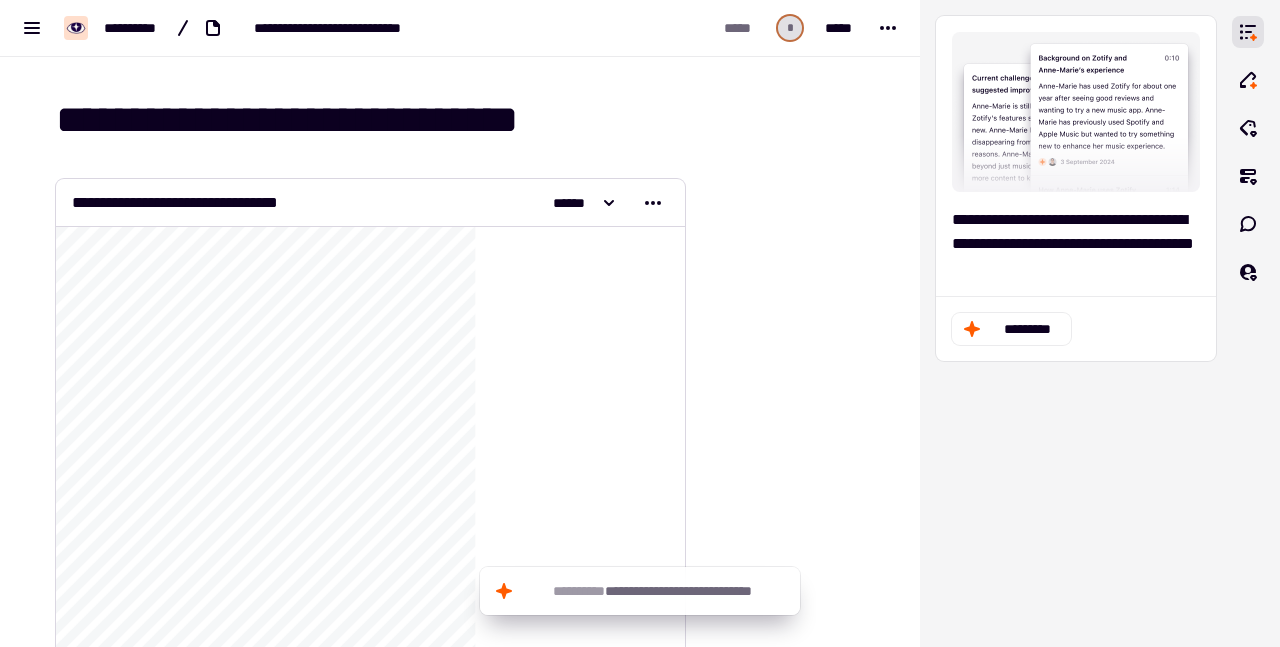 scroll, scrollTop: 39, scrollLeft: 0, axis: vertical 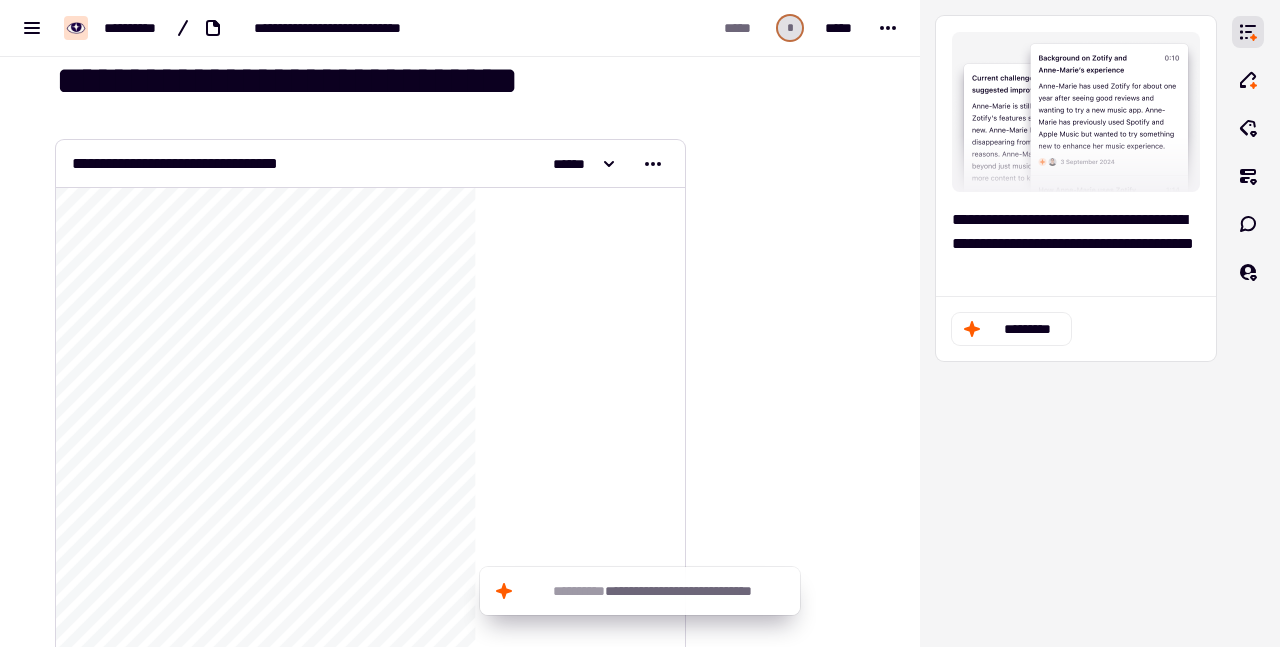 click on "**********" 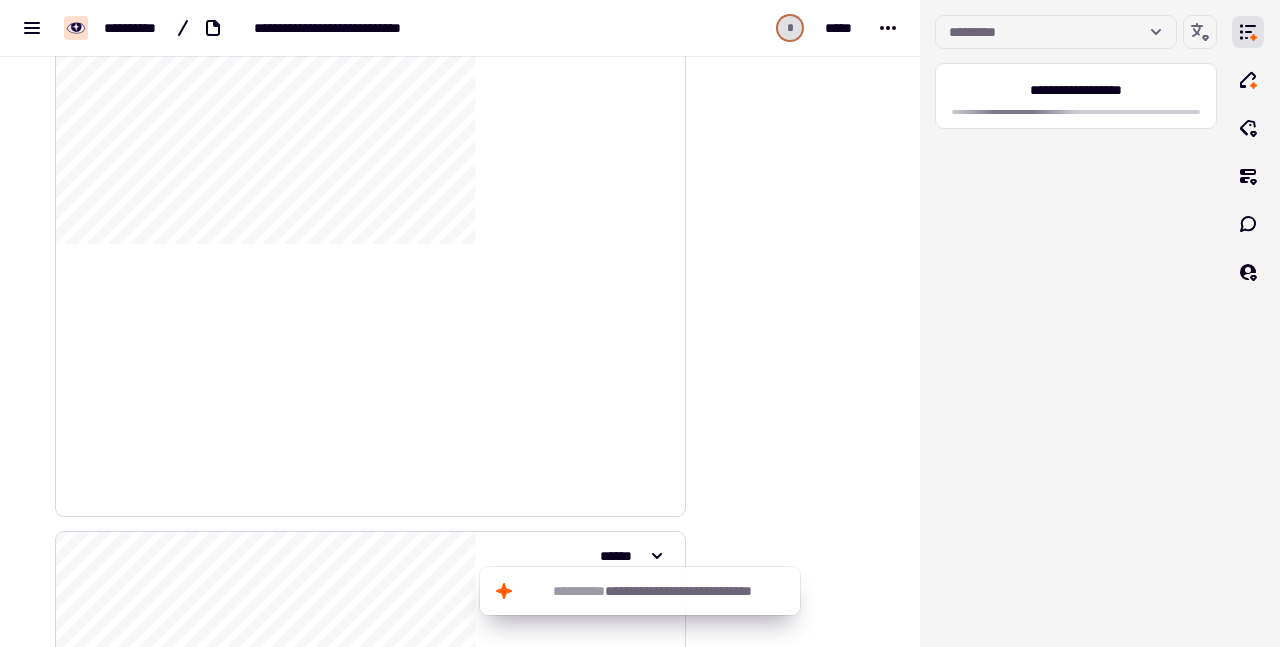 scroll, scrollTop: 469, scrollLeft: 0, axis: vertical 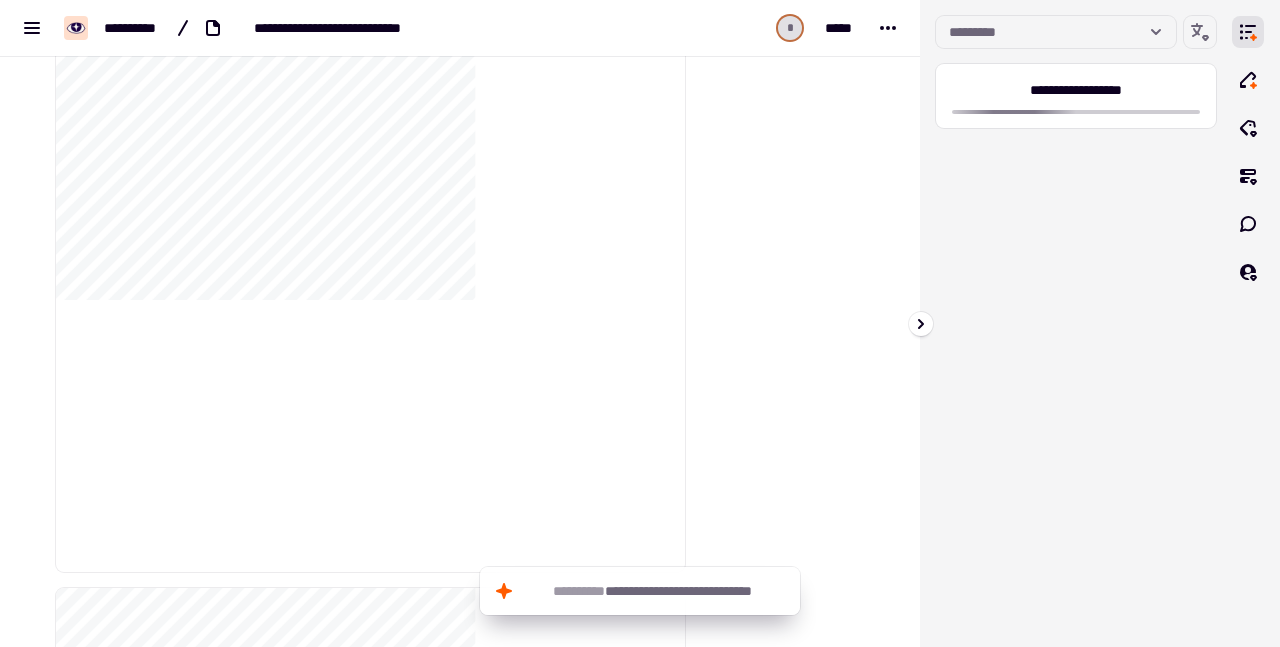 click on "**********" at bounding box center (1076, 96) 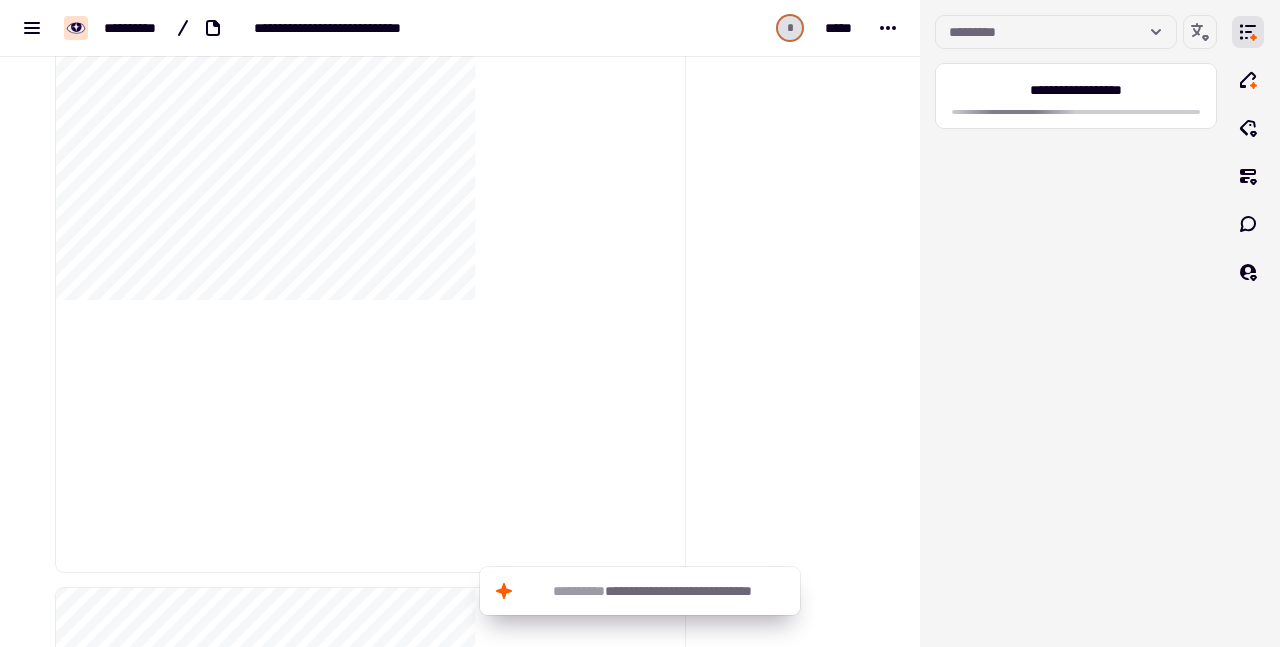 drag, startPoint x: 704, startPoint y: 587, endPoint x: 788, endPoint y: 312, distance: 287.54303 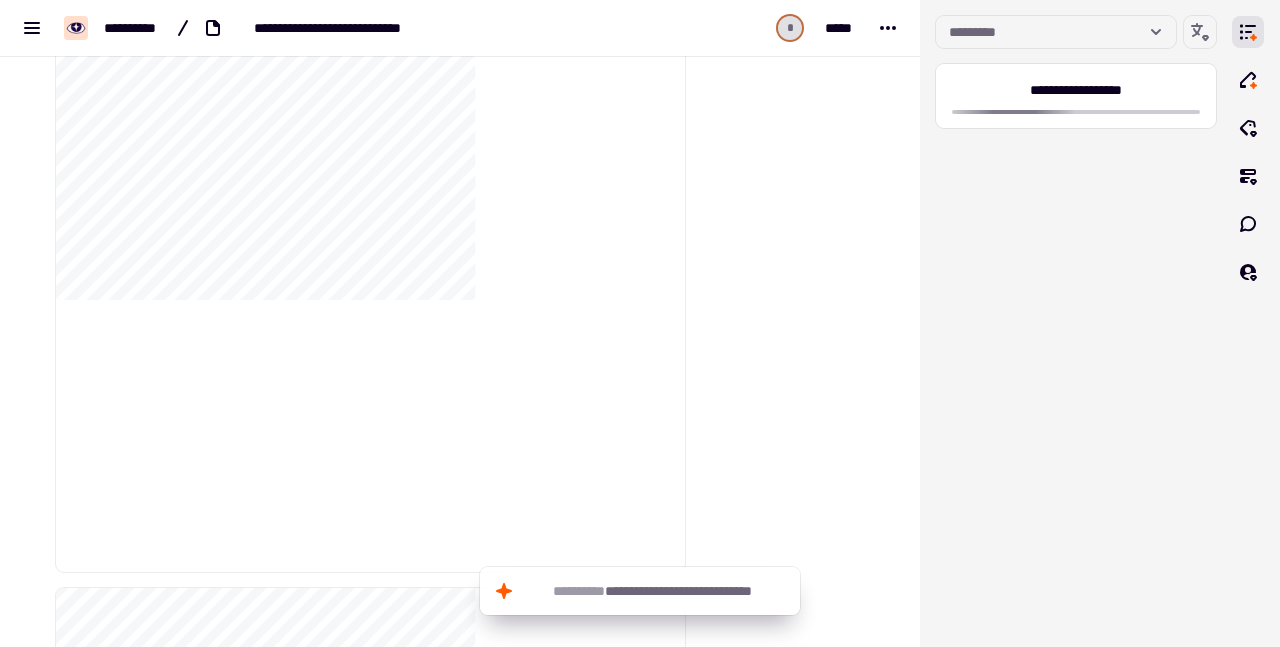 click on "[FIRST] [LAST] [PHONE] [EMAIL] [ADDRESS] [CITY] [STATE] [POSTAL_CODE] [COUNTRY] [DATE] [TIME] [AGE] [GENDER] [NATIONALITY] [OCCUPATION] [COMPANY] [JOB_TITLE] [SALARY] [BANK_NAME] [ACCOUNT_NUMBER] [ROUTING_NUMBER] [CREDIT_CARD_NUMBER] [EXPIRY_DATE] [CVV] [PASSPORT_NUMBER] [DRIVER_LICENSE_NUMBER] [SSN] [FIRST] [LAST] [PHONE] [EMAIL] [ADDRESS] [CITY] [STATE] [POSTAL_CODE] [COUNTRY] [DATE] [TIME] [AGE] [GENDER] [NATIONALITY] [OCCUPATION] [COMPANY] [JOB_TITLE] [SALARY] [BANK_NAME] [ACCOUNT_NUMBER] [ROUTING_NUMBER] [CREDIT_CARD_NUMBER] [EXPIRY_DATE] [CVV] [PASSPORT_NUMBER] [DRIVER_LICENSE_NUMBER] [SSN] [FIRST] [LAST] [PHONE] [EMAIL] [ADDRESS] [CITY] [STATE] [POSTAL_CODE] [COUNTRY] [DATE] [TIME] [AGE] [GENDER] [NATIONALITY] [OCCUPATION] [COMPANY] [JOB_TITLE] [SALARY] [BANK_NAME] [ACCOUNT_NUMBER] [ROUTING_NUMBER] [CREDIT_CARD_NUMBER] [EXPIRY_DATE] [CVV] [PASSPORT_NUMBER] [DRIVER_LICENSE_NUMBER] [SSN] [FIRST] [LAST] [PHONE] [EMAIL] [ADDRESS] [CITY] [STATE] [POSTAL_CODE] [COUNTRY] [DATE] [TIME] [AGE] [GENDER] [NATIONALITY] [OCCUPATION] [COMPANY] [JOB_TITLE] [SALARY] [BANK_NAME] [ACCOUNT_NUMBER] [ROUTING_NUMBER] [CREDIT_CARD_NUMBER] [EXPIRY_DATE] [CVV] [PASSPORT_NUMBER] [DRIVER_LICENSE_NUMBER] [SSN] [FIRST] [LAST] [PHONE] [EMAIL] [ADDRESS] [CITY] [STATE] [POSTAL_CODE] [COUNTRY] [DATE] [TIME] [AGE] [GENDER] [NATIONALITY] [OCCUPATION] [COMPANY] [JOB_TITLE] [SALARY] [BANK_NAME] [ACCOUNT_NUMBER] [ROUTING_NUMBER] [CREDIT_CARD_NUMBER] [EXPIRY_DATE] [CVV] [PASSPORT_NUMBER] [DRIVER_LICENSE_NUMBER] [SSN] [FIRST] [LAST] [PHONE] [EMAIL] [ADDRESS] [CITY] [STATE] [POSTAL_CODE] [COUNTRY] [DATE] [TIME] [AGE] [GENDER] [NATIONALITY] [OCCUPATION] [COMPANY] [JOB_TITLE] [SALARY] [BANK_NAME] [ACCOUNT_NUMBER] [ROUTING_NUMBER] [CREDIT_CARD_NUMBER] [EXPIRY_DATE] [CVV] [PASSPORT_NUMBER] [DRIVER_LICENSE_NUMBER] [SSN] [FIRST] [LAST] [PHONE] [EMAIL] [ADDRESS] [CITY] [STATE] [POSTAL_CODE] [COUNTRY] [DATE] [TIME] [AGE] [GENDER] [NATIONALITY] [OCCUPATION] [COMPANY] [JOB_TITLE] [SALARY] [BANK_NAME] [ACCOUNT_NUMBER] [ROUTING_NUMBER] [CREDIT_CARD_NUMBER] [EXPIRY_DATE] [CVV] [PASSPORT_NUMBER] [DRIVER_LICENSE_NUMBER] [SSN] [FIRST] [LAST] [PHONE] [EMAIL] [ADDRESS] [CITY] [STATE] [POSTAL_CODE] [COUNTRY] [DATE] [TIME] [AGE] [GENDER] [NATIONALITY] [OCCUPATION] [COMPANY] [JOB_TITLE] [SALARY] [BANK_NAME] [ACCOUNT_NUMBER] [ROUTING_NUMBER] [CREDIT_CARD_NUMBER] [EXPIRY_DATE] [CVV] [PASSPORT_NUMBER] [DRIVER_LICENSE_NUMBER] [SSN]" at bounding box center (640, 323) 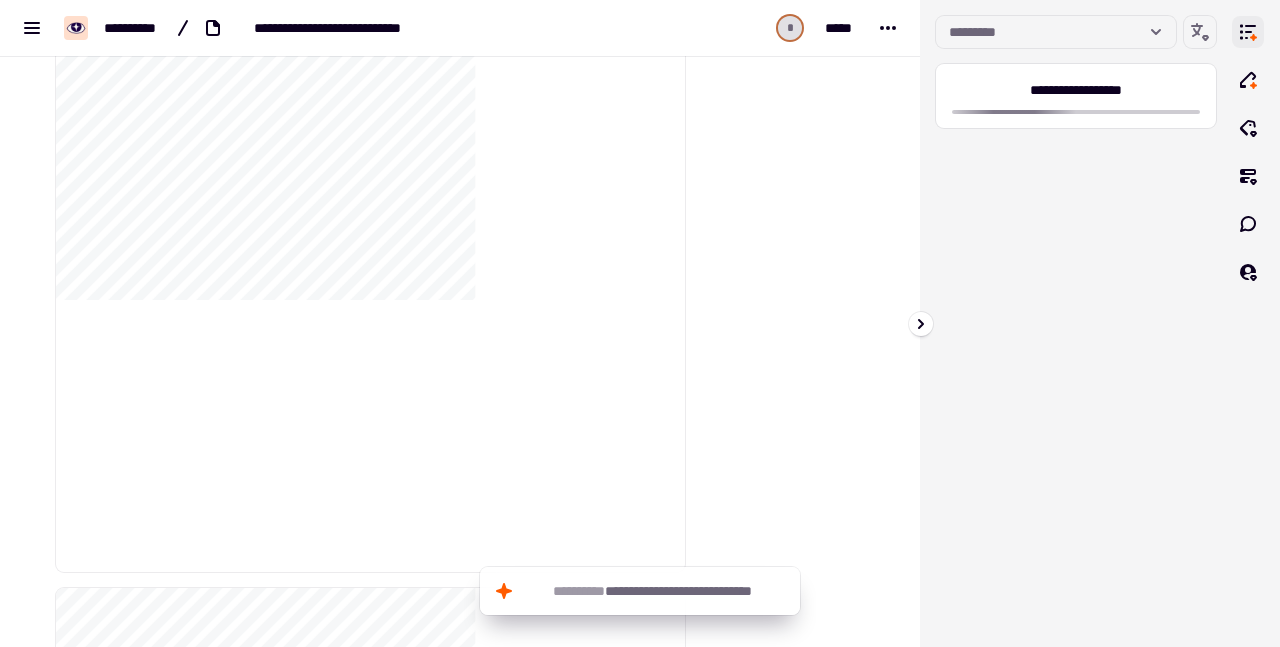 click 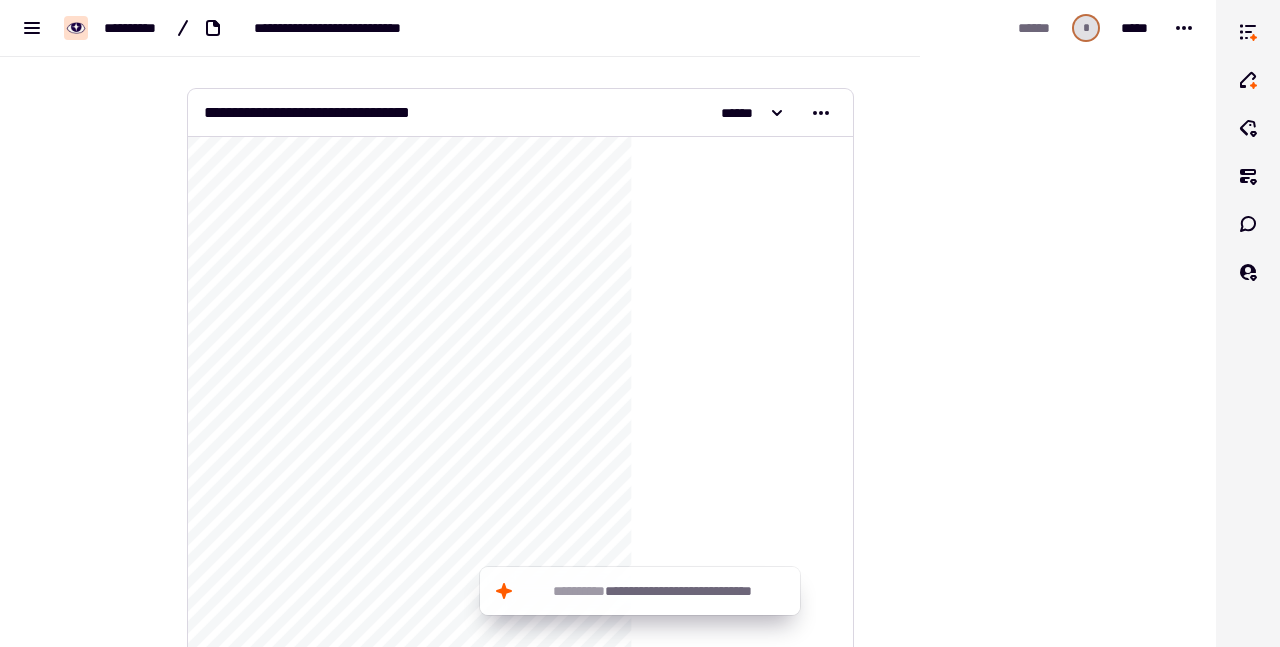 scroll, scrollTop: 0, scrollLeft: 0, axis: both 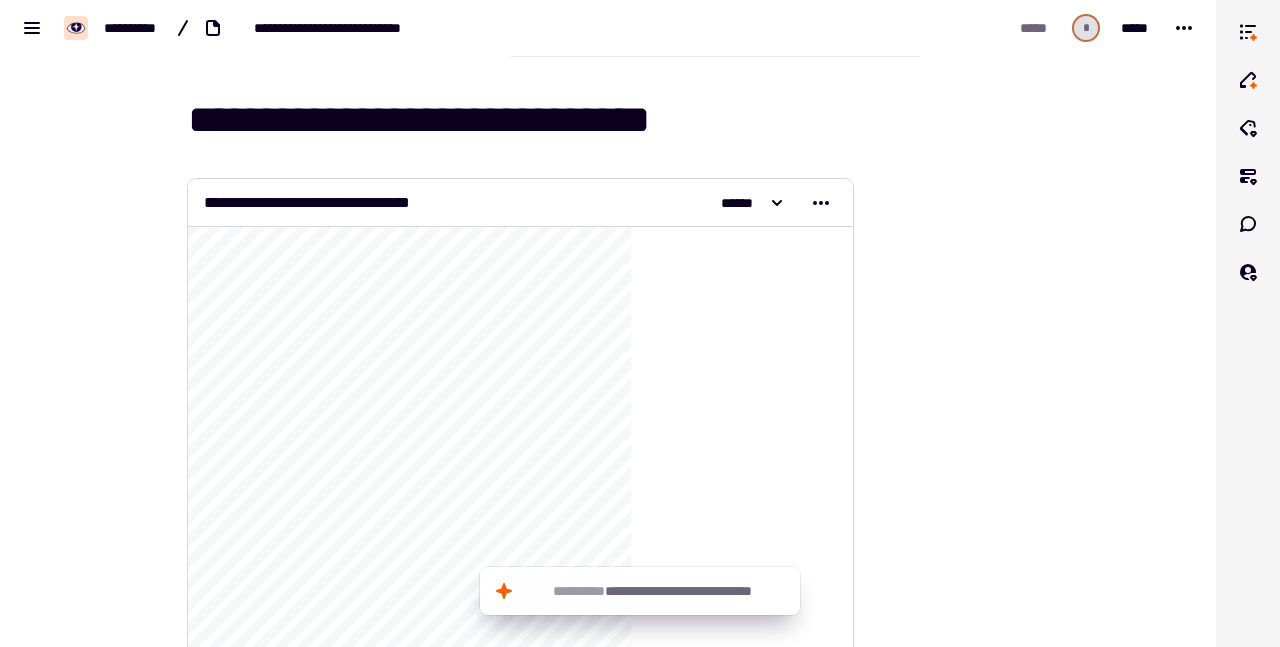 click on "[ADDRESS] [CITY]" at bounding box center [520, 203] 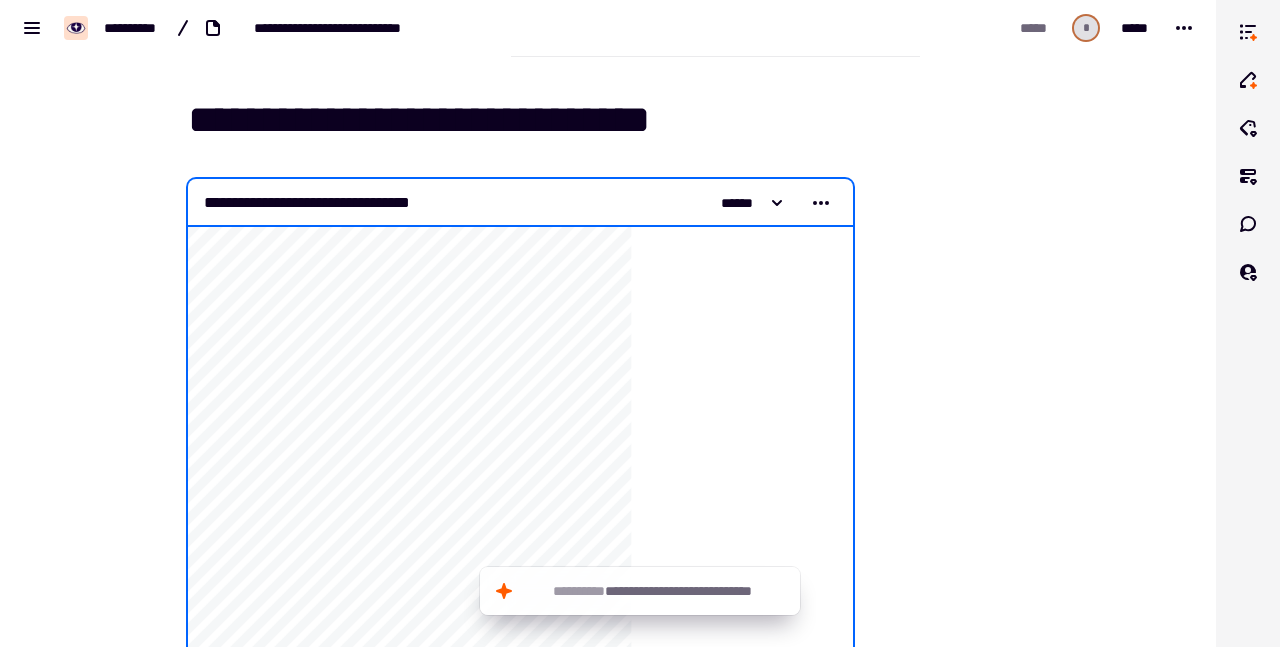 click on "[ADDRESS] [CITY]" at bounding box center [520, 203] 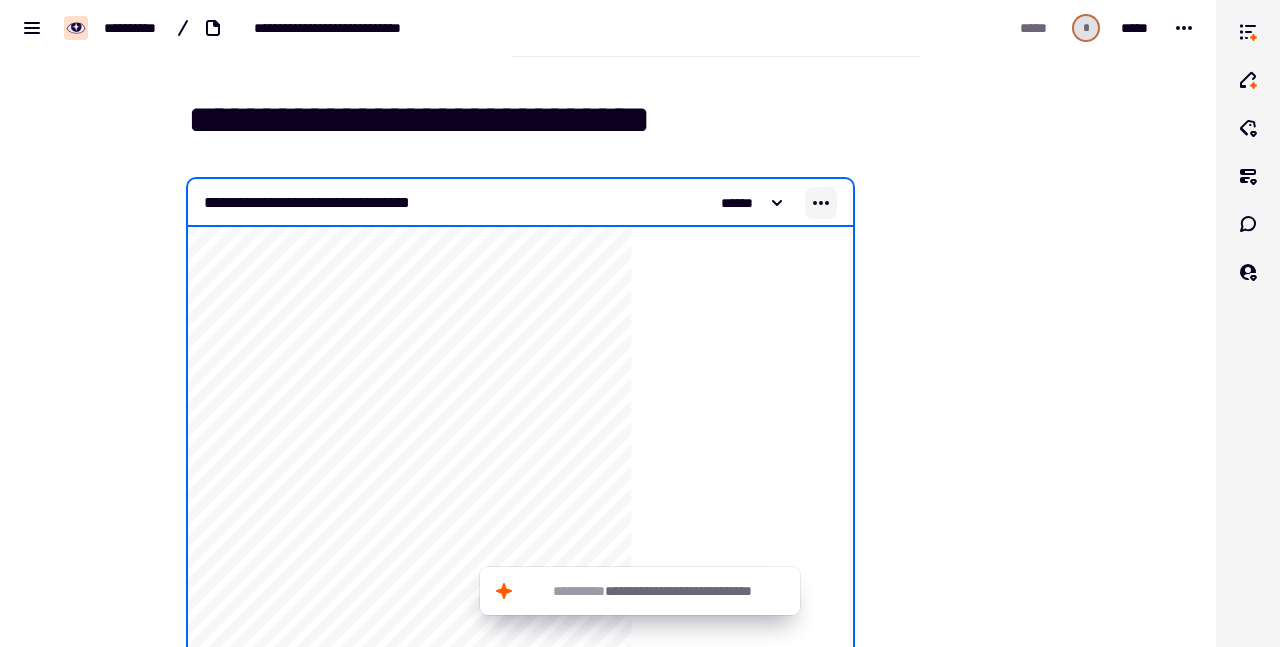 click 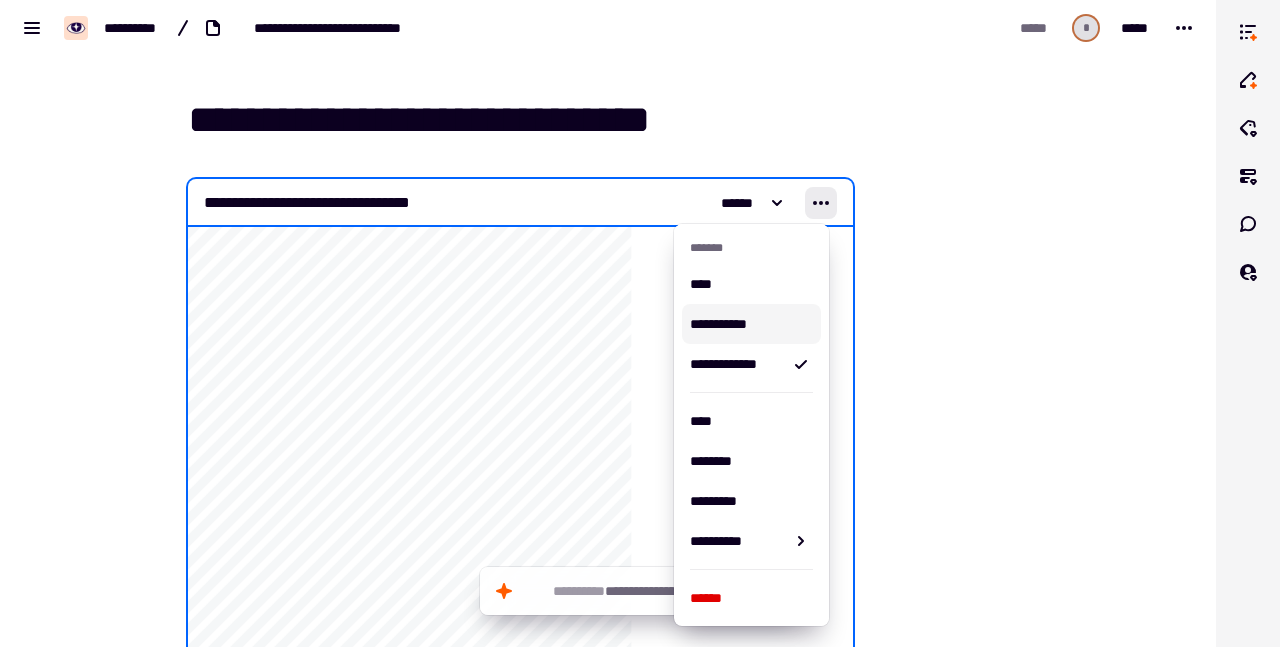 click on "**********" at bounding box center (747, 324) 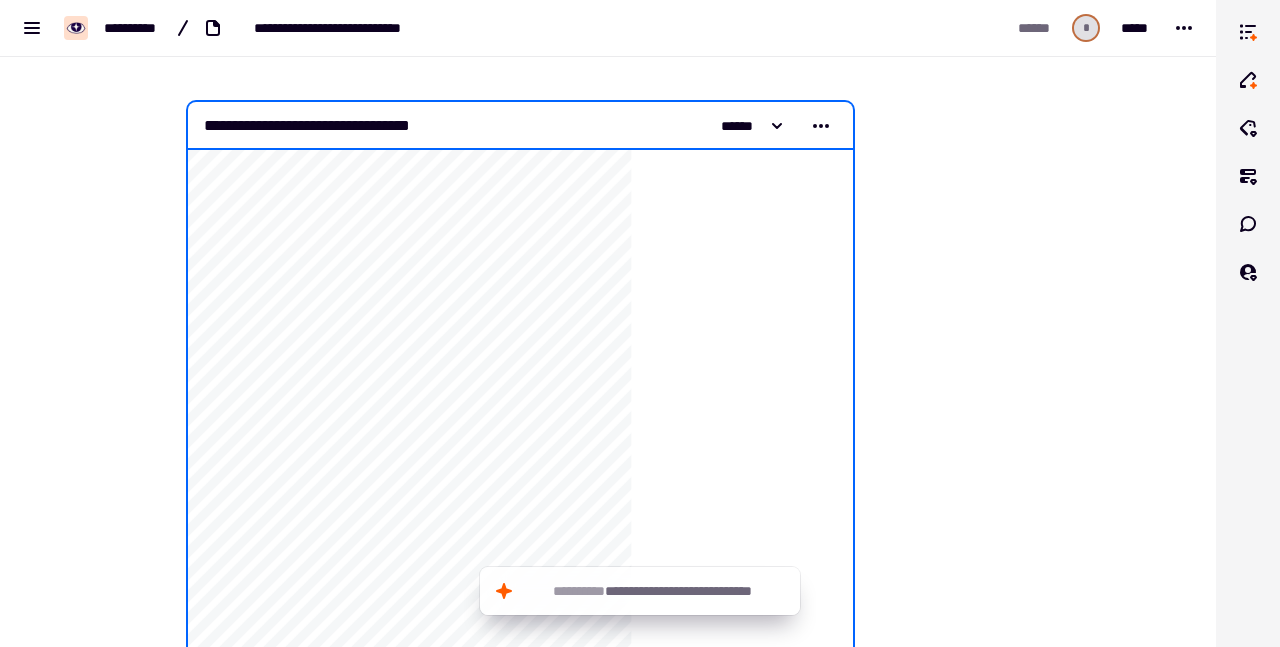 scroll, scrollTop: 74, scrollLeft: 0, axis: vertical 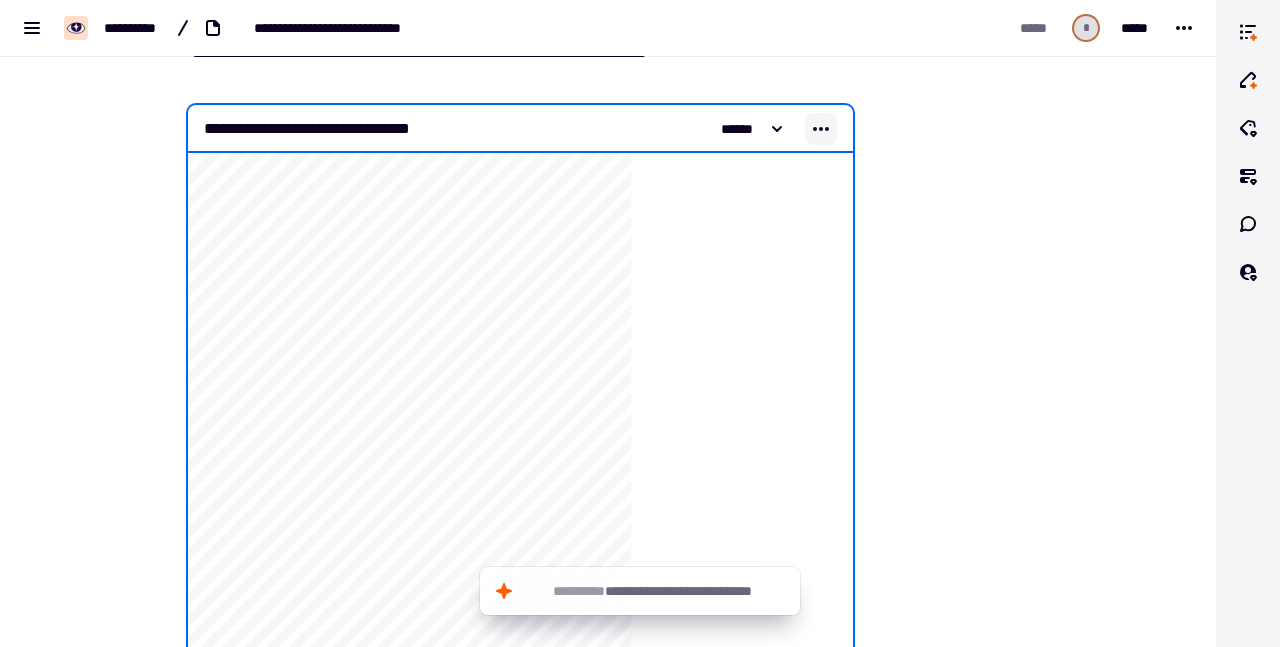 click 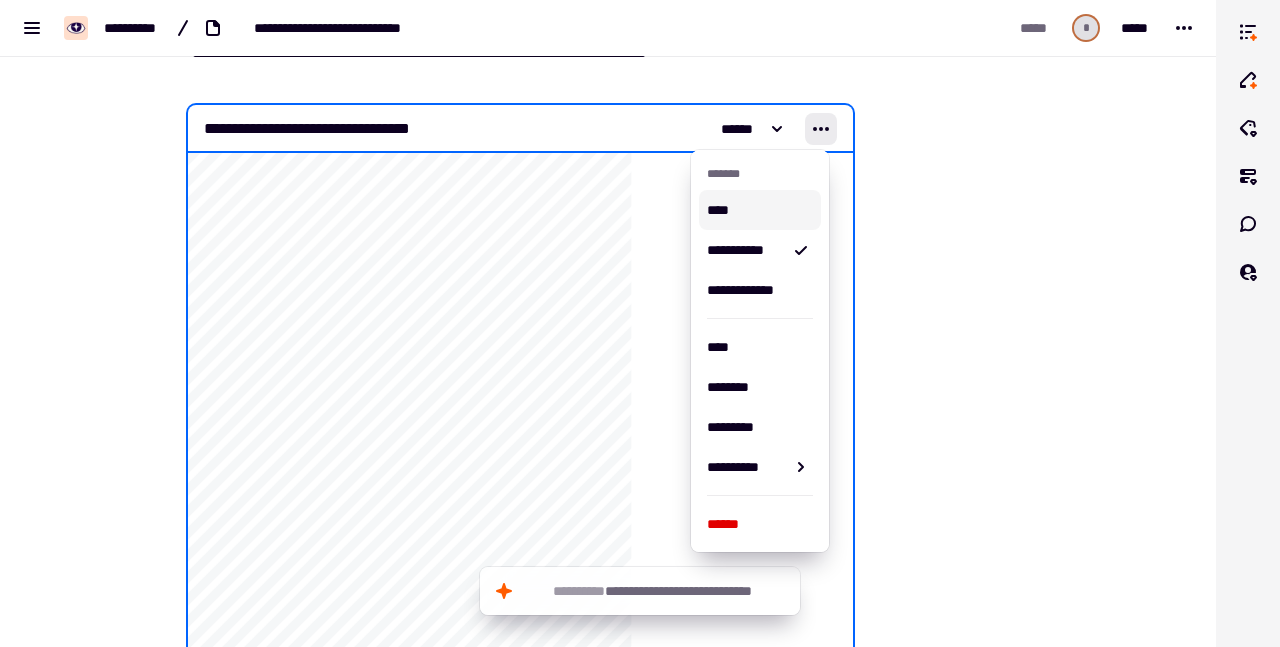 click on "****" at bounding box center (756, 210) 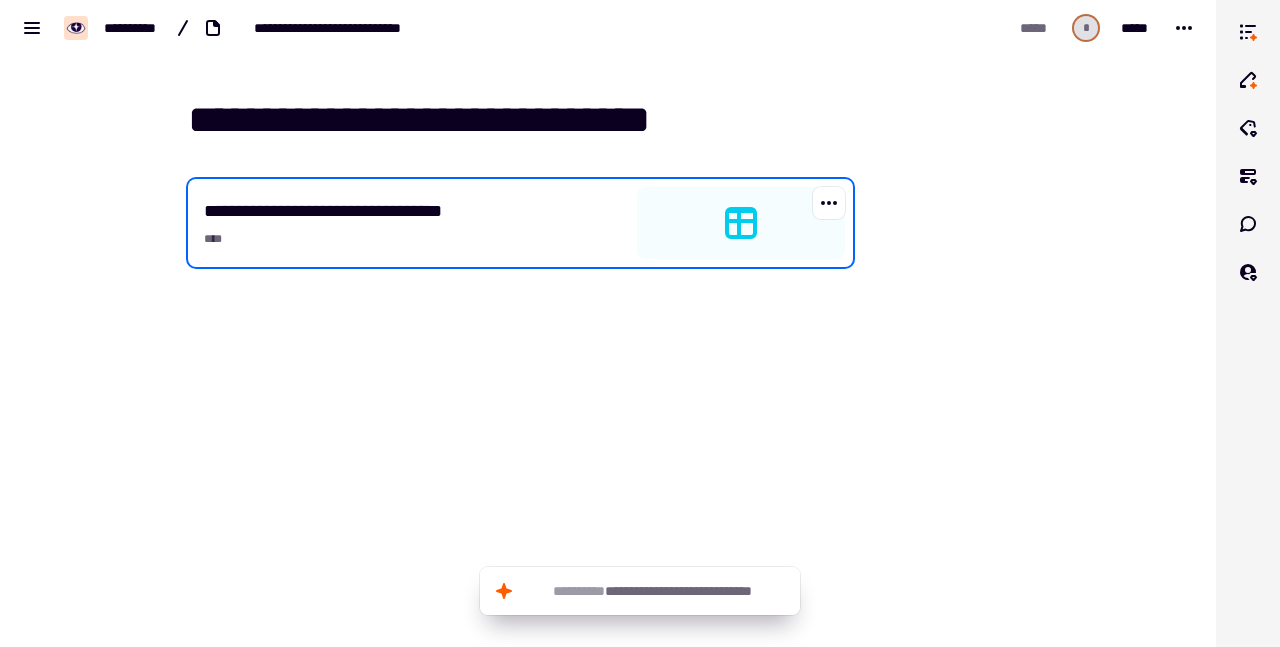 click 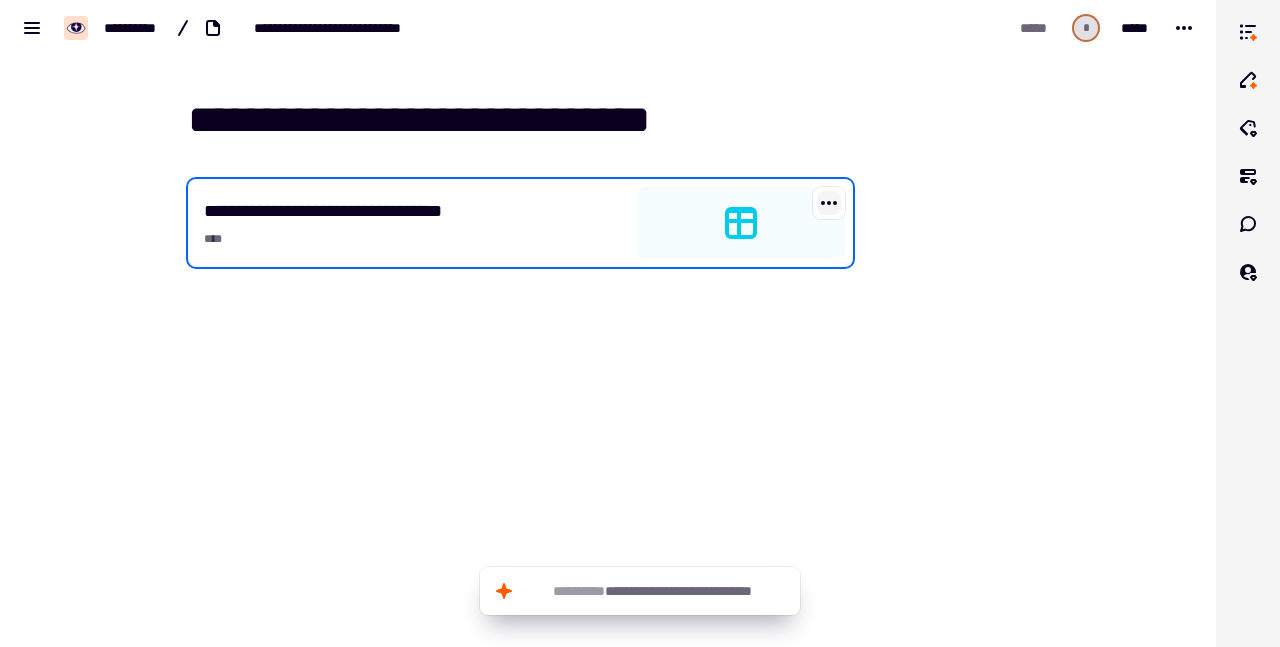click 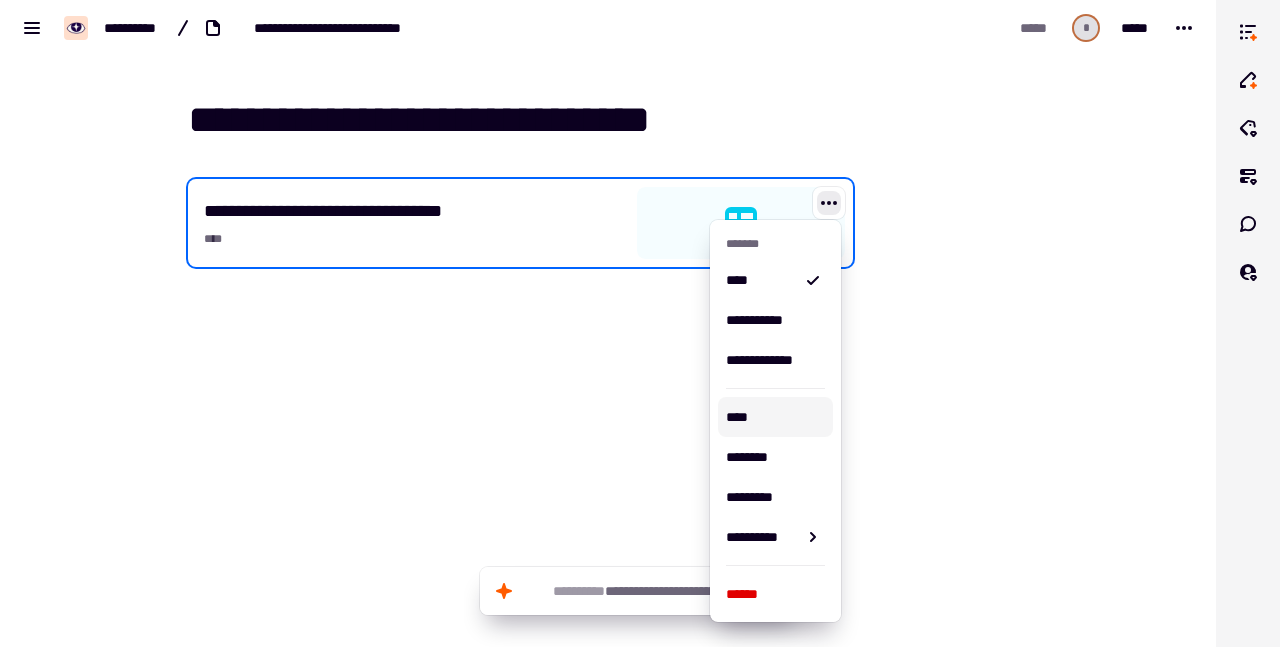 click on "****" at bounding box center [775, 417] 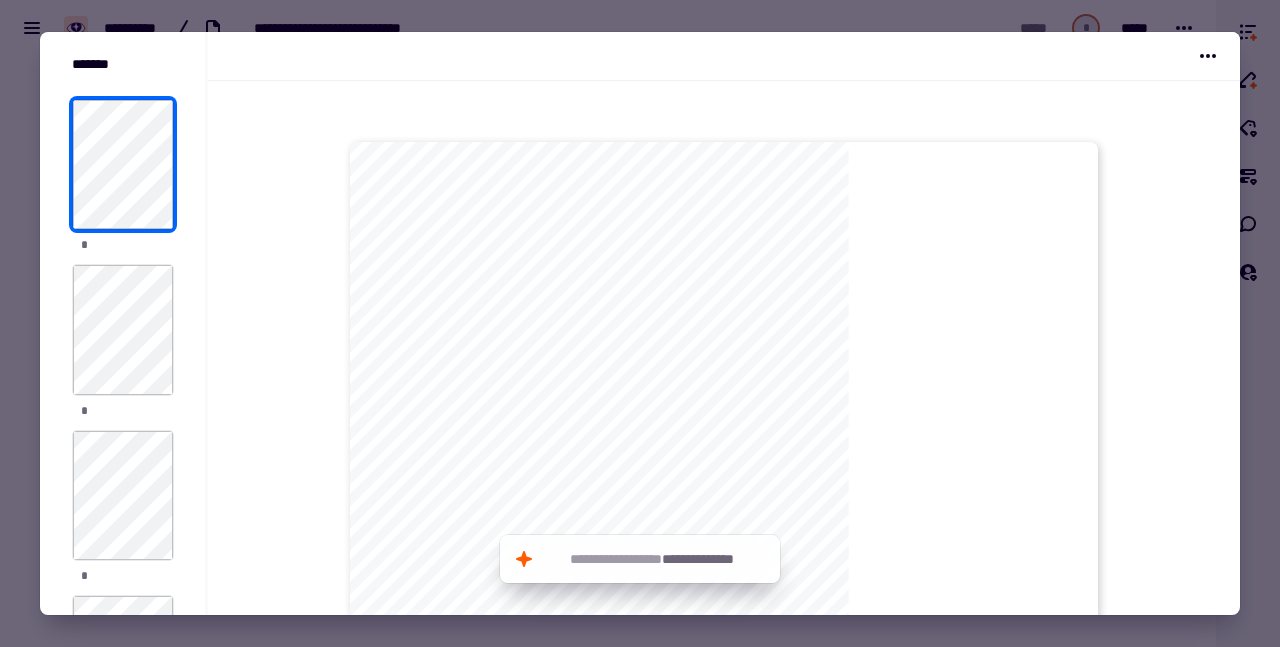 scroll, scrollTop: 70, scrollLeft: 0, axis: vertical 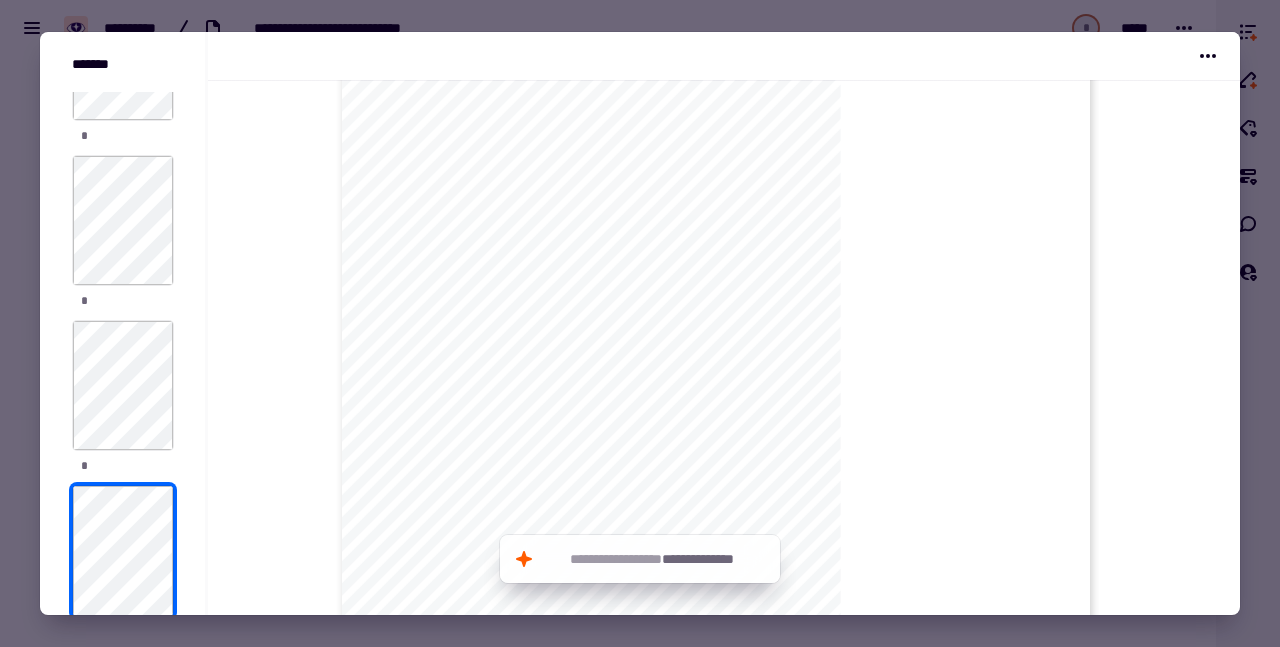 click at bounding box center [640, 323] 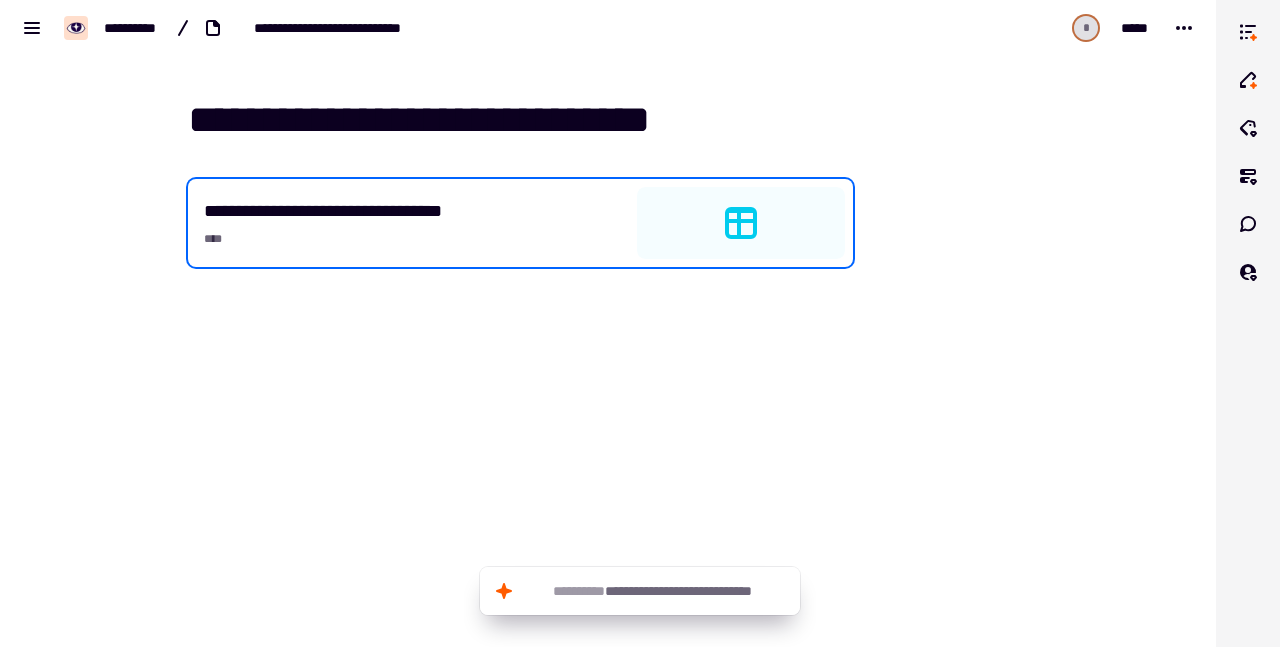 click on "[FIRST] [LAST] [PHONE] [EMAIL] [ADDRESS] [CITY] [STATE] [POSTAL_CODE] [COUNTRY] [DATE] [TIME] [AGE] [GENDER] [NATIONALITY] [OCCUPATION] [COMPANY] [JOB_TITLE] [SALARY] [BANK_NAME] [ACCOUNT_NUMBER] [ROUTING_NUMBER] [CREDIT_CARD_NUMBER] [EXPIRY_DATE] [CVV] [PASSPORT_NUMBER] [DRIVER_LICENSE_NUMBER] [SSN] [ADDRESS] [CITY]" at bounding box center [608, 323] 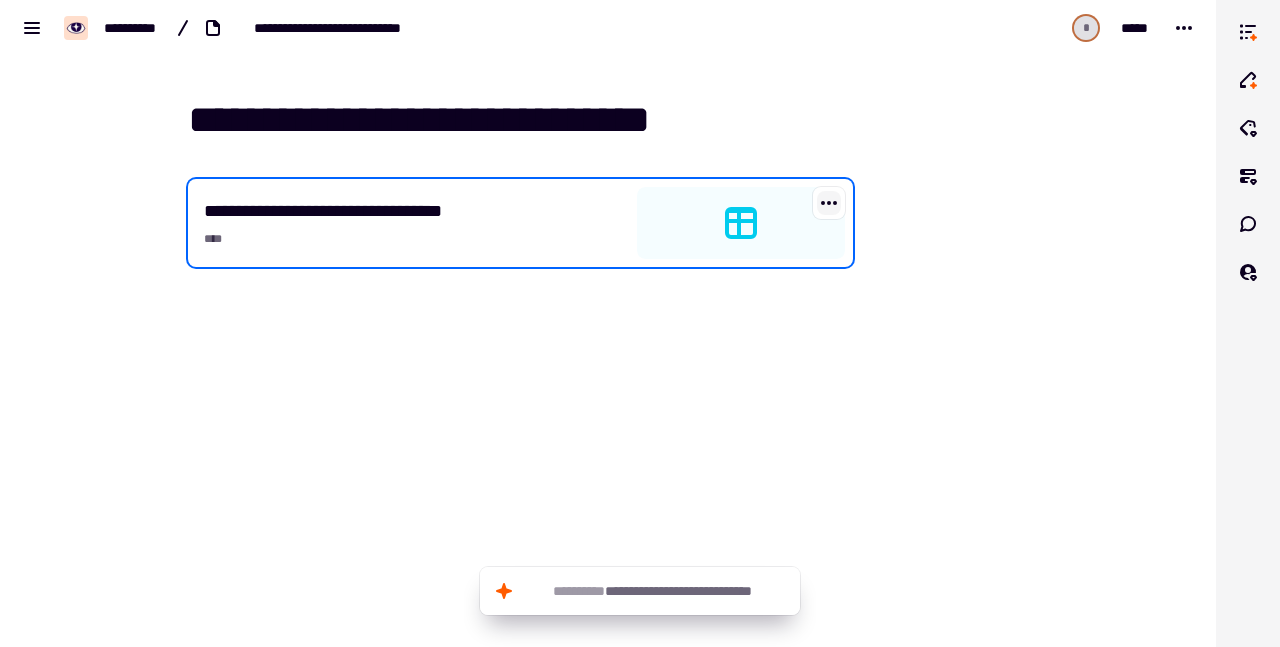 click 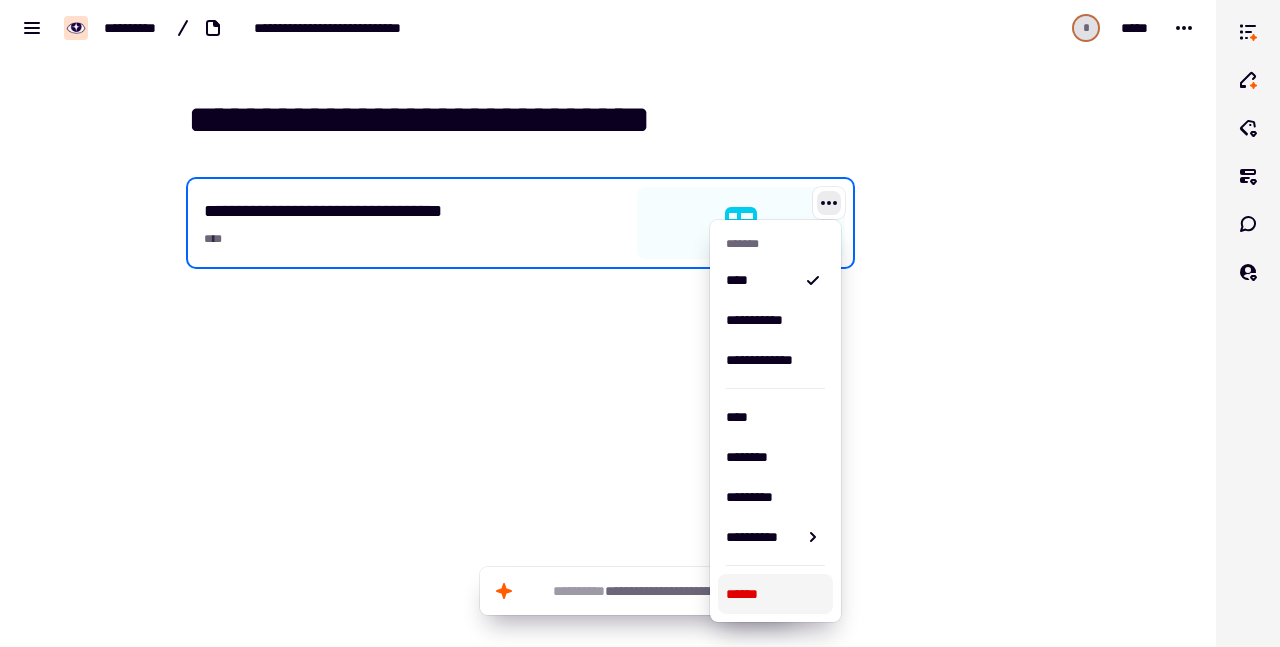 click on "******" at bounding box center [775, 594] 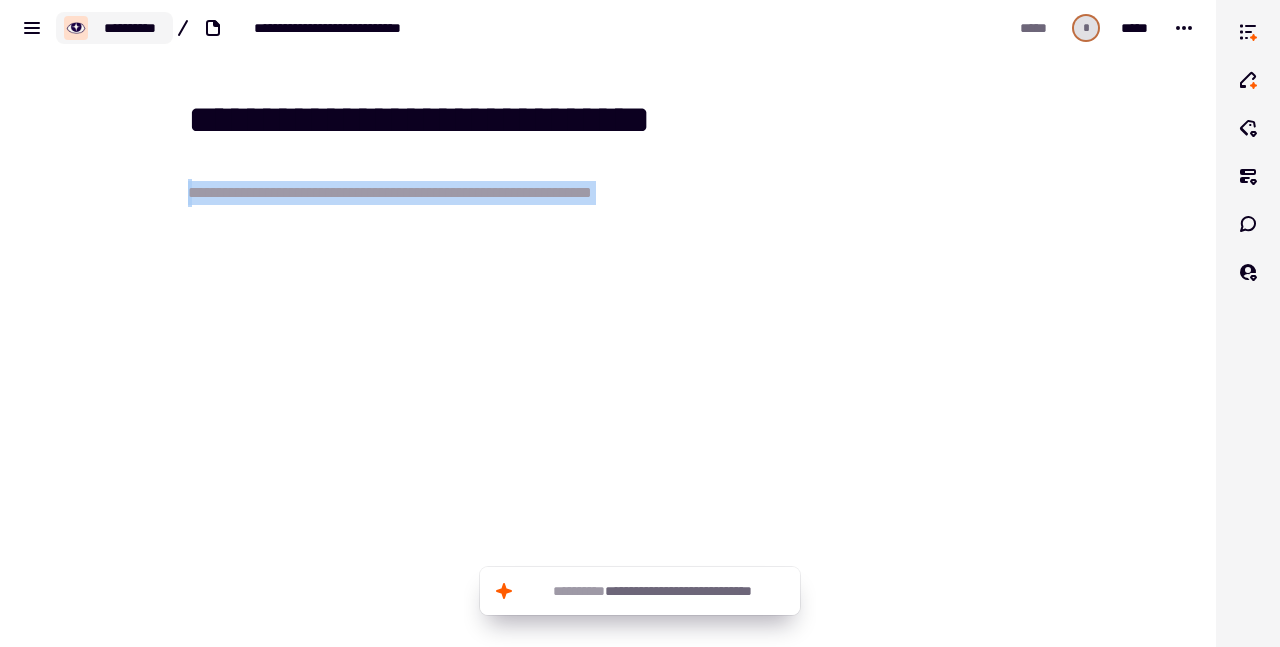 click on "**********" 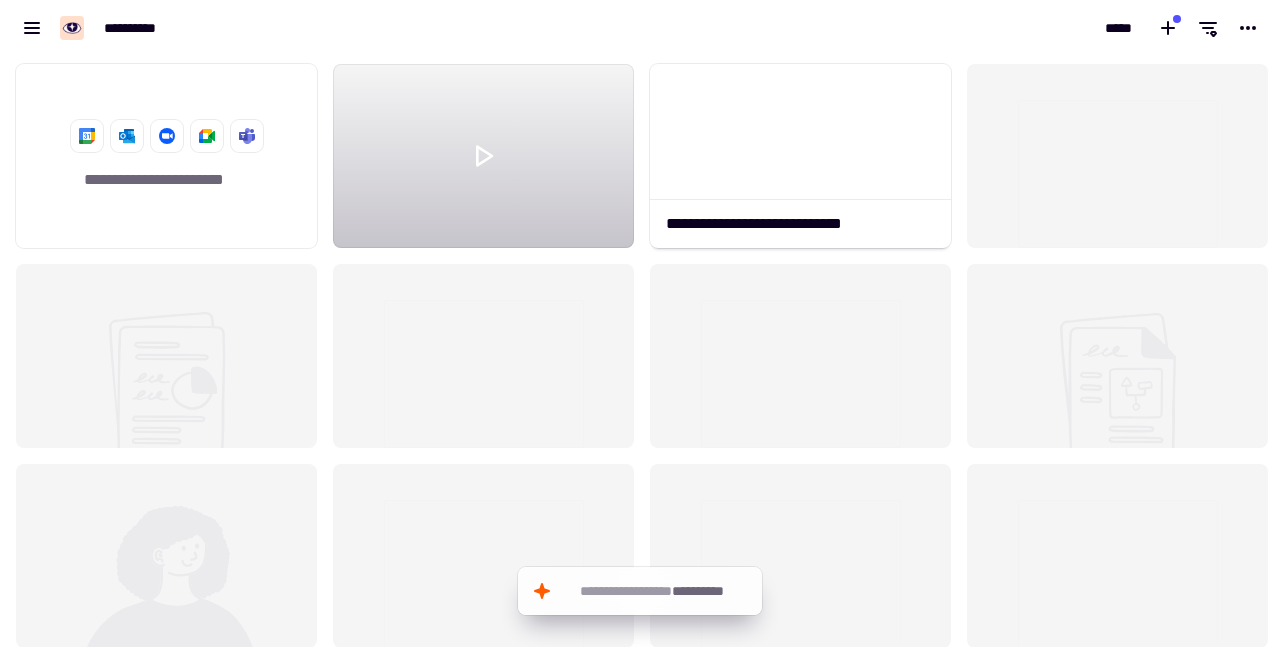 scroll, scrollTop: 16, scrollLeft: 16, axis: both 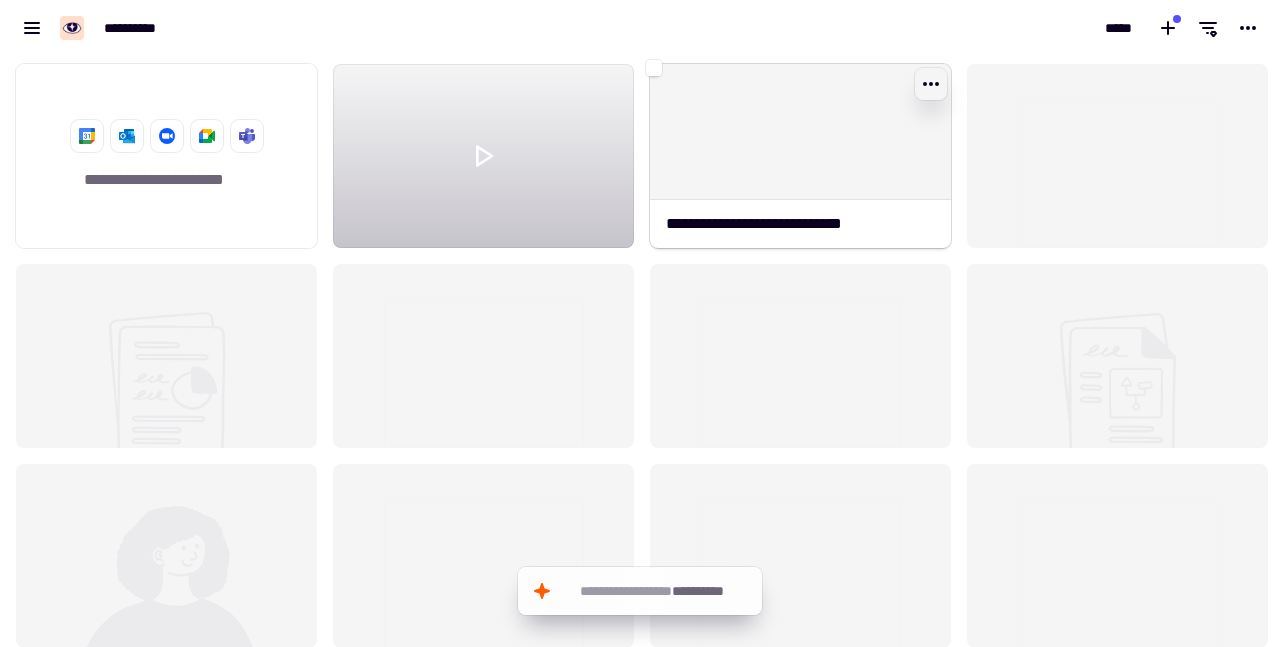 click 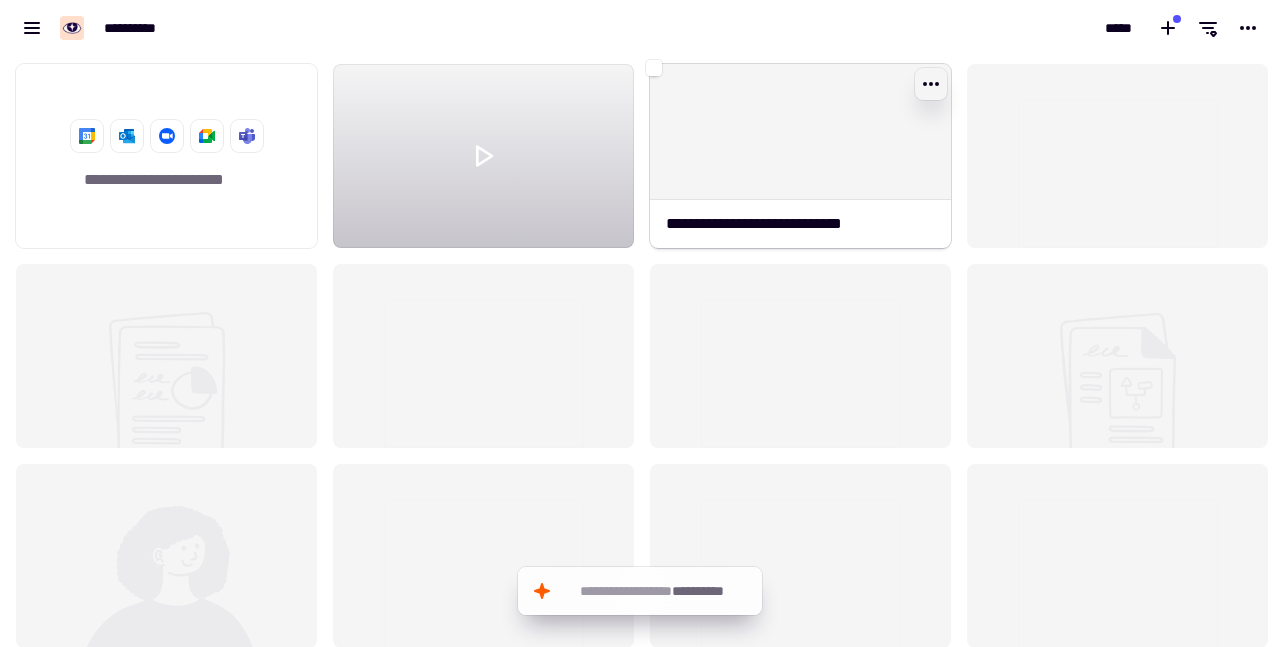 type on "**********" 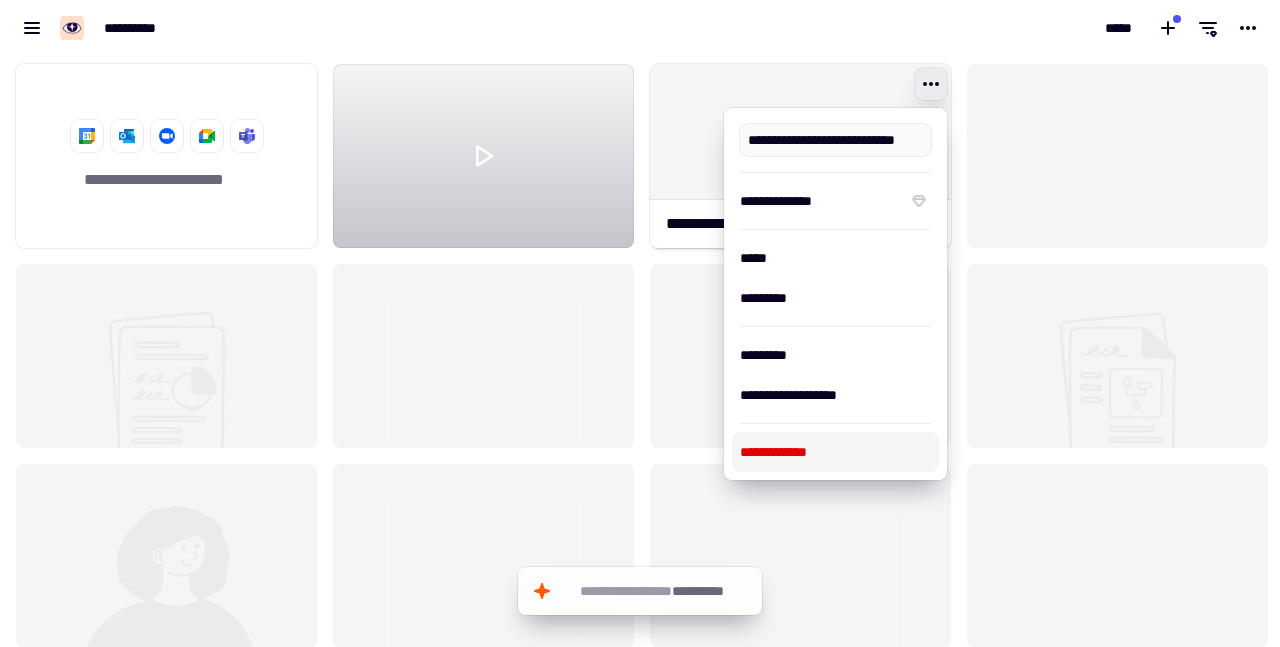 click on "**********" at bounding box center [835, 452] 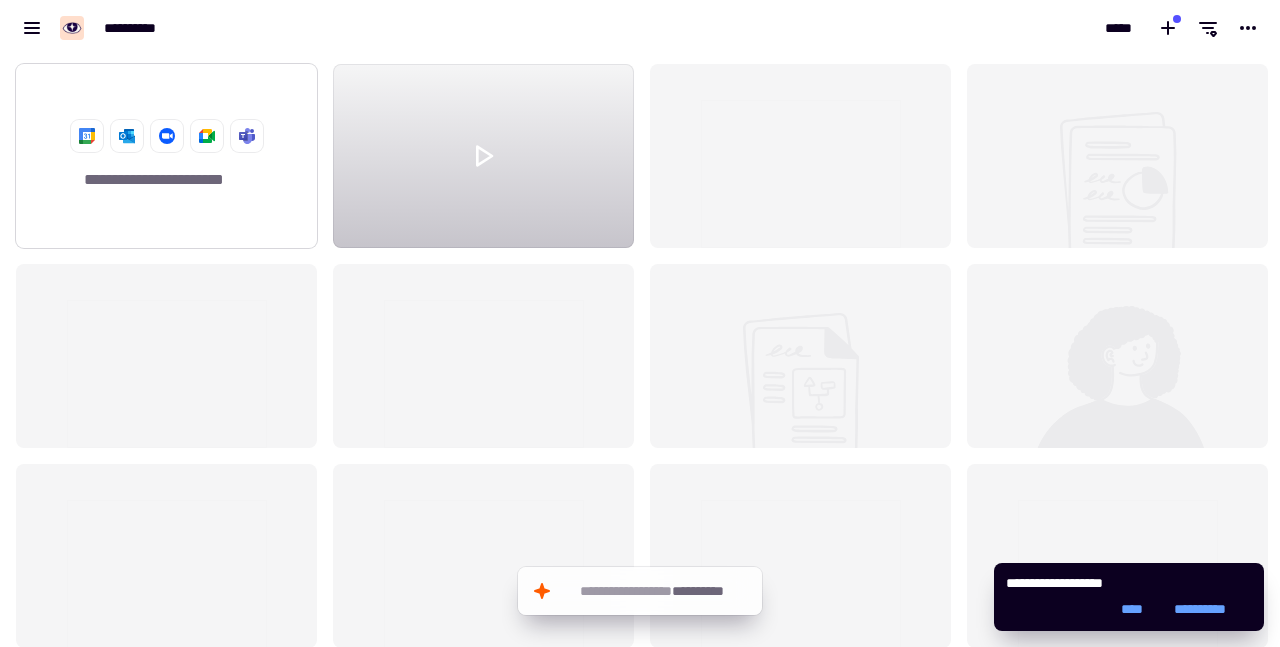 click on "**********" 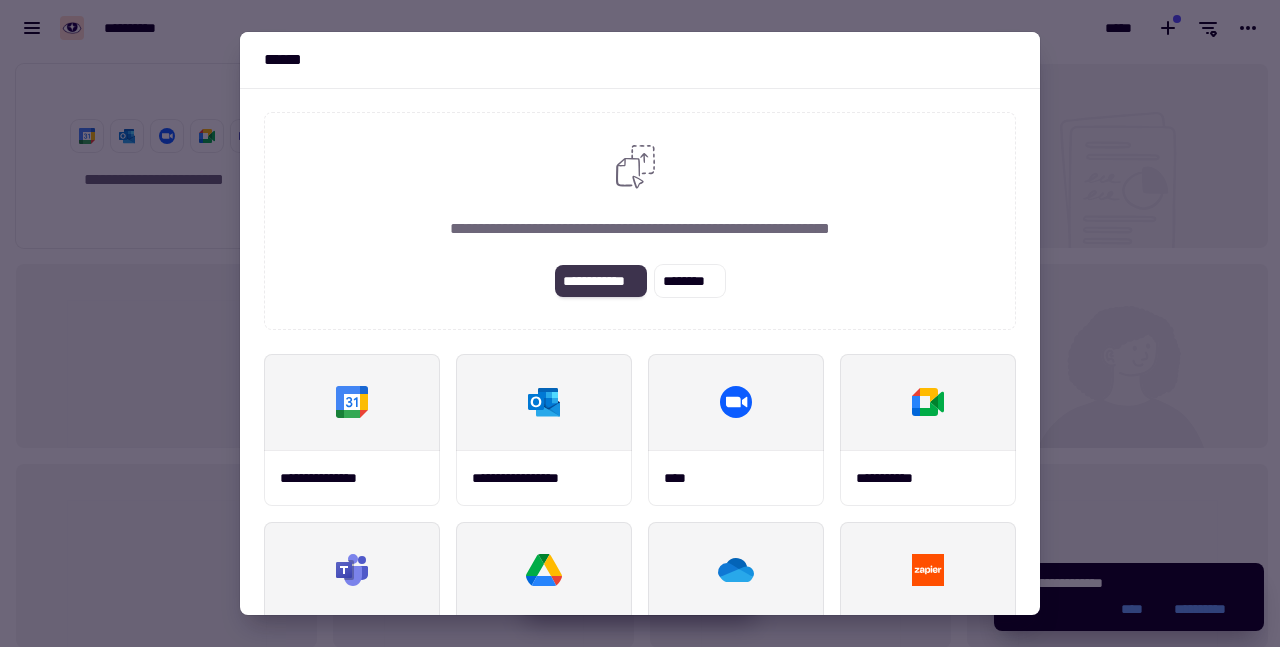 click on "**********" 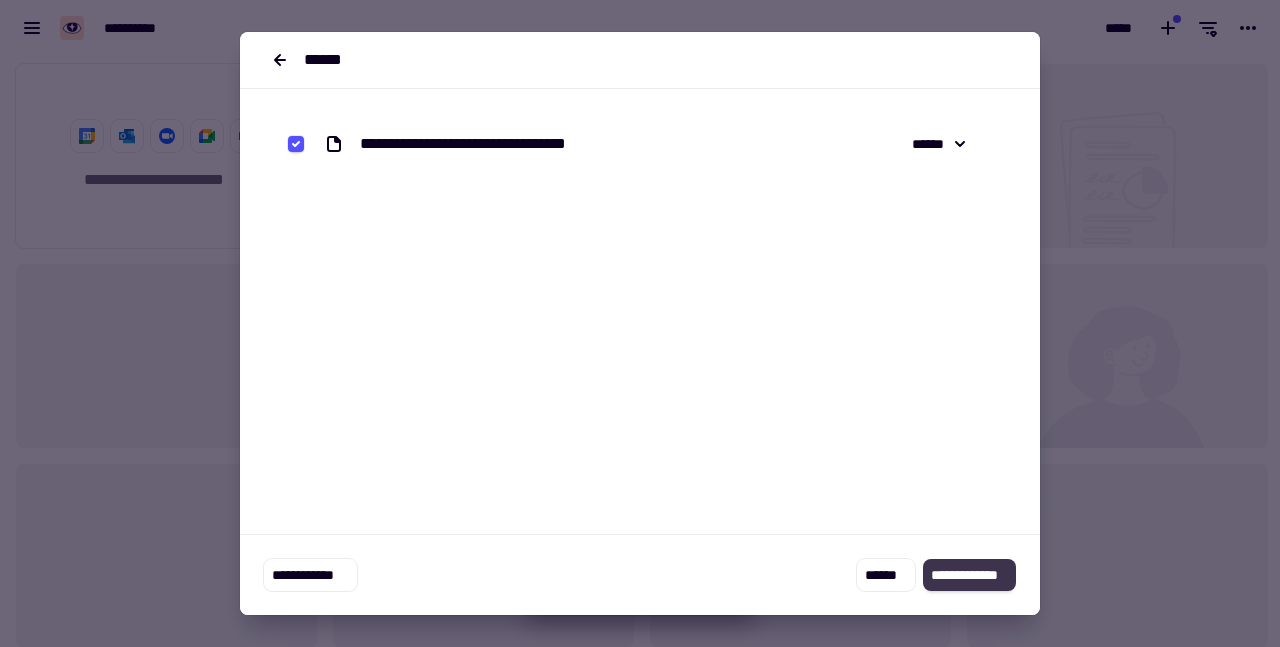 click on "**********" 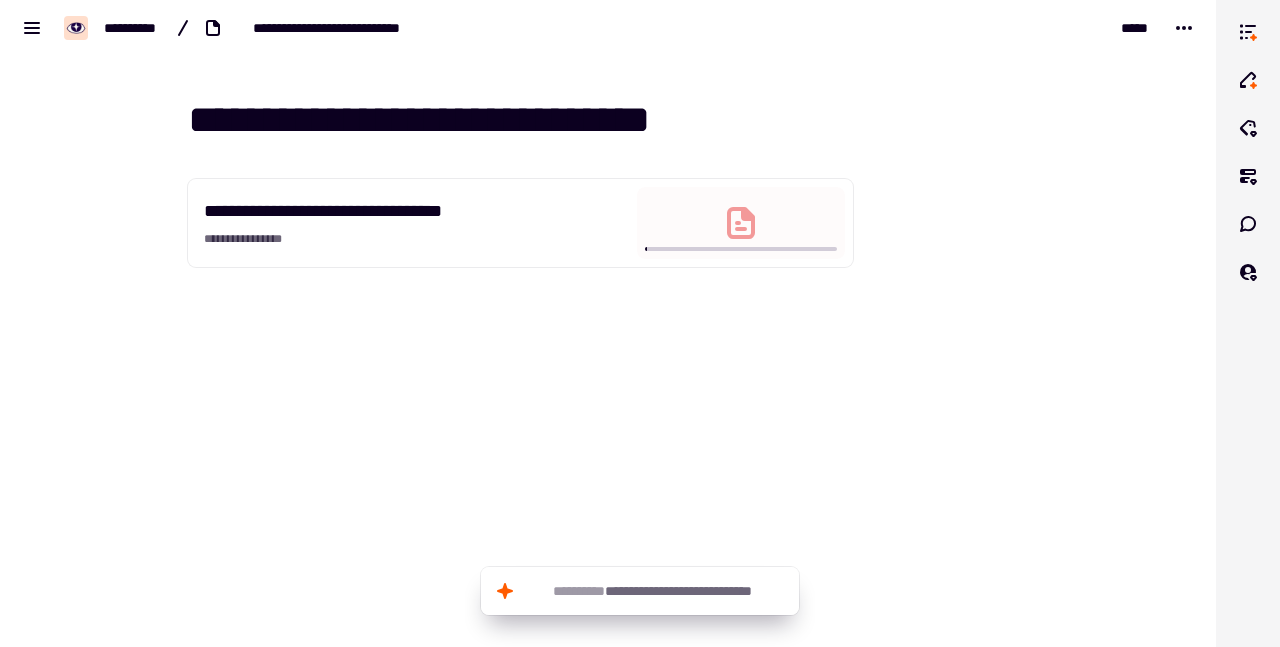 click on "[ADDRESS] [CITY] [COMPANY]" at bounding box center (520, 223) 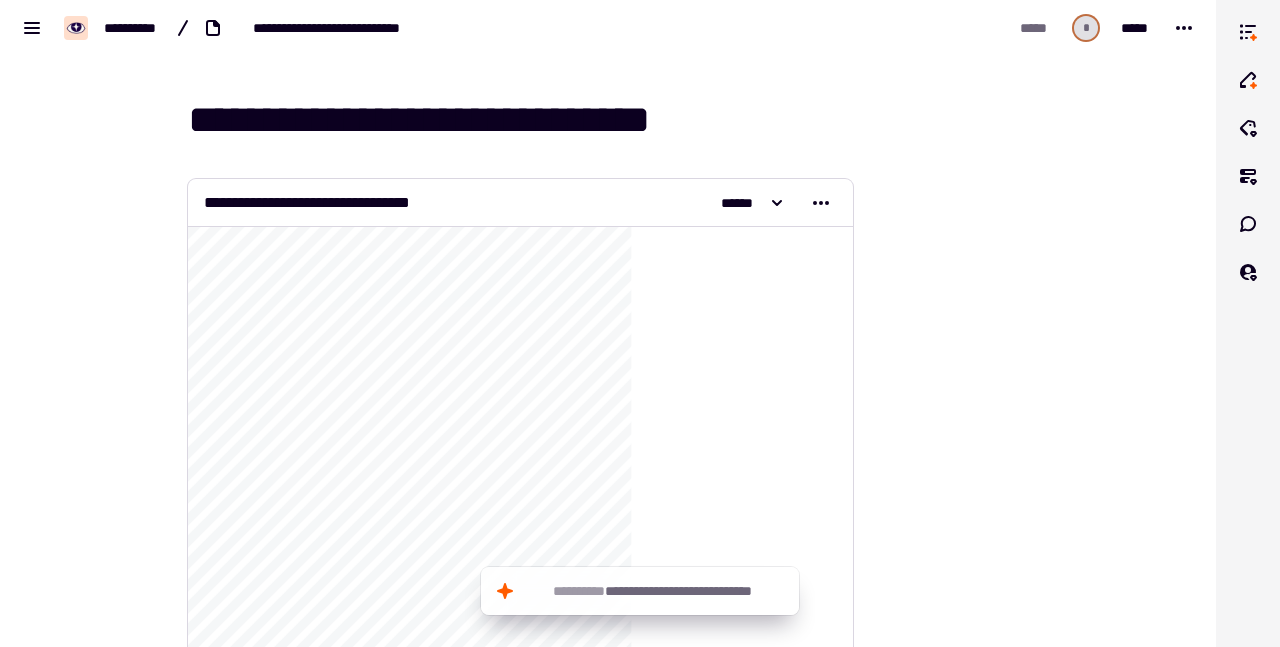 drag, startPoint x: 570, startPoint y: 317, endPoint x: 656, endPoint y: 314, distance: 86.05231 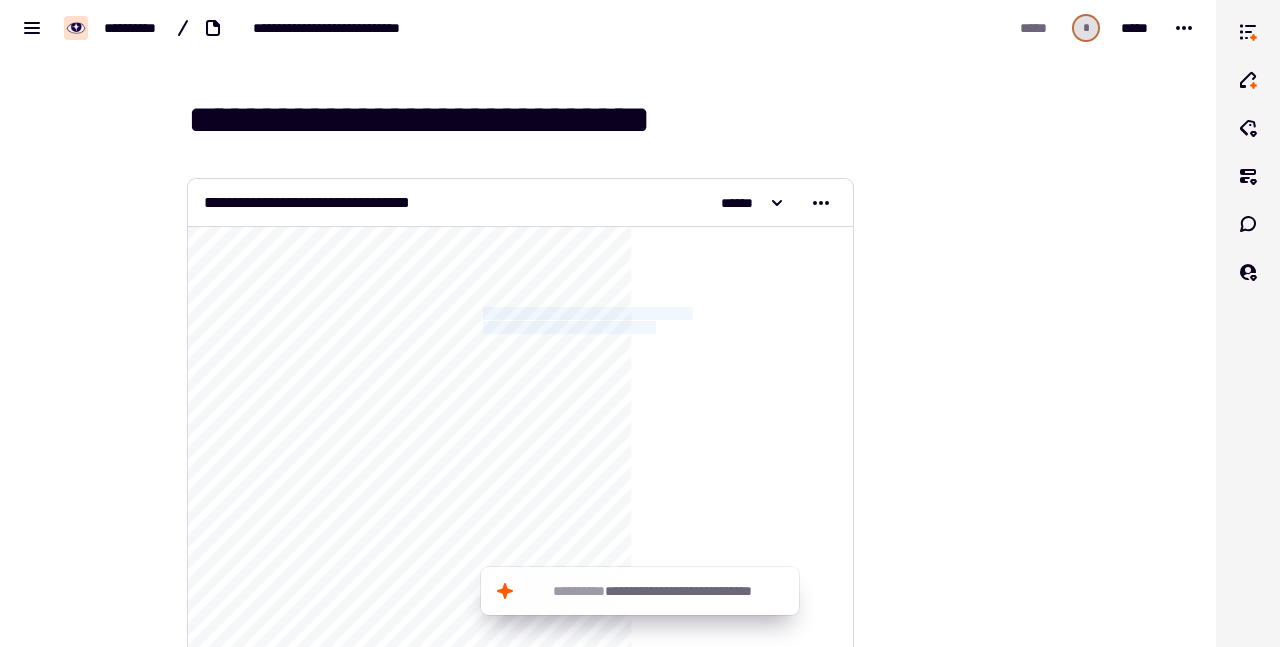drag, startPoint x: 675, startPoint y: 324, endPoint x: 475, endPoint y: 307, distance: 200.7212 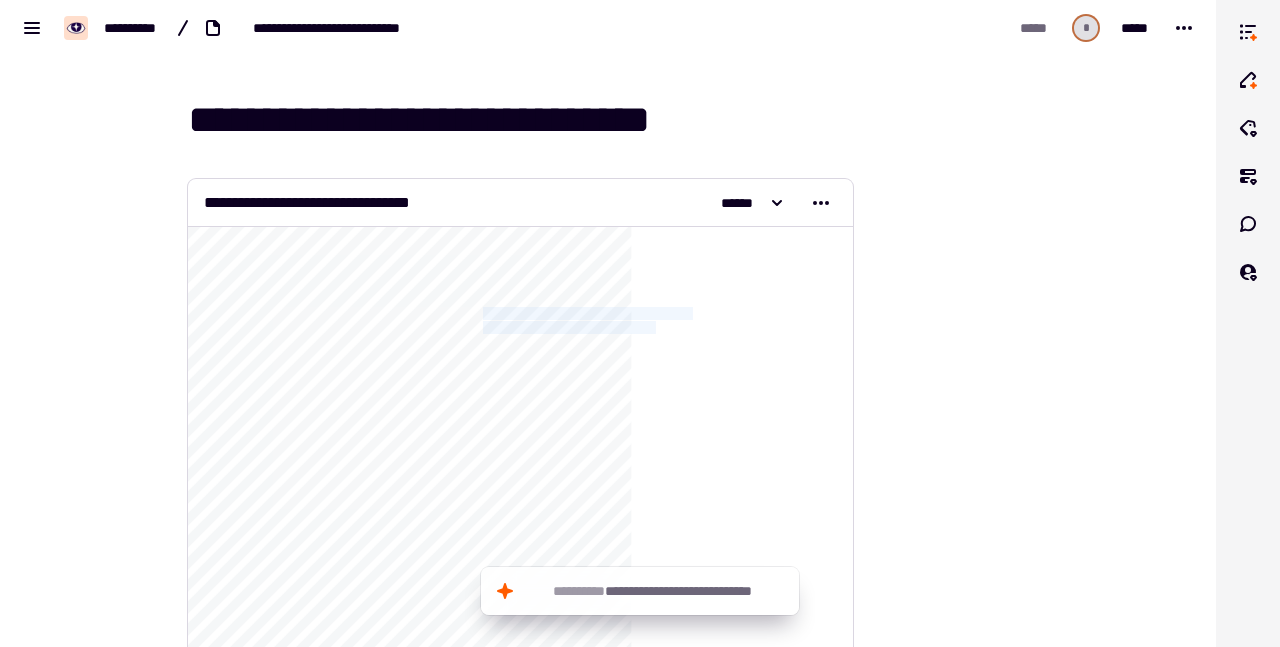 click on "[ADDRESS] [CITY] [STATE] [POSTAL_CODE] [COUNTRY] [ADDRESS] [CITY] [STATE] [POSTAL_CODE] [ADDRESS] [CITY] [STATE] [POSTAL_CODE] [ADDRESS] [CITY] [STATE] [POSTAL_CODE] [ADDRESS] [CITY] [STATE] [POSTAL_CODE] [ADDRESS] [CITY] [STATE] [POSTAL_CODE] [ADDRESS] [CITY] [STATE] [POSTAL_CODE] [ADDRESS] [CITY] [STATE] [POSTAL_CODE] [ADDRESS] [CITY] [STATE] [POSTAL_CODE] [ADDRESS] [CITY] [STATE] [POSTAL_CODE] [ADDRESS] [CITY] [STATE] [POSTAL_CODE]" 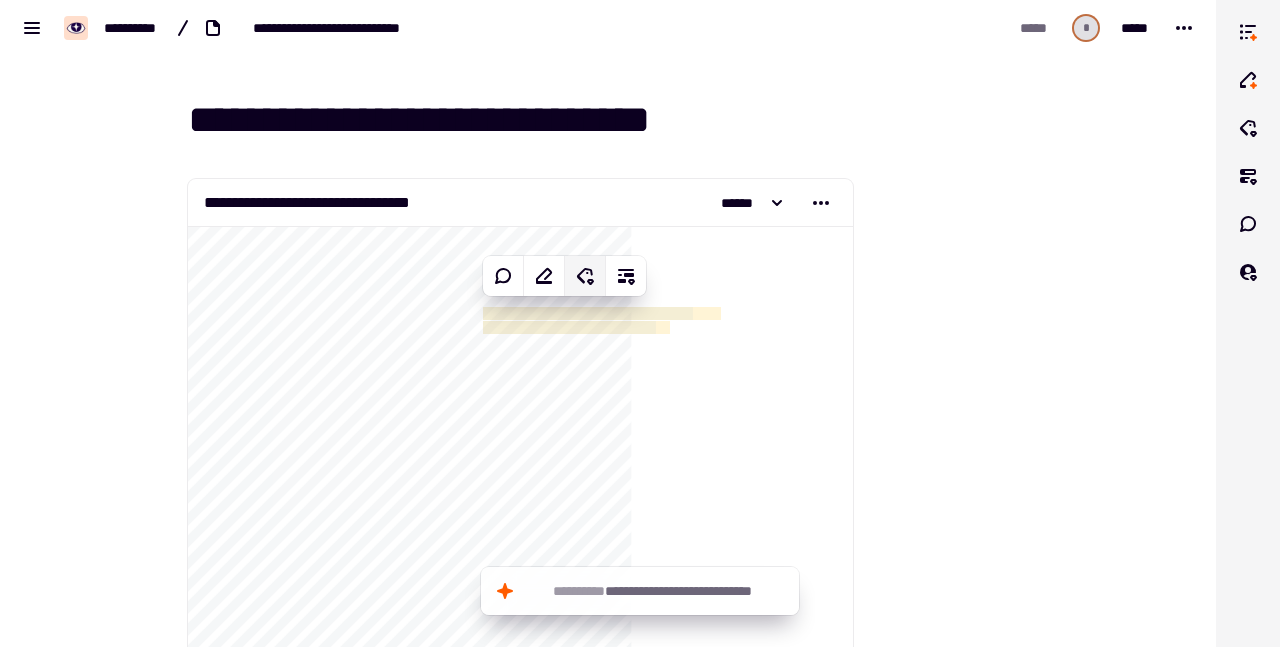 click 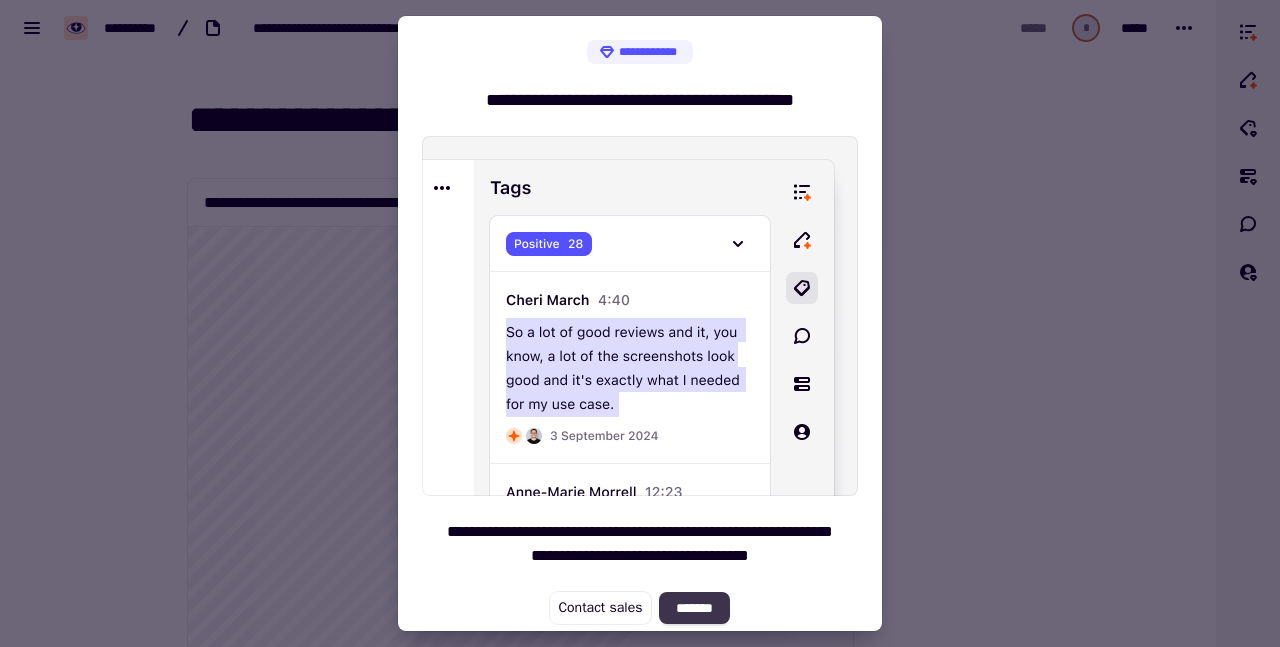 click on "*******" 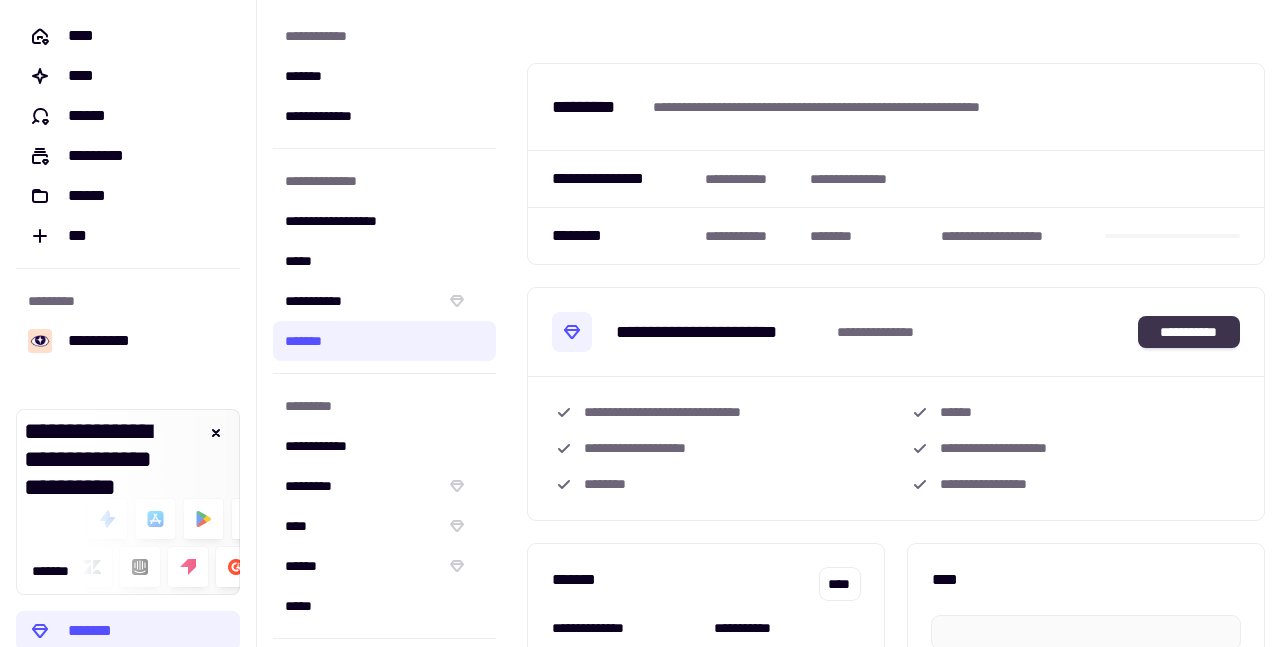 click on "**********" 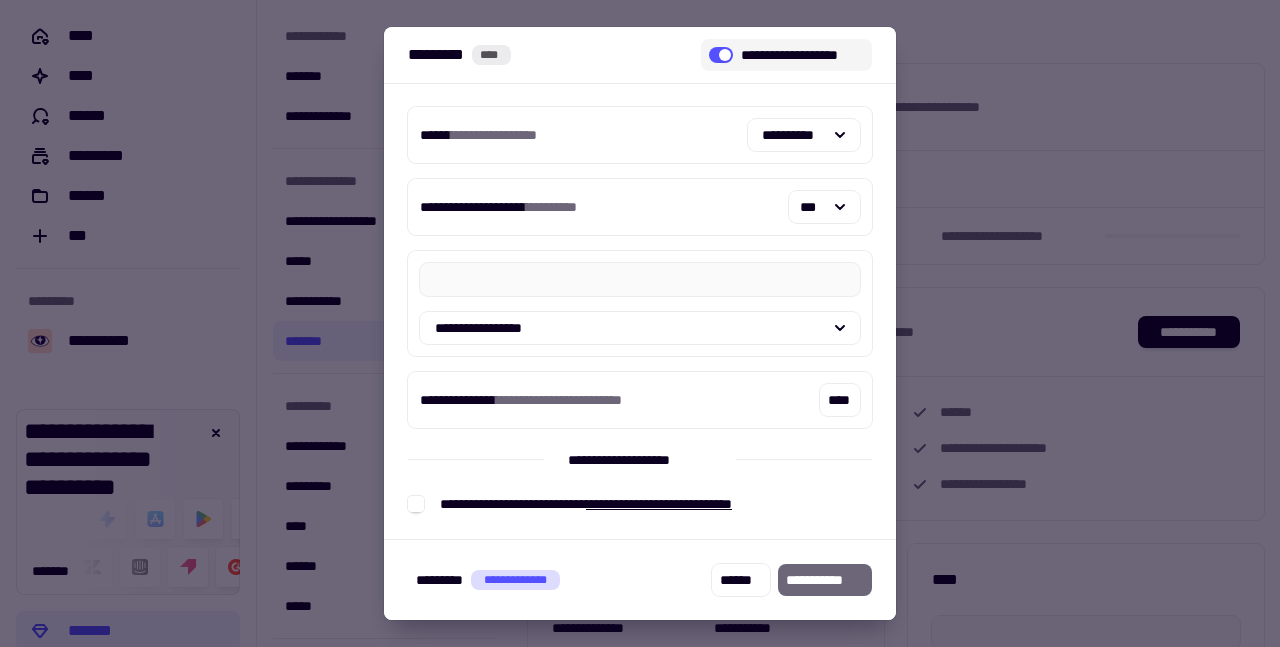 click 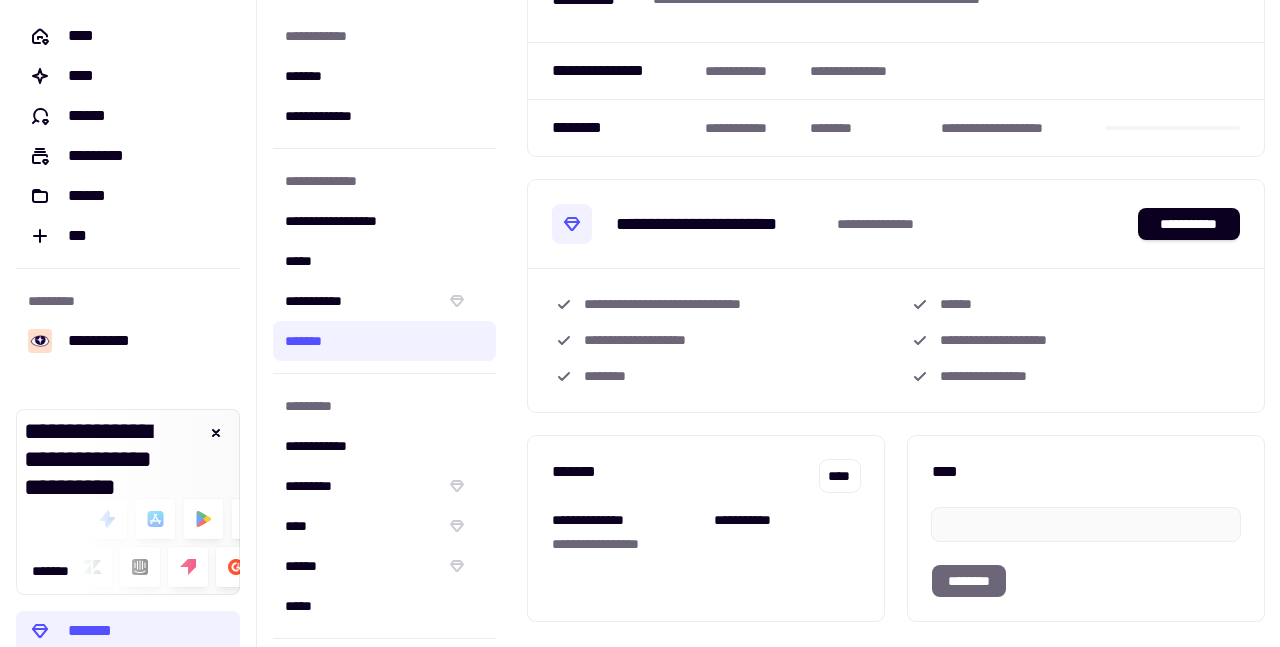 scroll, scrollTop: 105, scrollLeft: 0, axis: vertical 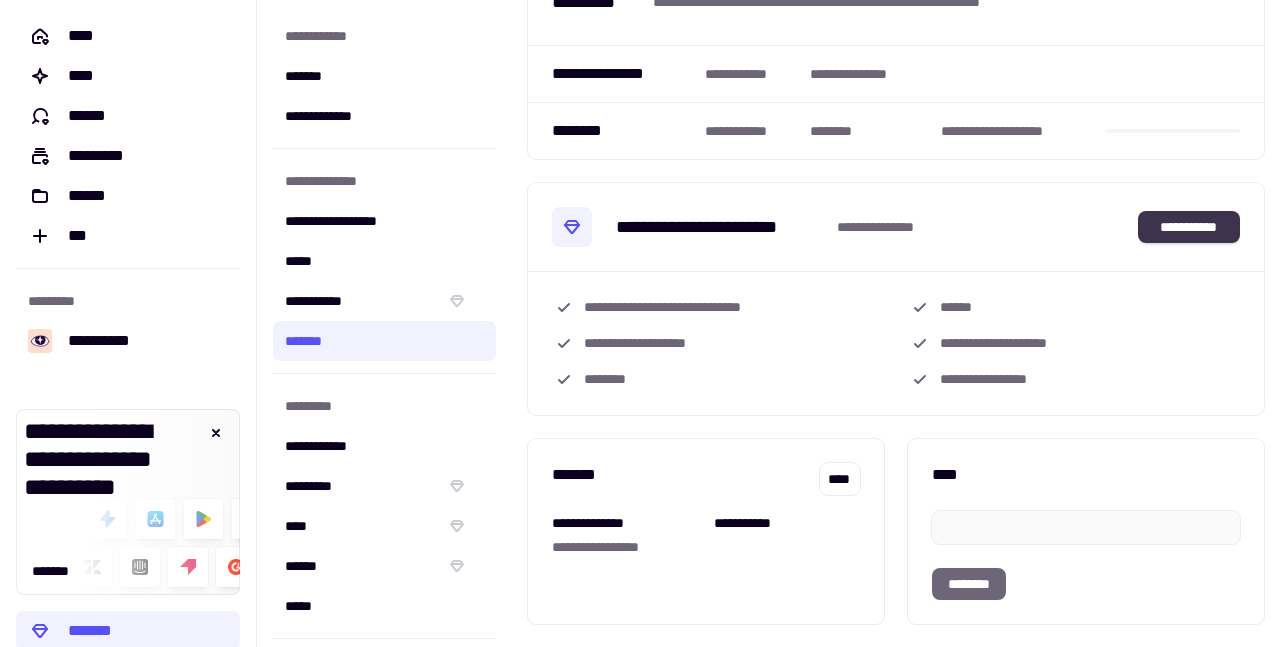 click on "**********" 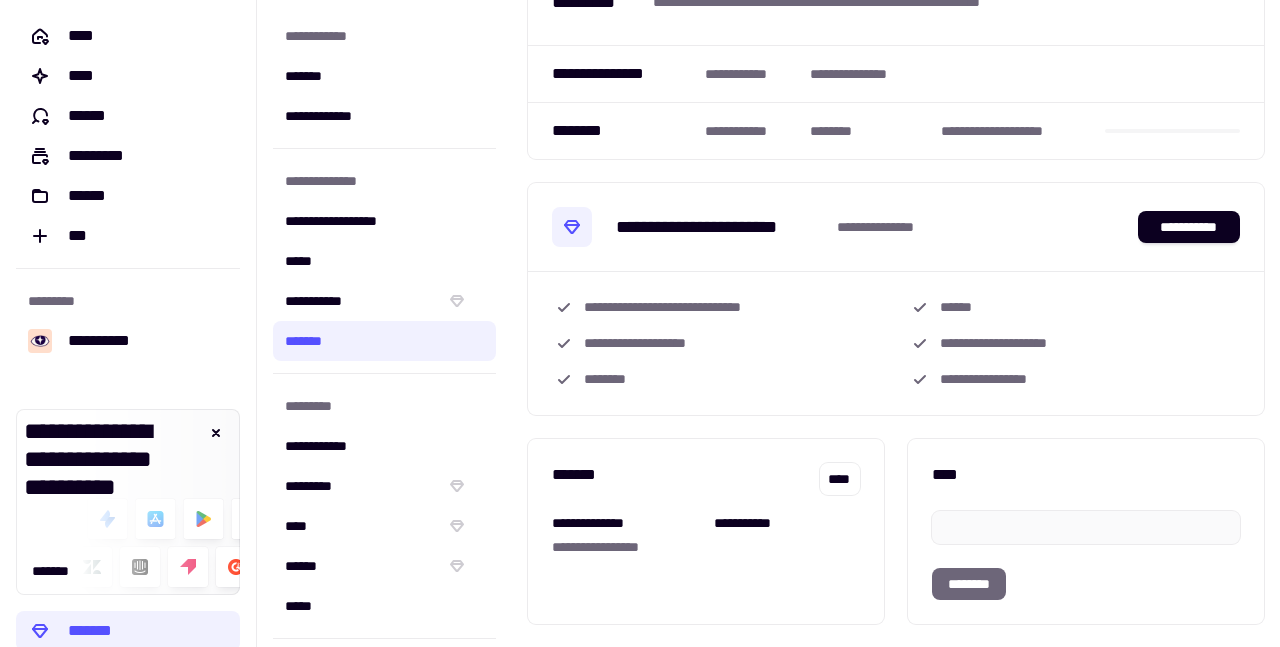 click on "**********" at bounding box center (623, 547) 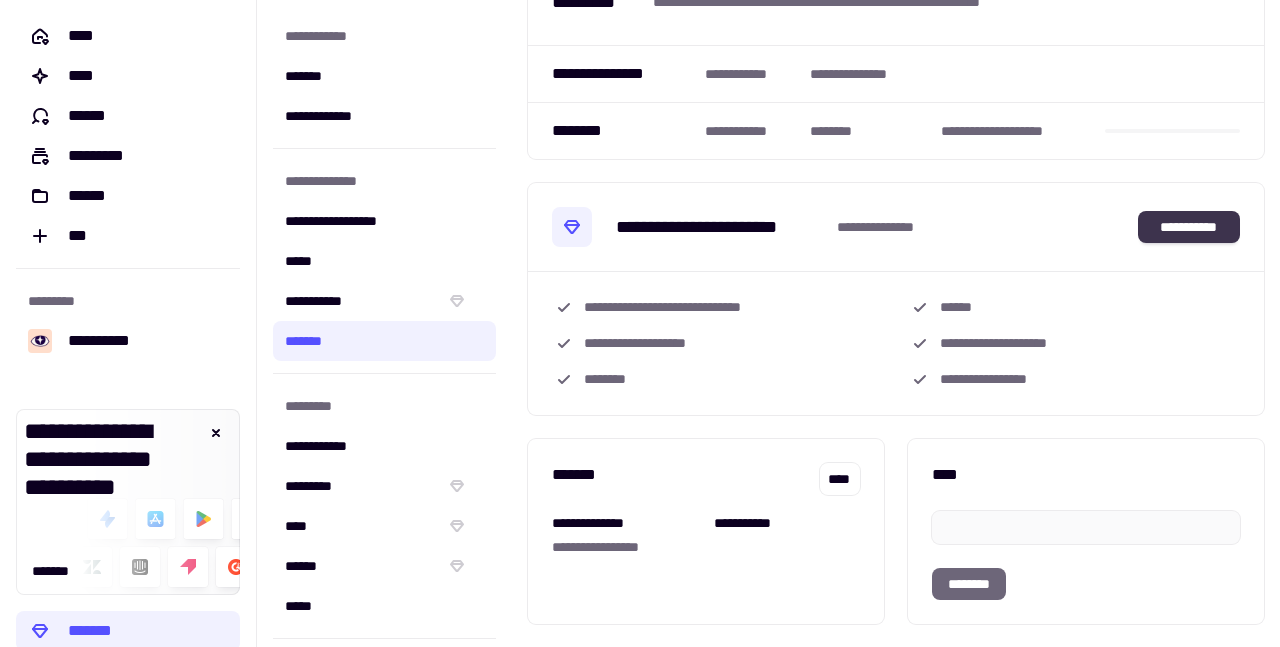 click on "**********" 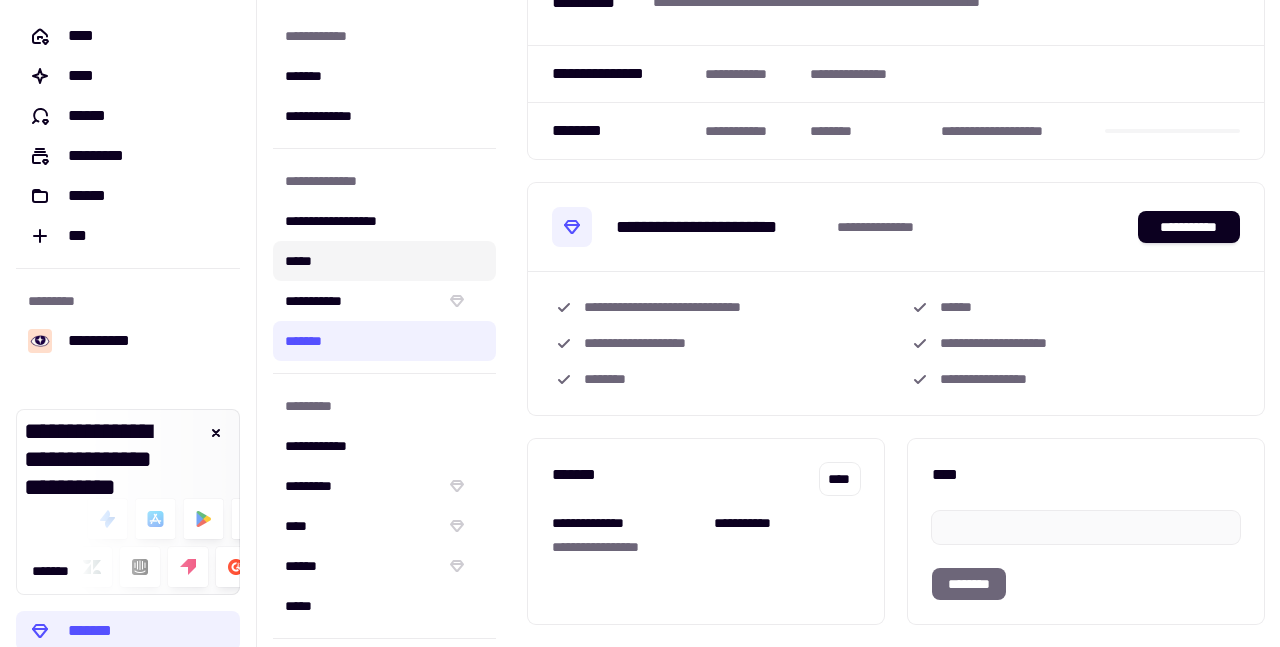click on "*****" 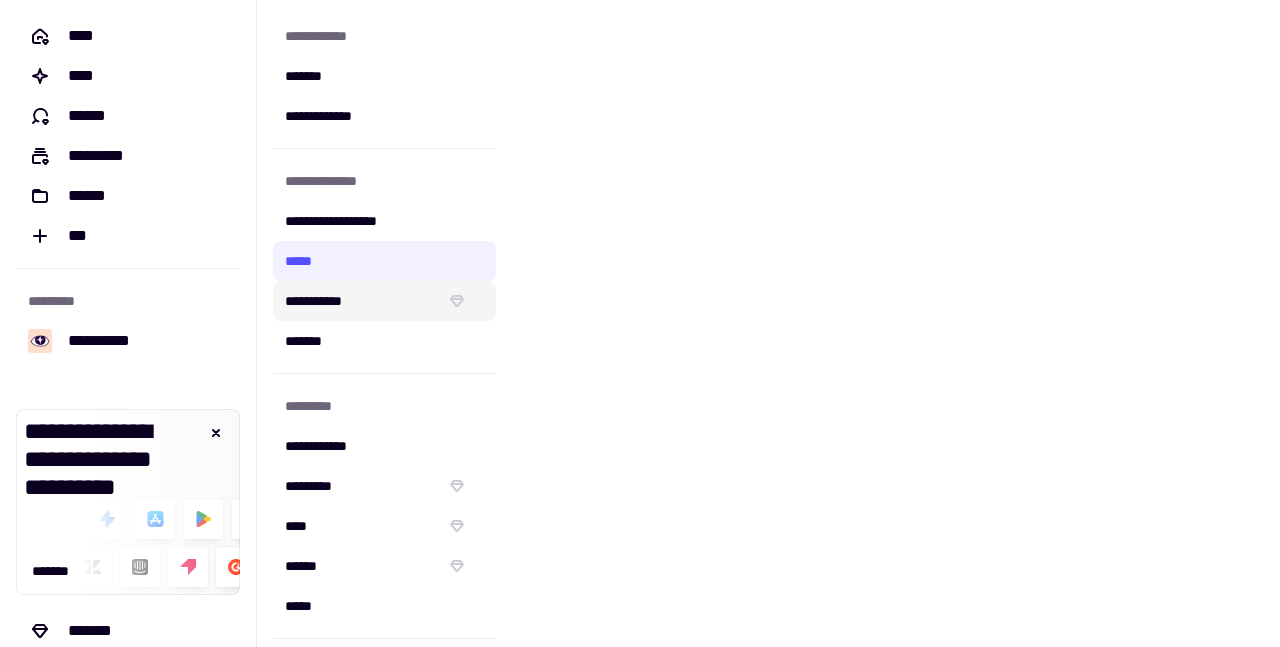 scroll, scrollTop: 0, scrollLeft: 0, axis: both 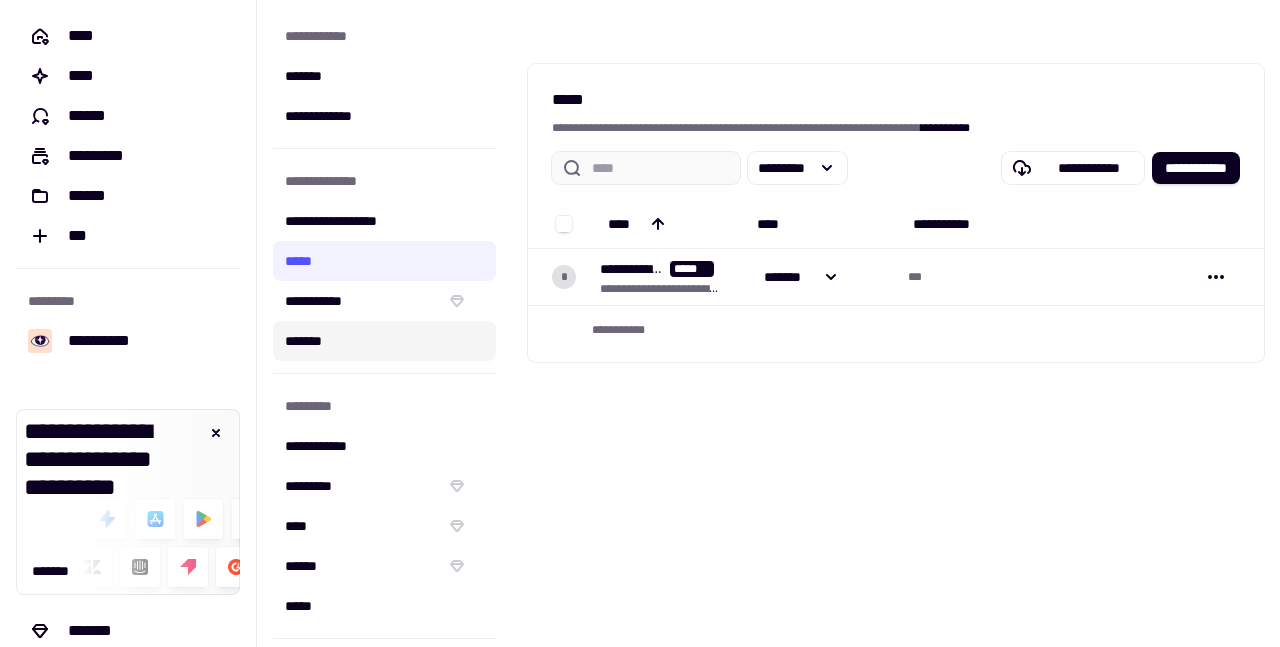 click on "*******" 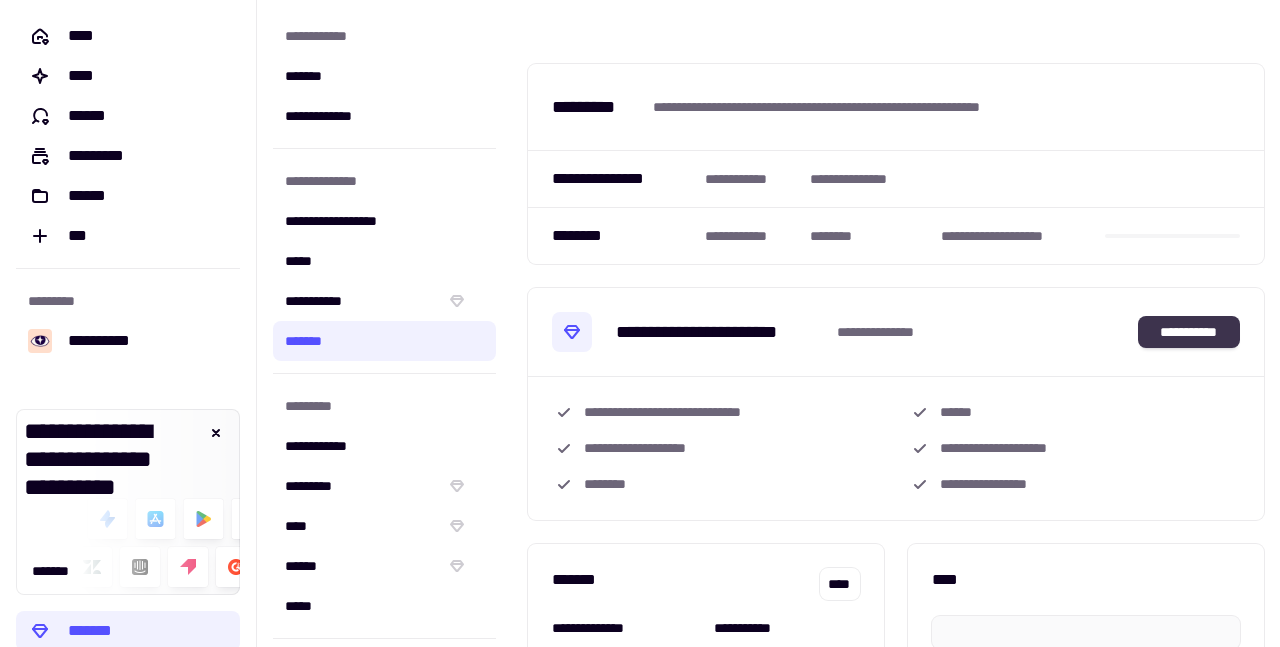 click on "**********" 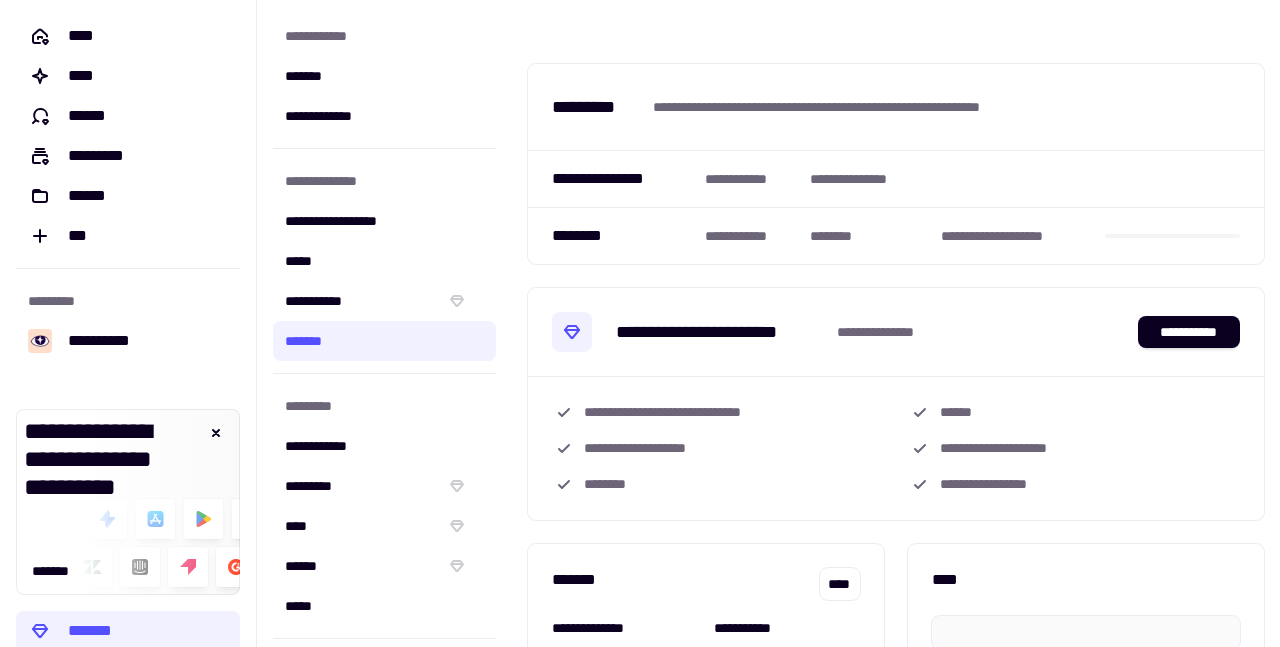 click on "[FIRST] [LAST] [PHONE]" at bounding box center [896, 332] 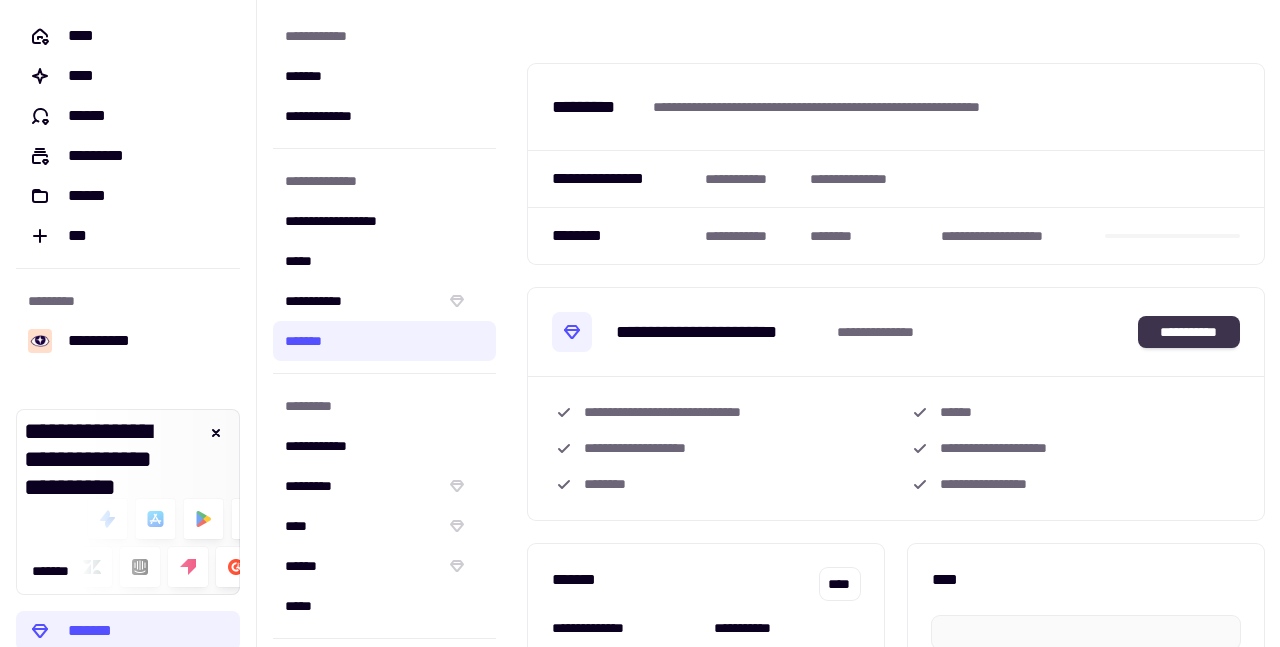 click on "**********" 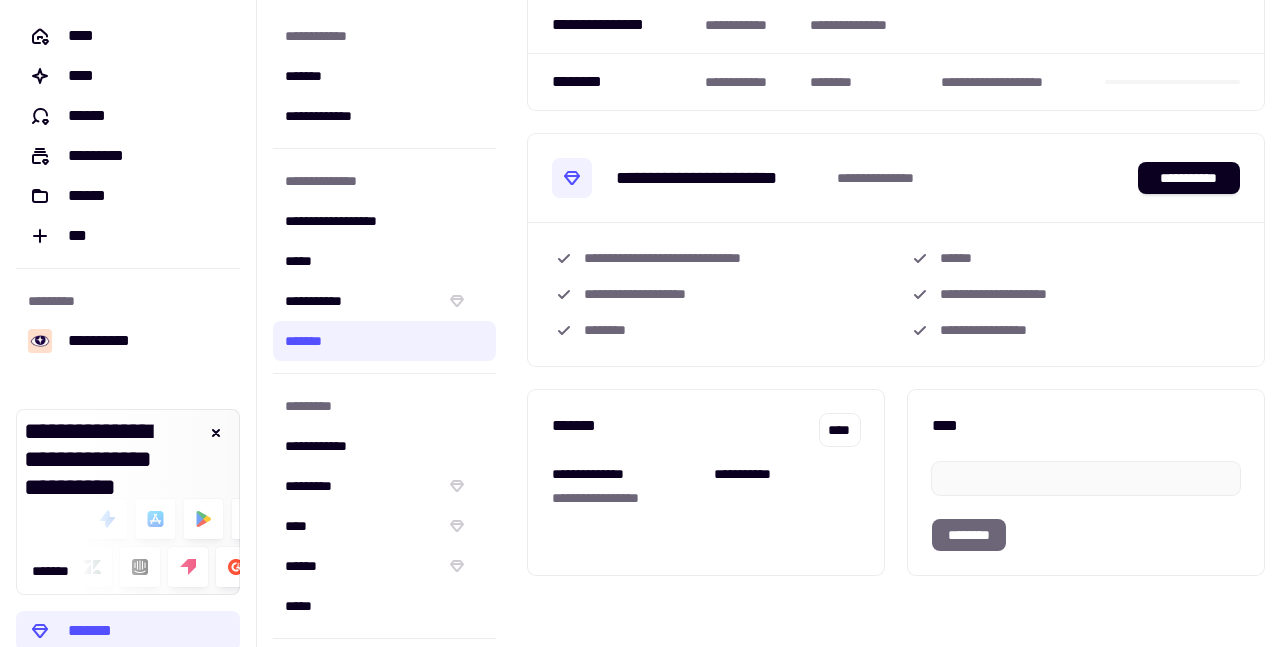 scroll, scrollTop: 153, scrollLeft: 0, axis: vertical 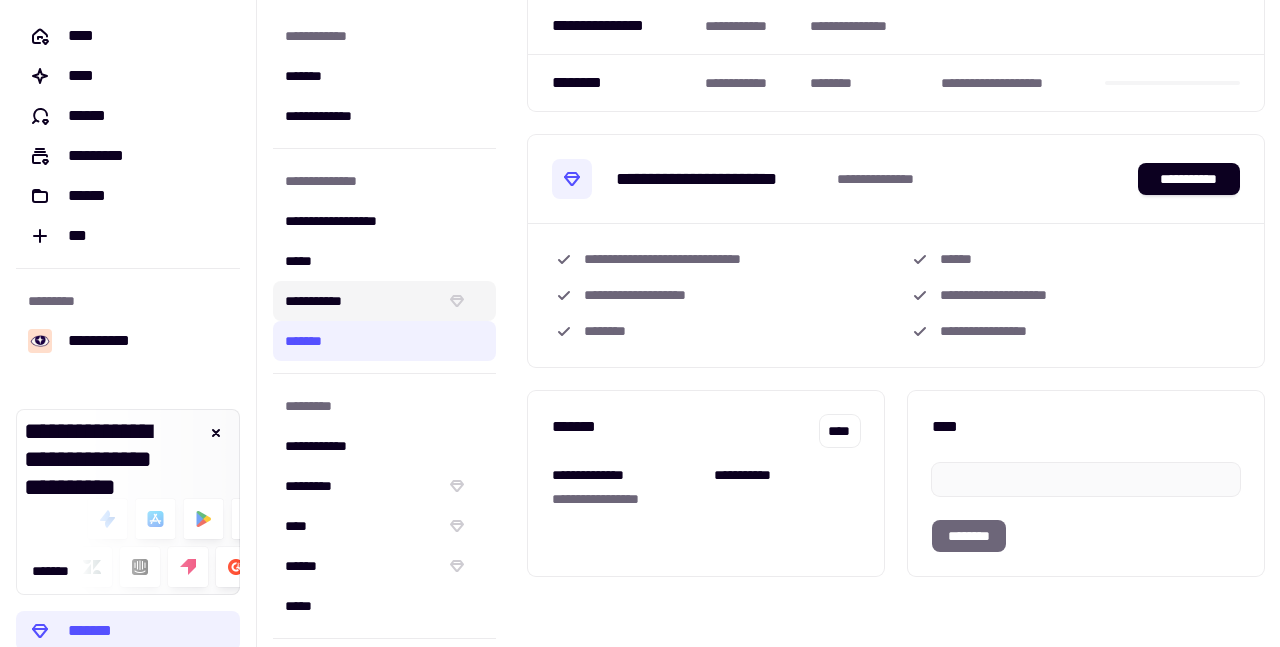 click on "**********" 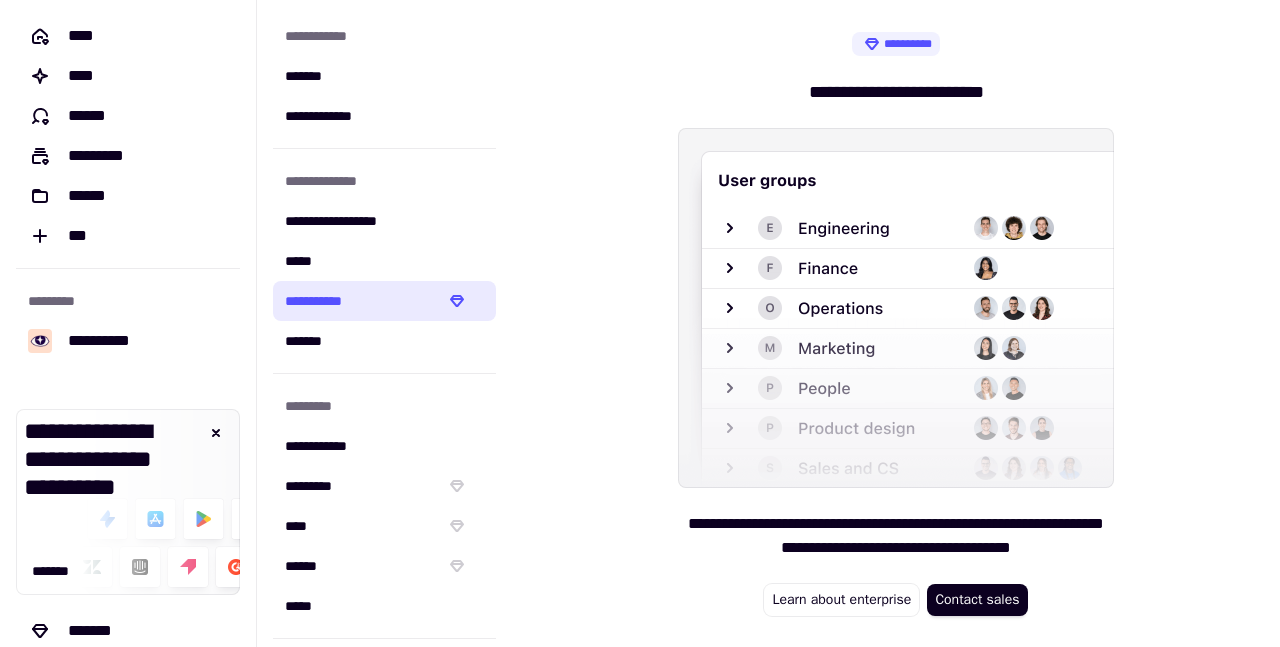 scroll, scrollTop: 0, scrollLeft: 0, axis: both 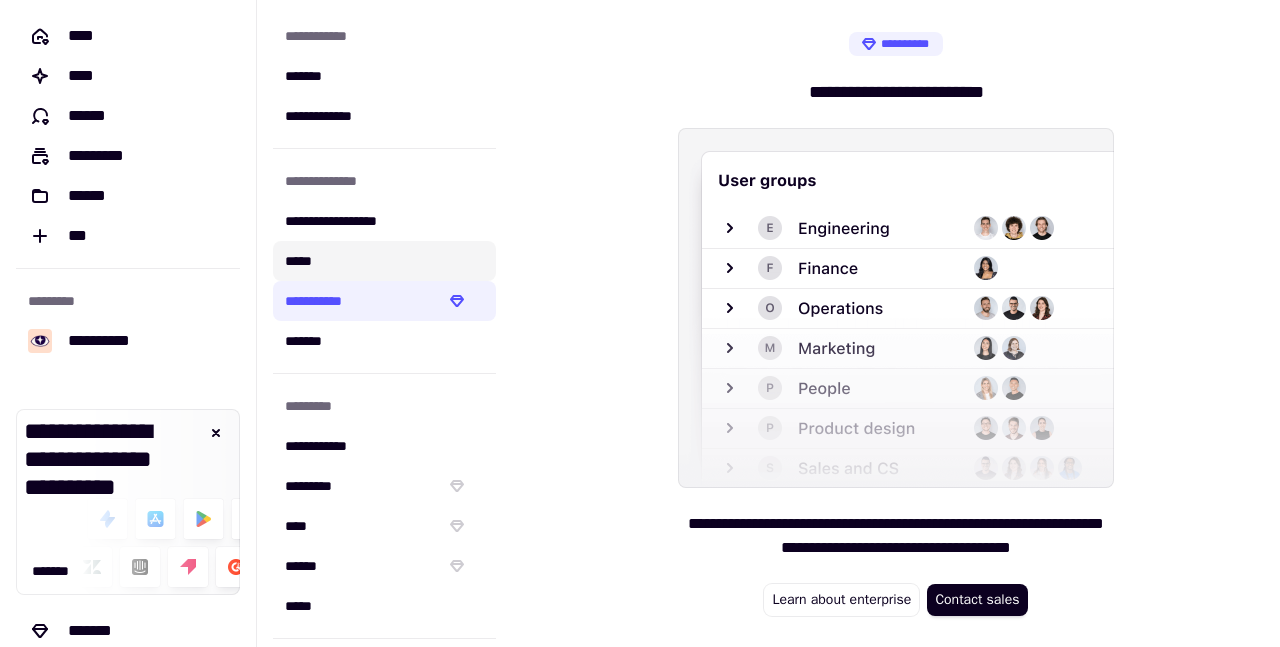 click on "*****" 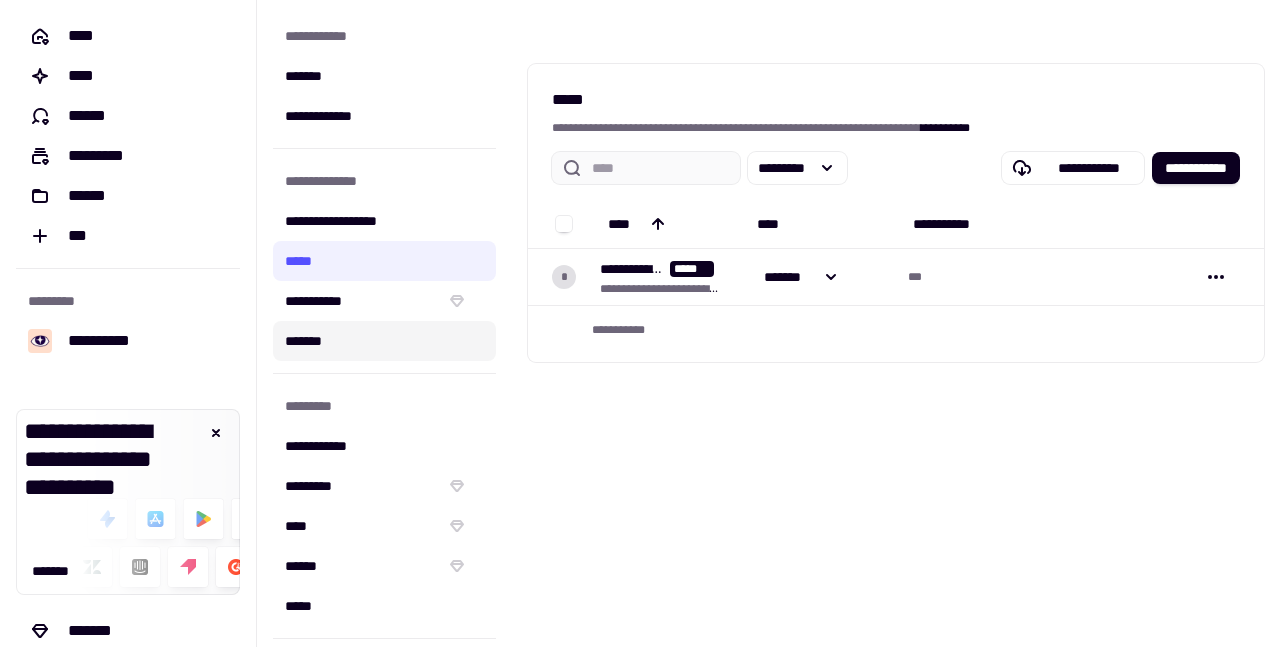 click on "*******" 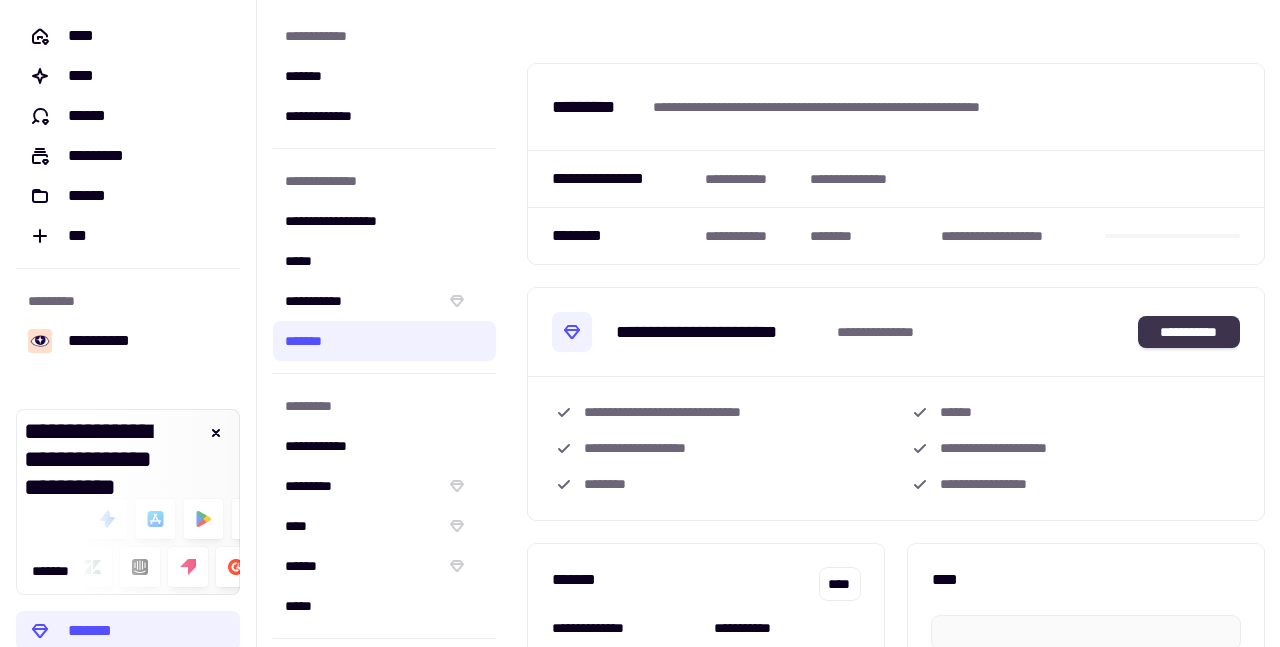 click on "**********" 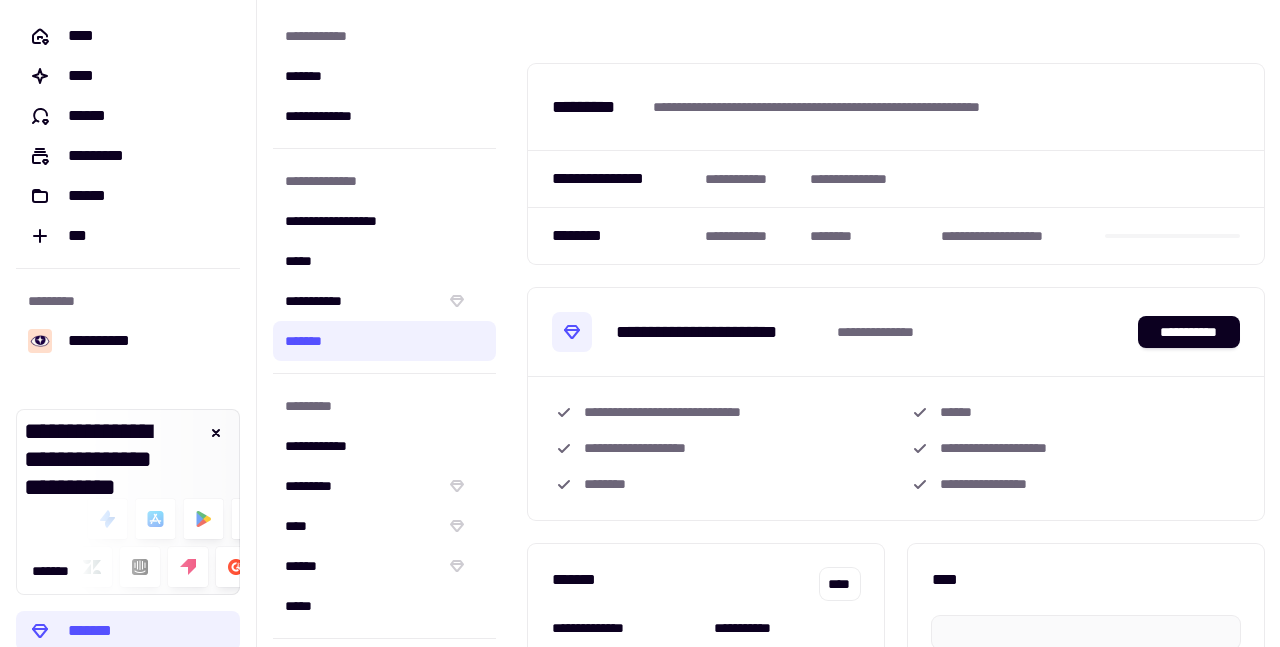 click on "[FIRST] [LAST]" at bounding box center (833, 332) 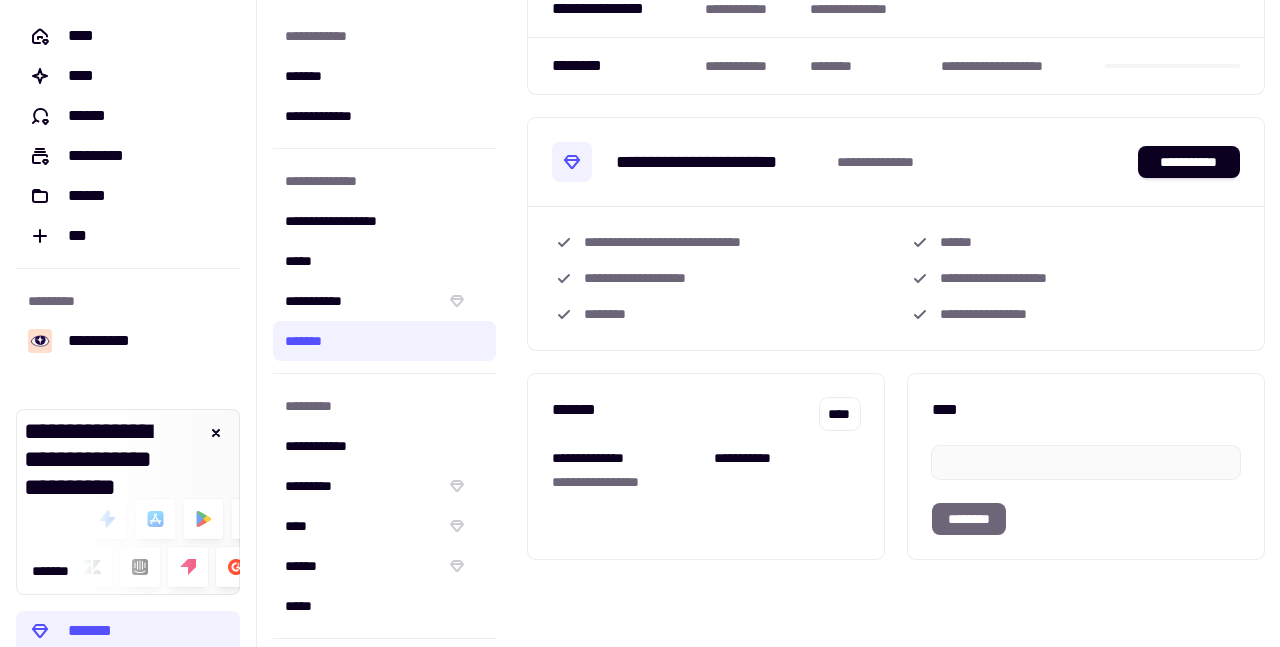 scroll, scrollTop: 179, scrollLeft: 0, axis: vertical 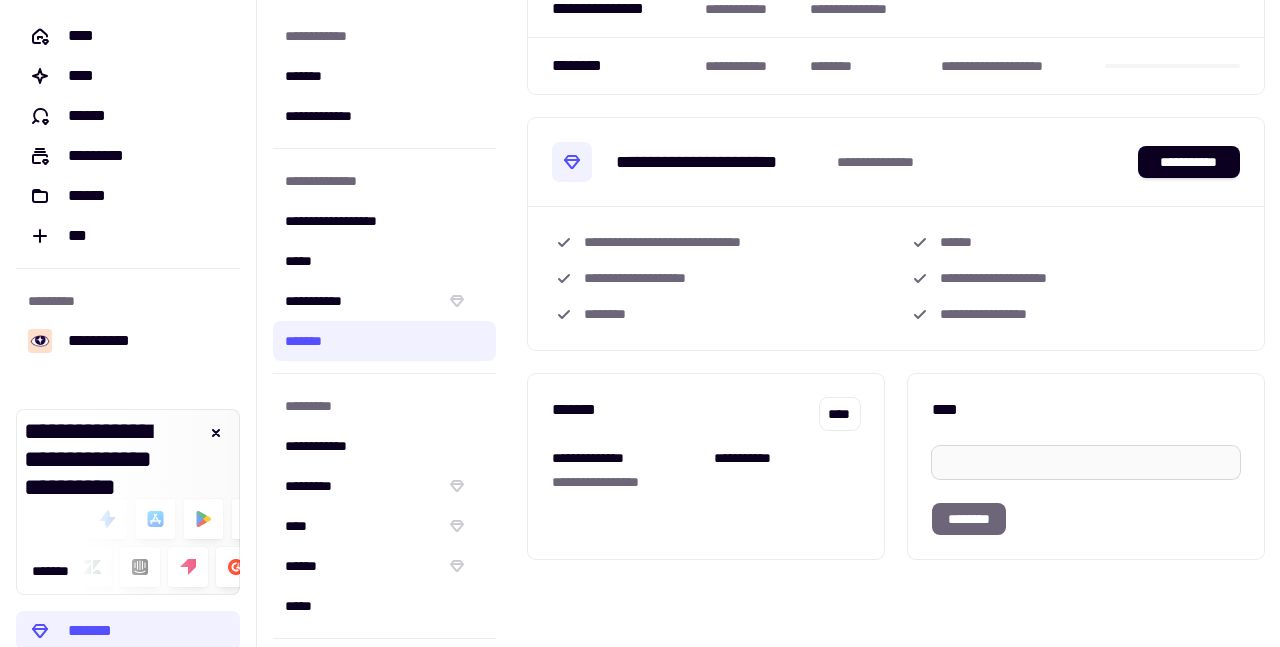 click at bounding box center [1086, 462] 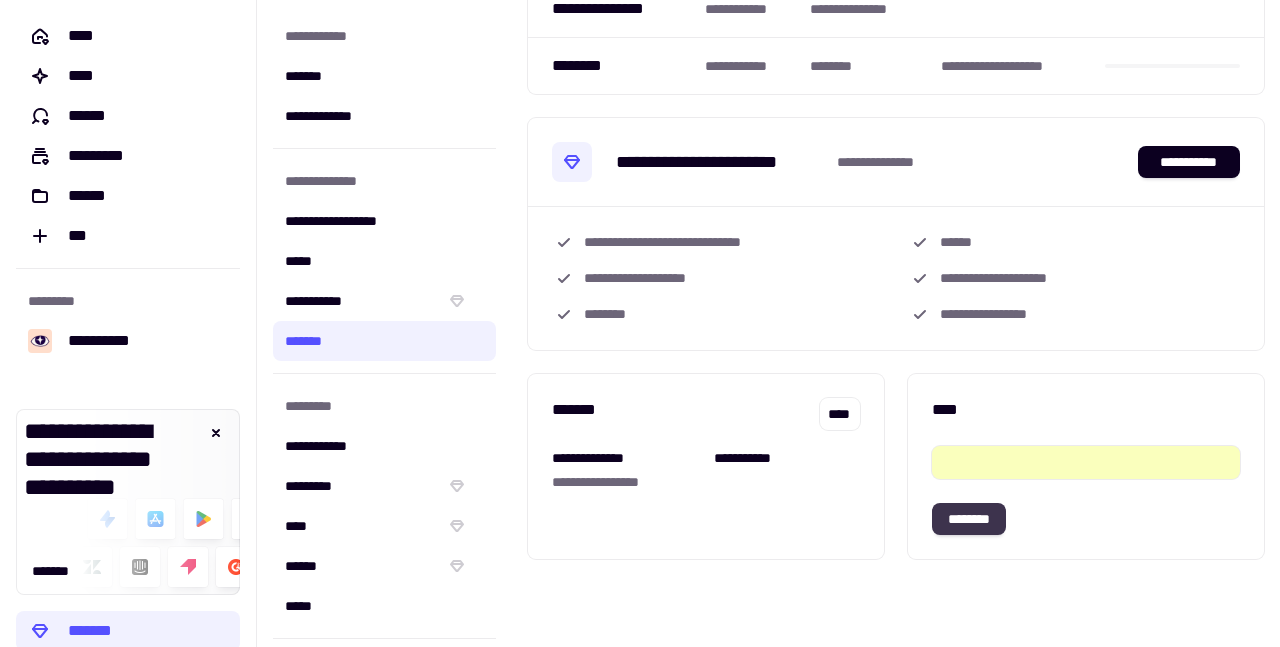 click on "********" 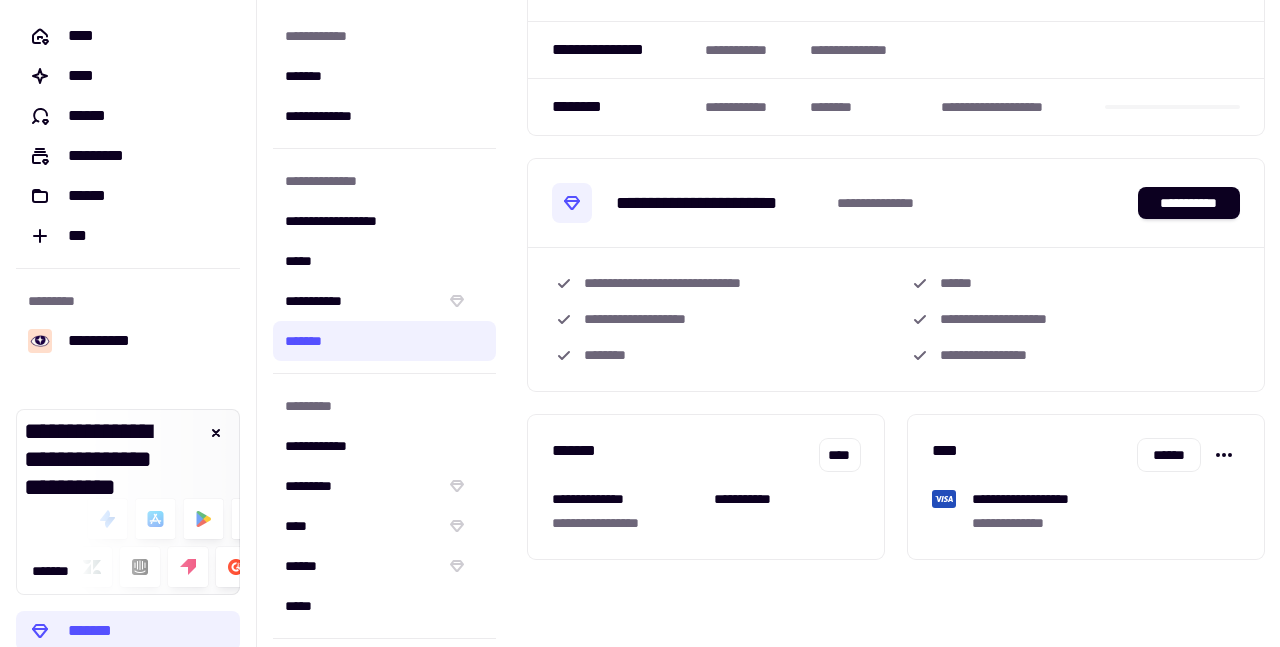 scroll, scrollTop: 143, scrollLeft: 0, axis: vertical 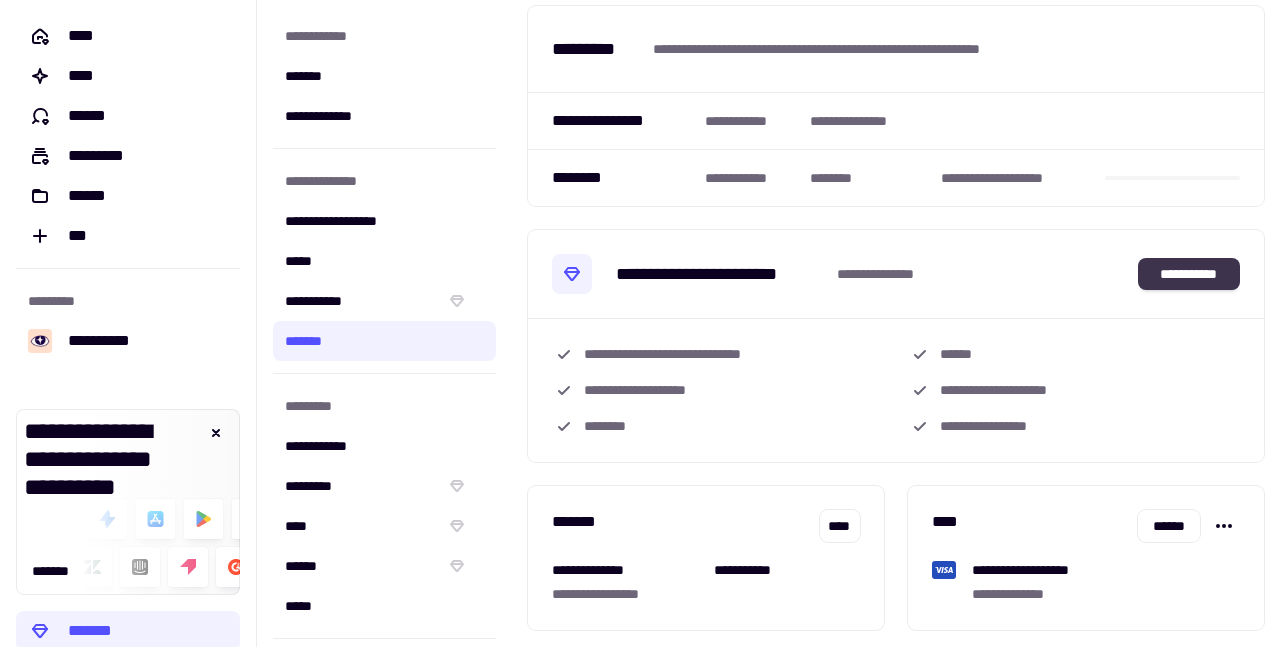 click on "**********" 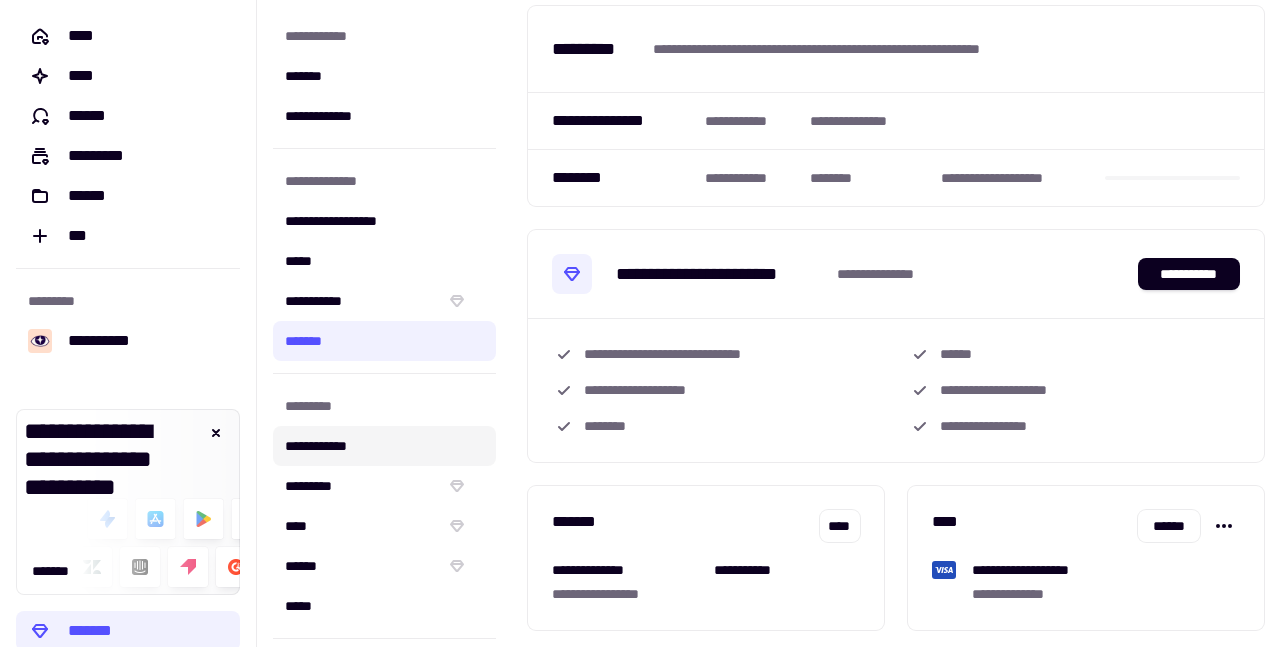 click on "**********" 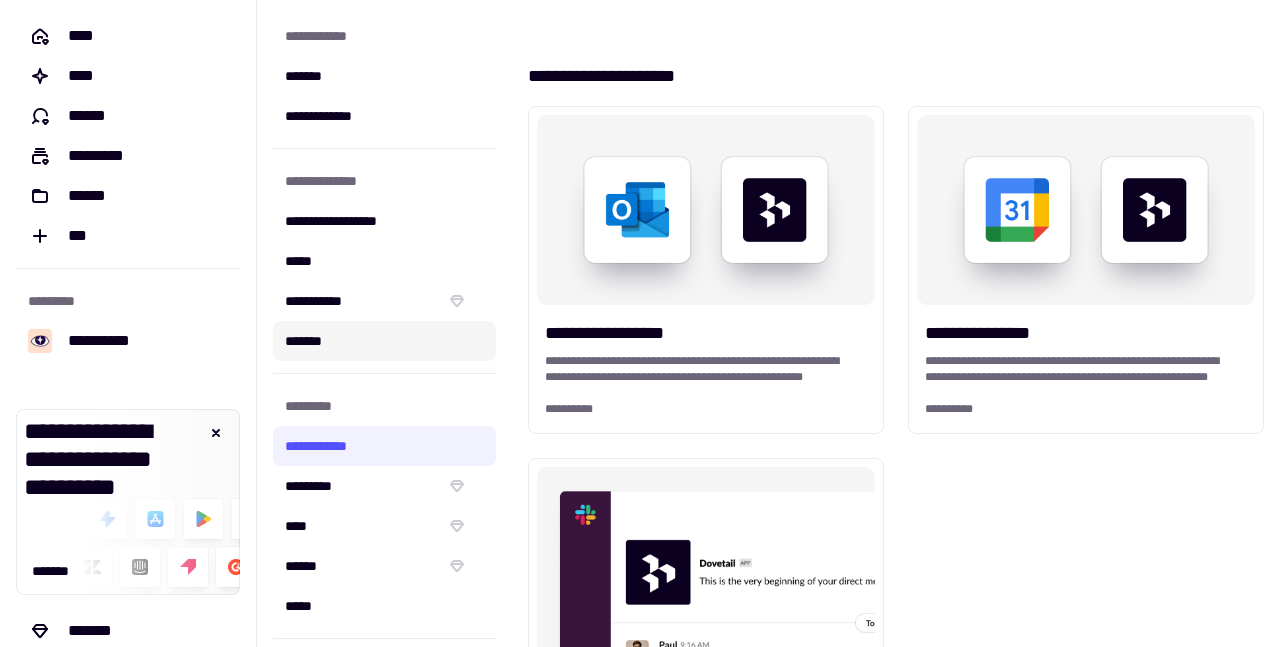 click on "*******" 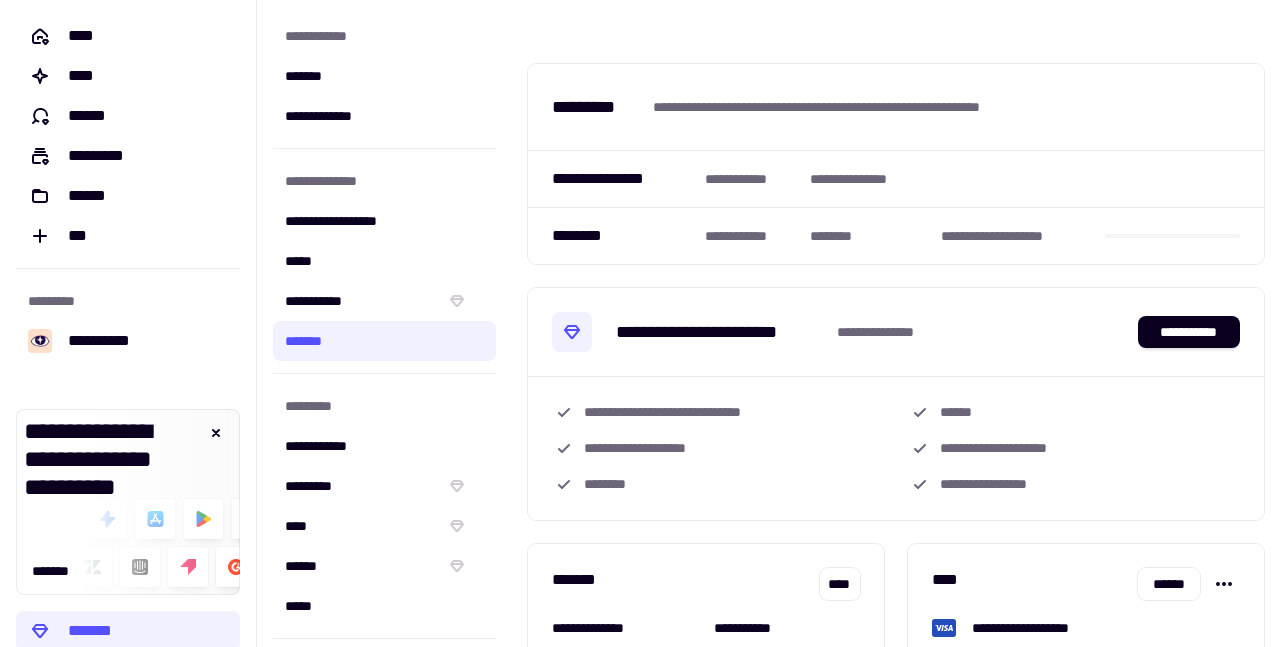 scroll, scrollTop: 143, scrollLeft: 0, axis: vertical 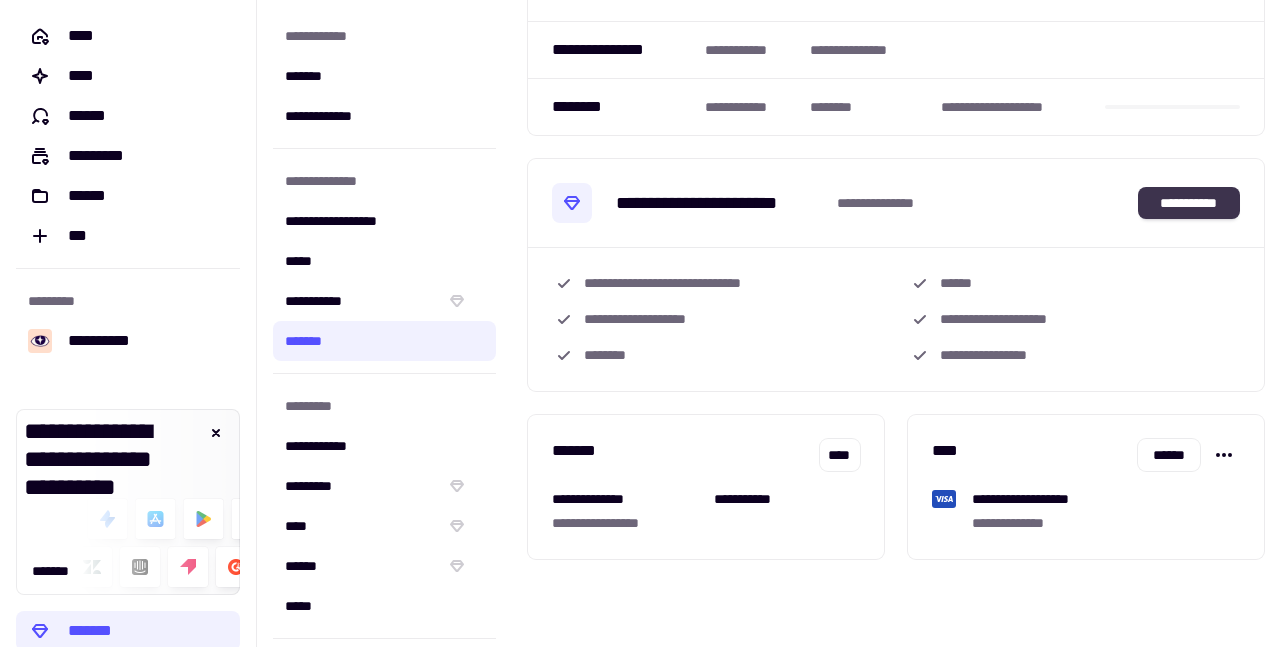 click on "**********" 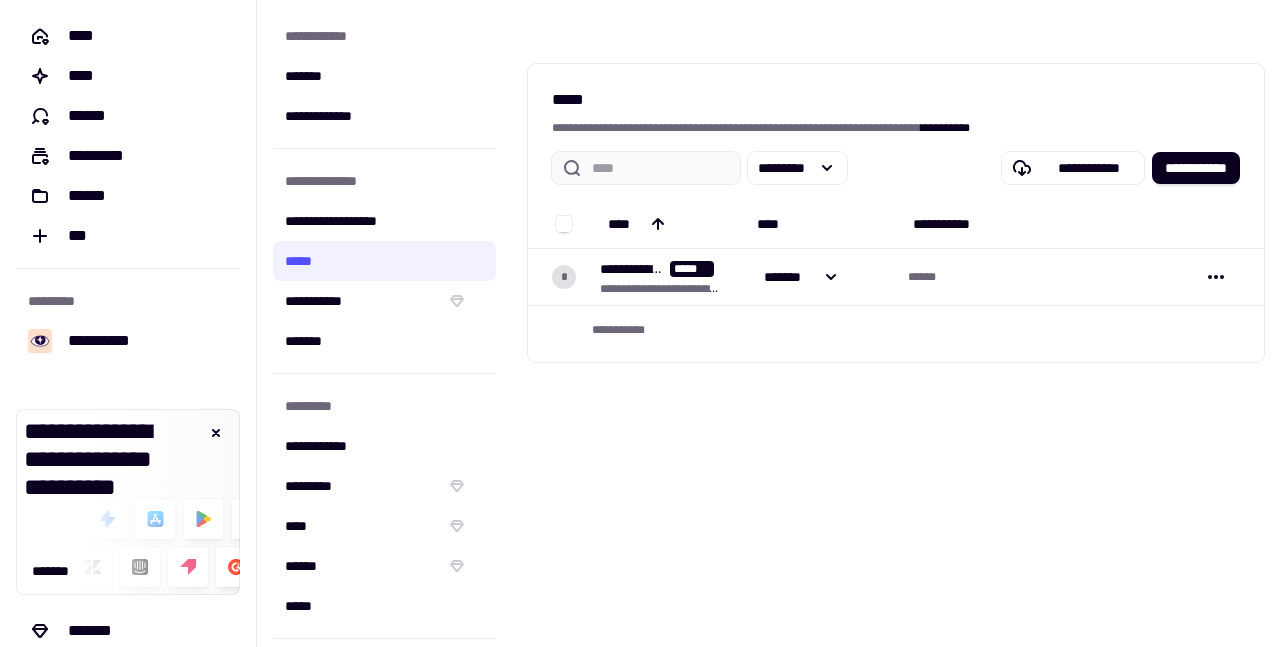 scroll, scrollTop: 0, scrollLeft: 0, axis: both 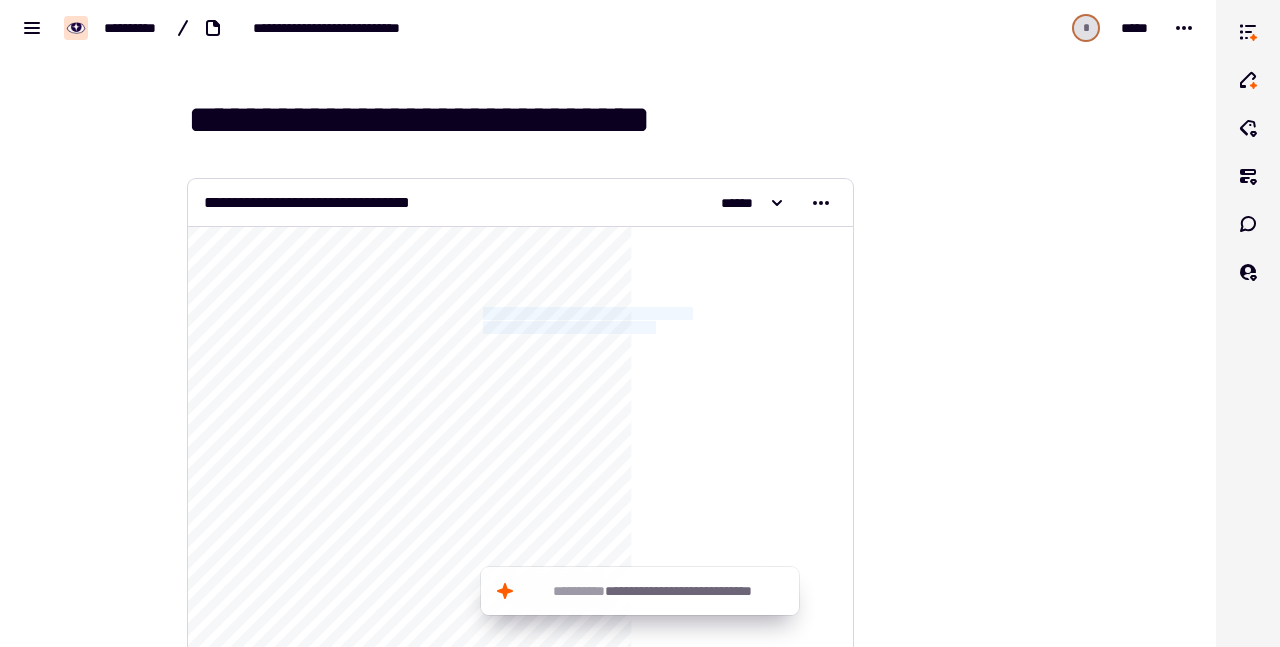 drag, startPoint x: 676, startPoint y: 321, endPoint x: 476, endPoint y: 309, distance: 200.35968 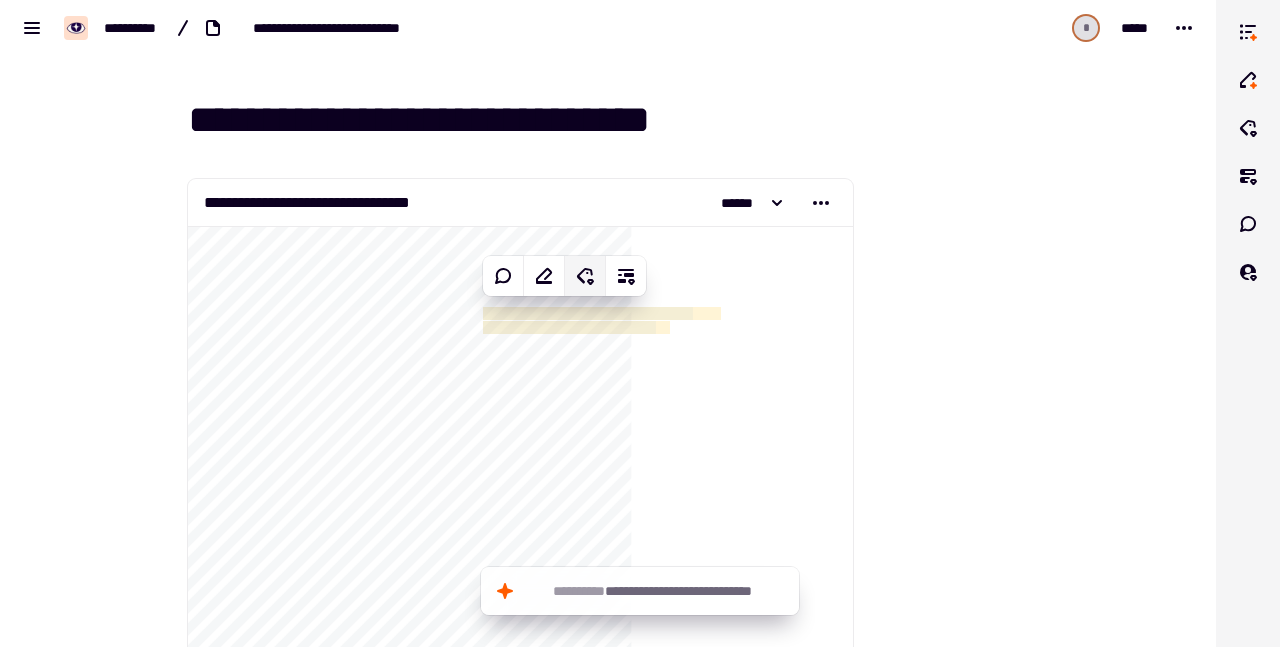 click 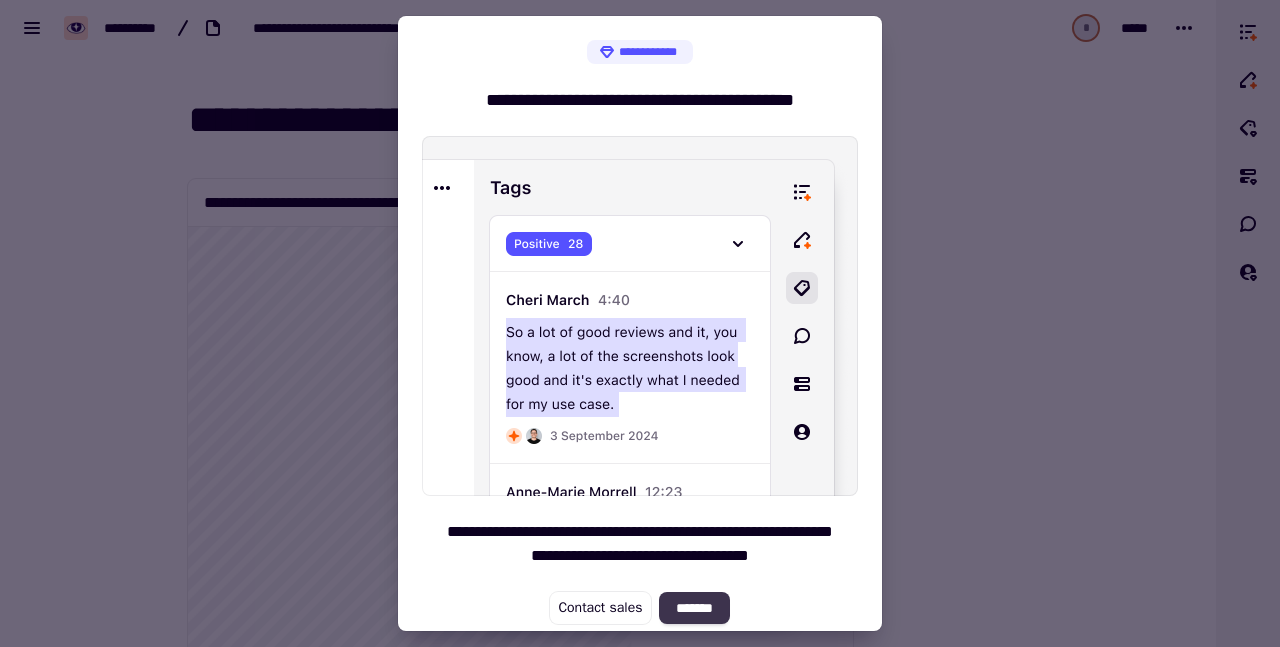 click on "*******" 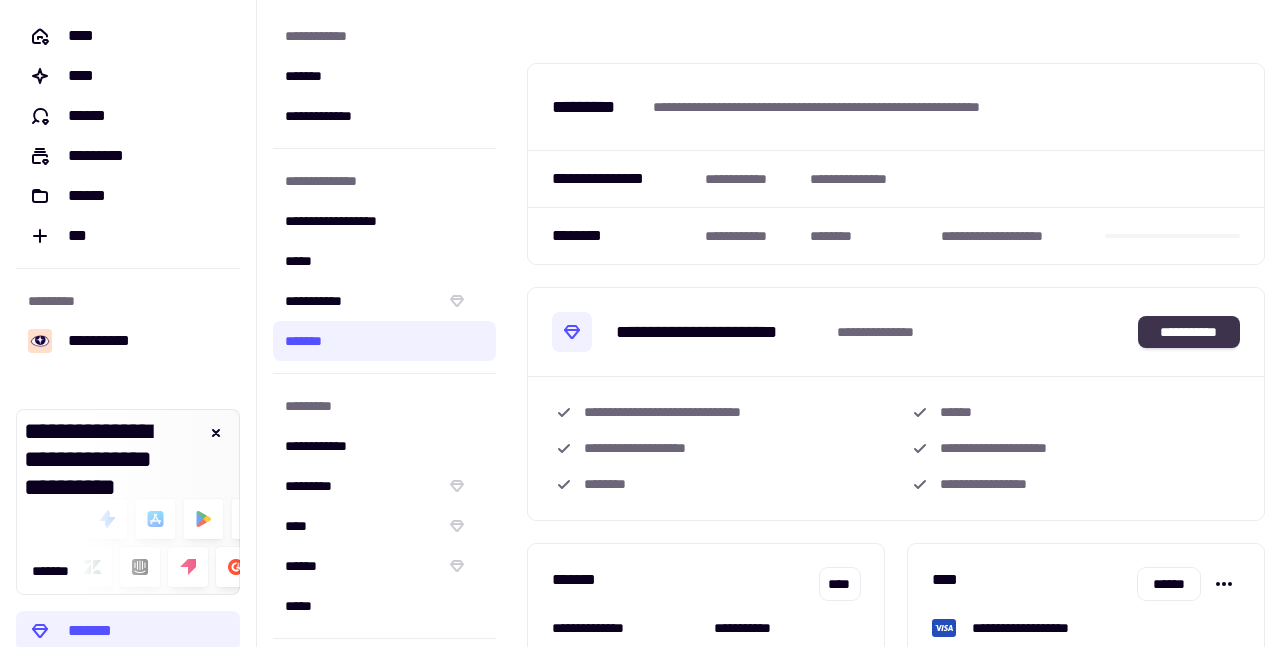 click on "**********" 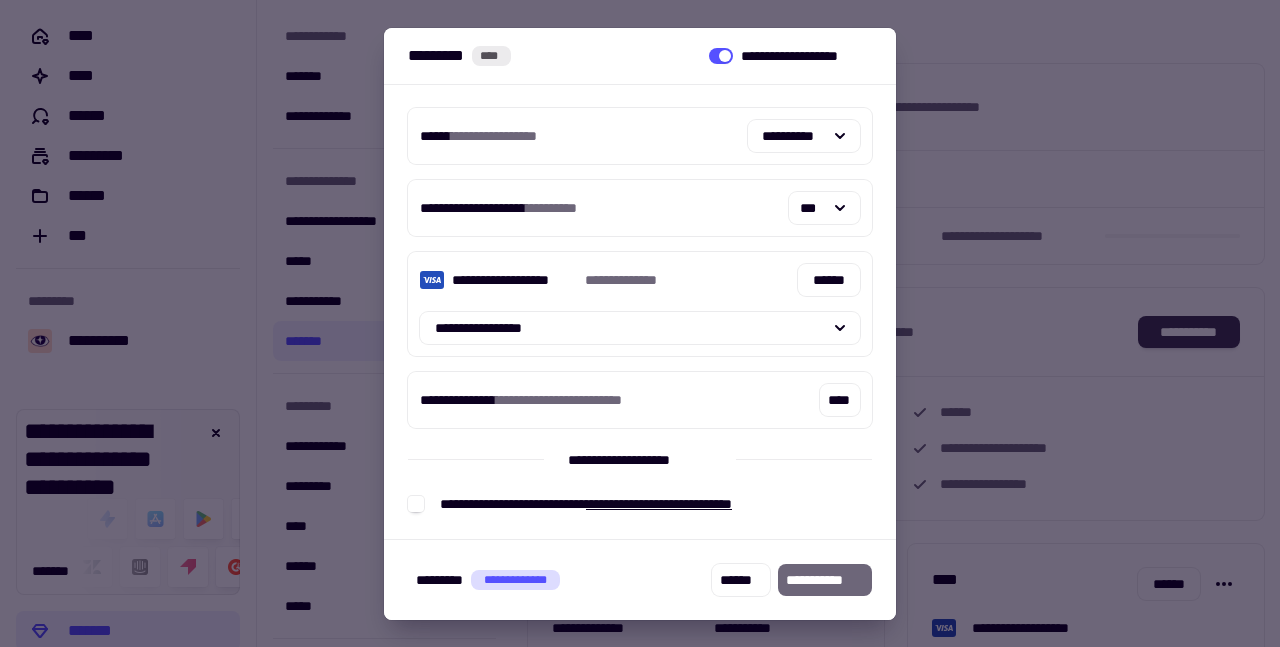 click on "**********" 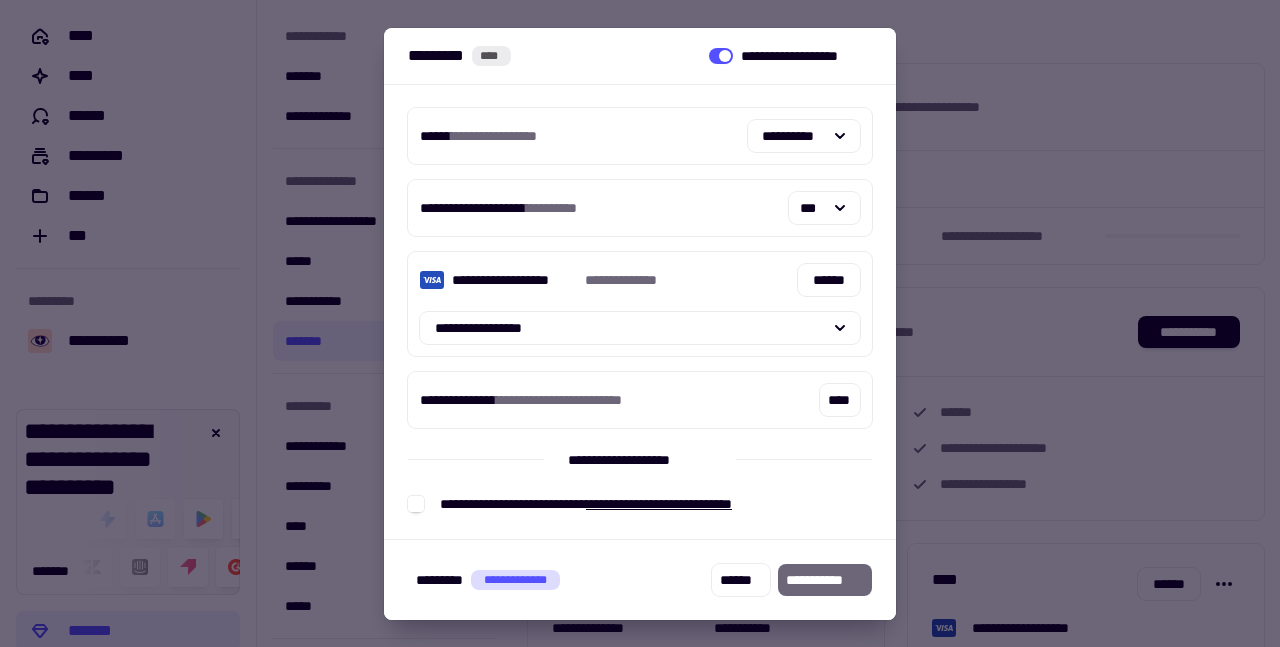 click on "[FIRST] [LAST] [PHONE] [EMAIL] [ADDRESS] [CITY] [STATE] [POSTAL_CODE] [COUNTRY] [DATE] [TIME] [AGE] [GENDER] [NATIONALITY] [OCCUPATION] [COMPANY] [JOB_TITLE] [SALARY] [BANK_NAME] [ACCOUNT_NUMBER] [ROUTING_NUMBER] [CREDIT_CARD_NUMBER] [EXPIRY_DATE] [CVV] [PASSPORT_NUMBER] [DRIVER_LICENSE_NUMBER] [SSN] [ADDRESS] [CITY] [STATE] [POSTAL_CODE] [COUNTRY] [DATE] [TIME] [AGE] [GENDER] [NATIONALITY] [OCCUPATION] [COMPANY] [JOB_TITLE] [SALARY] [BANK_NAME] [ACCOUNT_NUMBER] [ROUTING_NUMBER] [CREDIT_CARD_NUMBER] [EXPIRY_DATE] [CVV] [PASSPORT_NUMBER] [DRIVER_LICENSE_NUMBER] [SSN]" at bounding box center [640, 312] 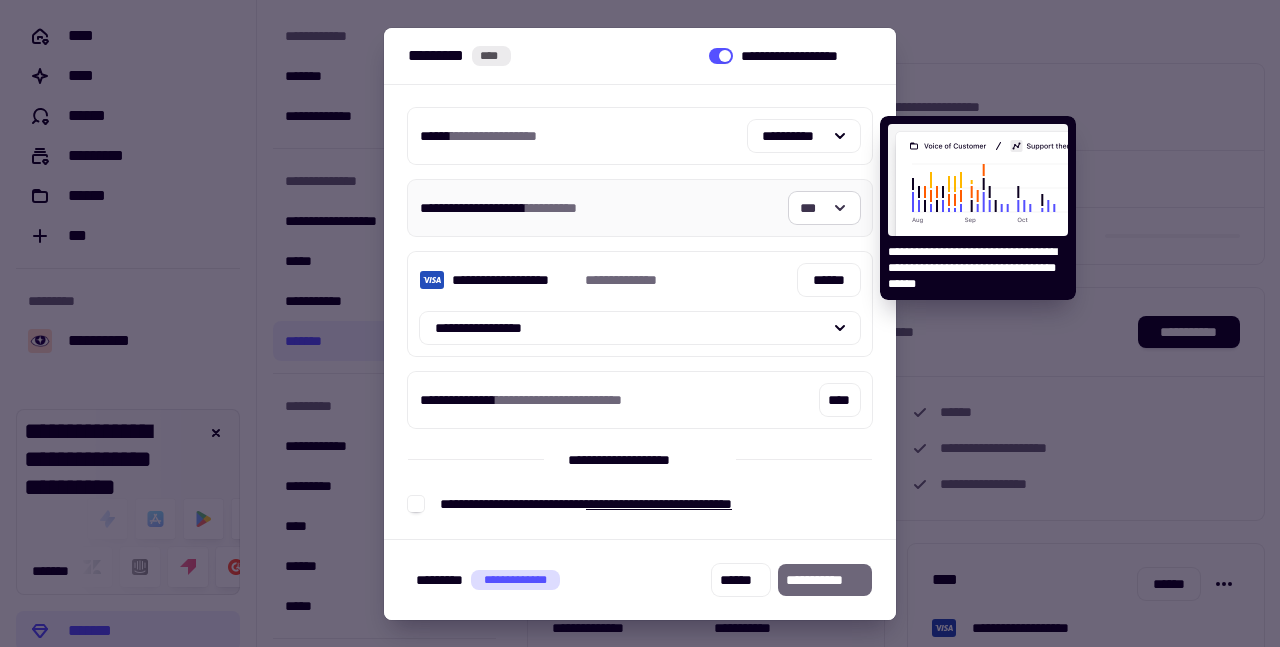 click on "***" 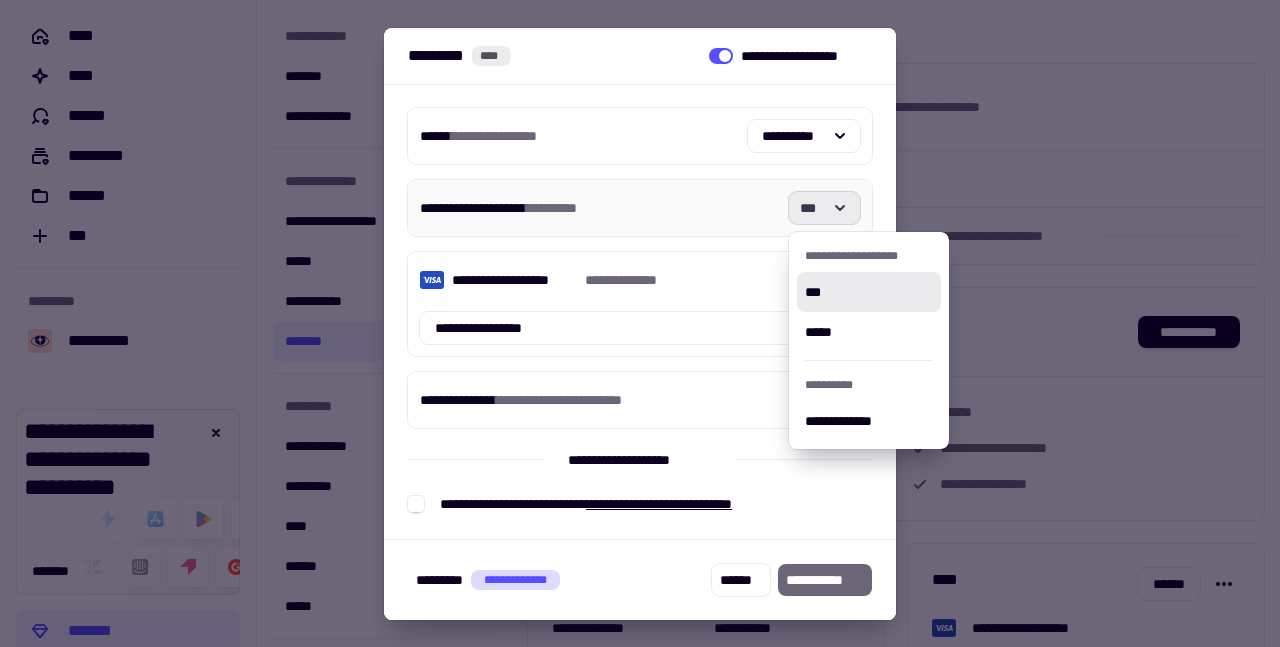 click on "***" 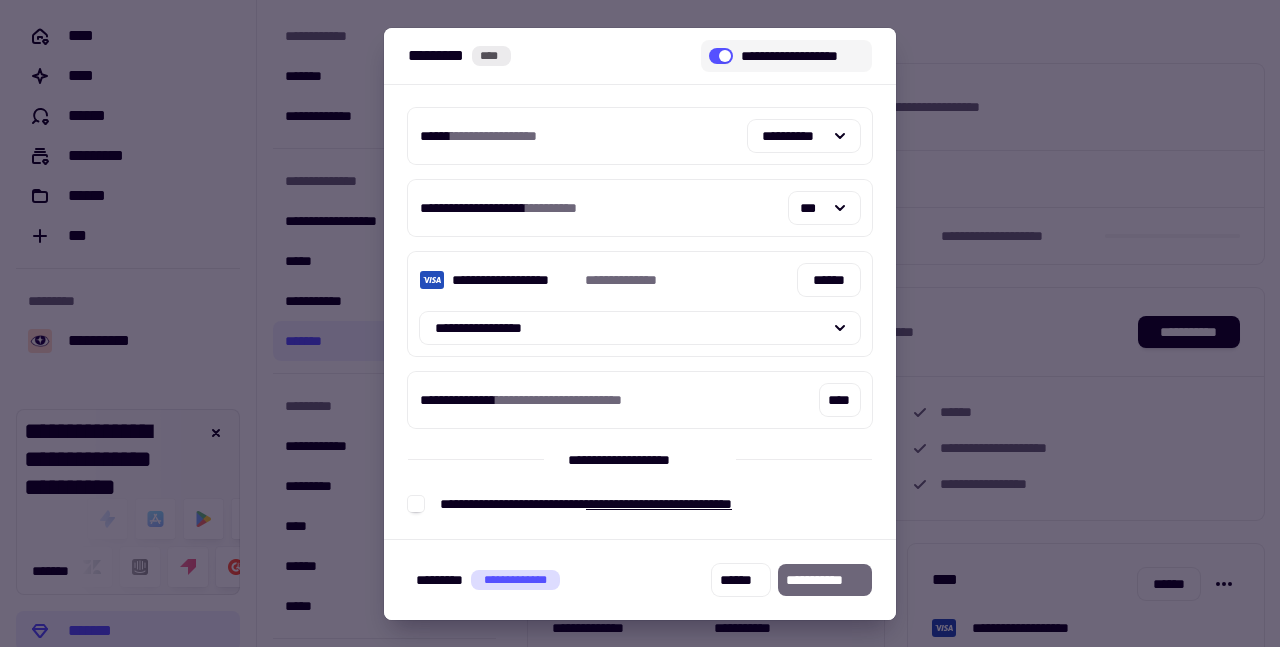 click 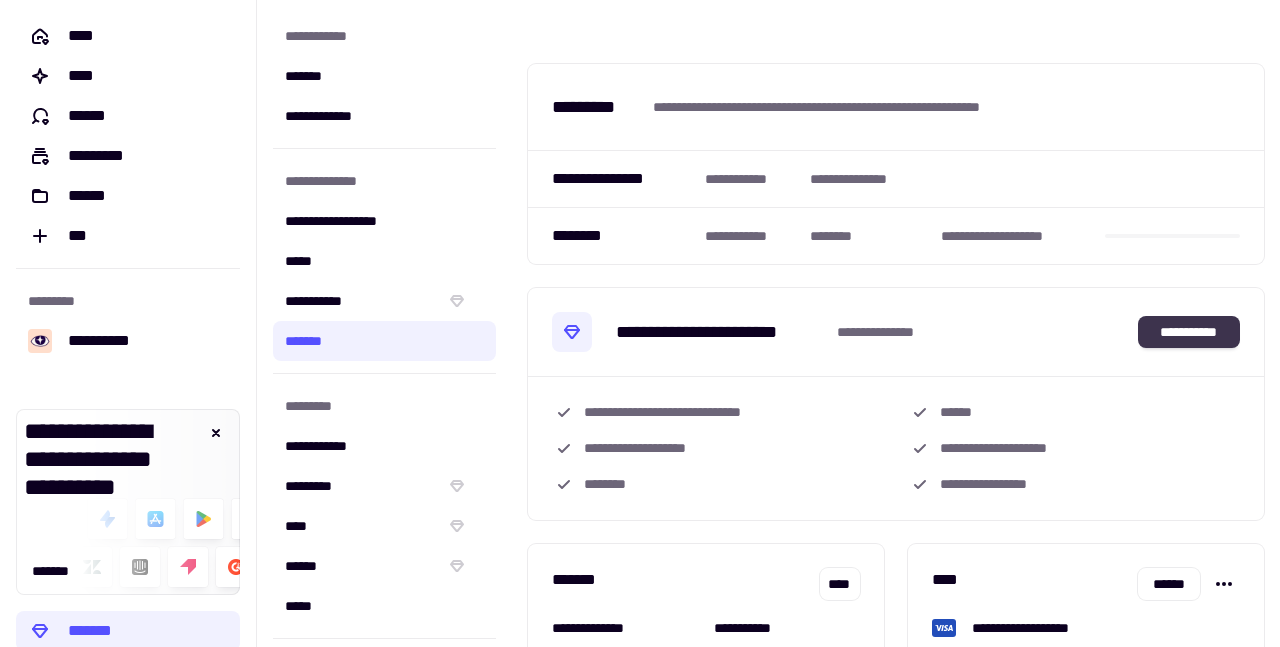 click on "**********" 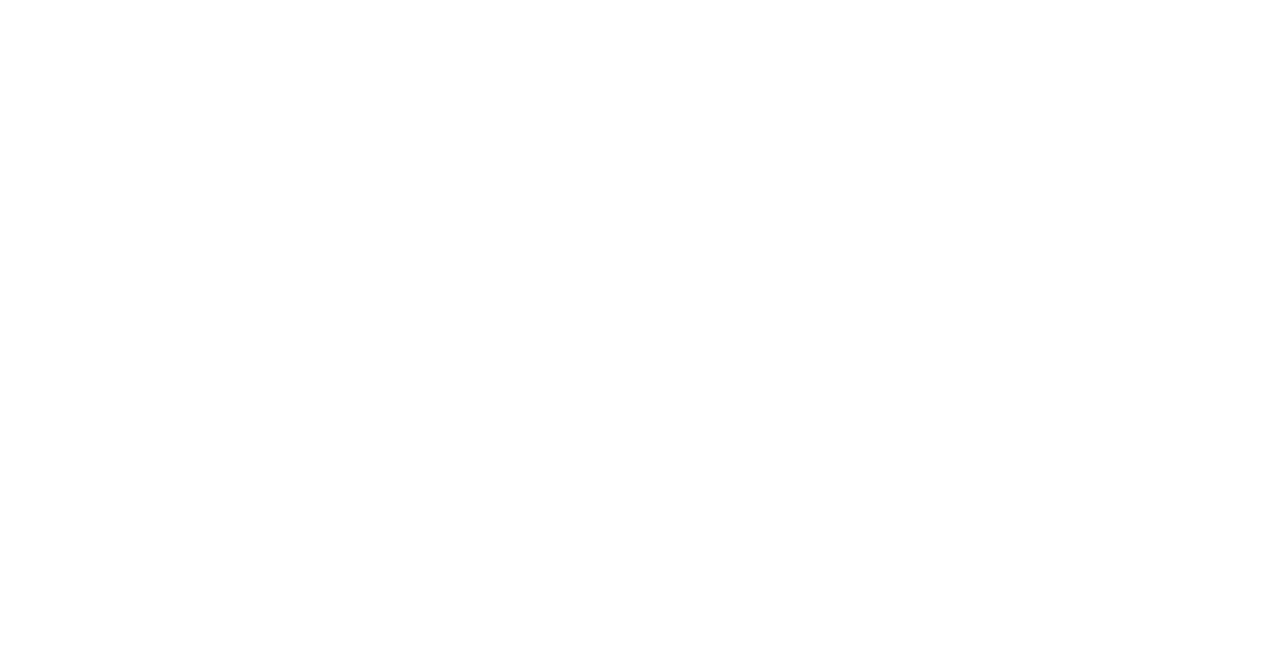 scroll, scrollTop: 0, scrollLeft: 0, axis: both 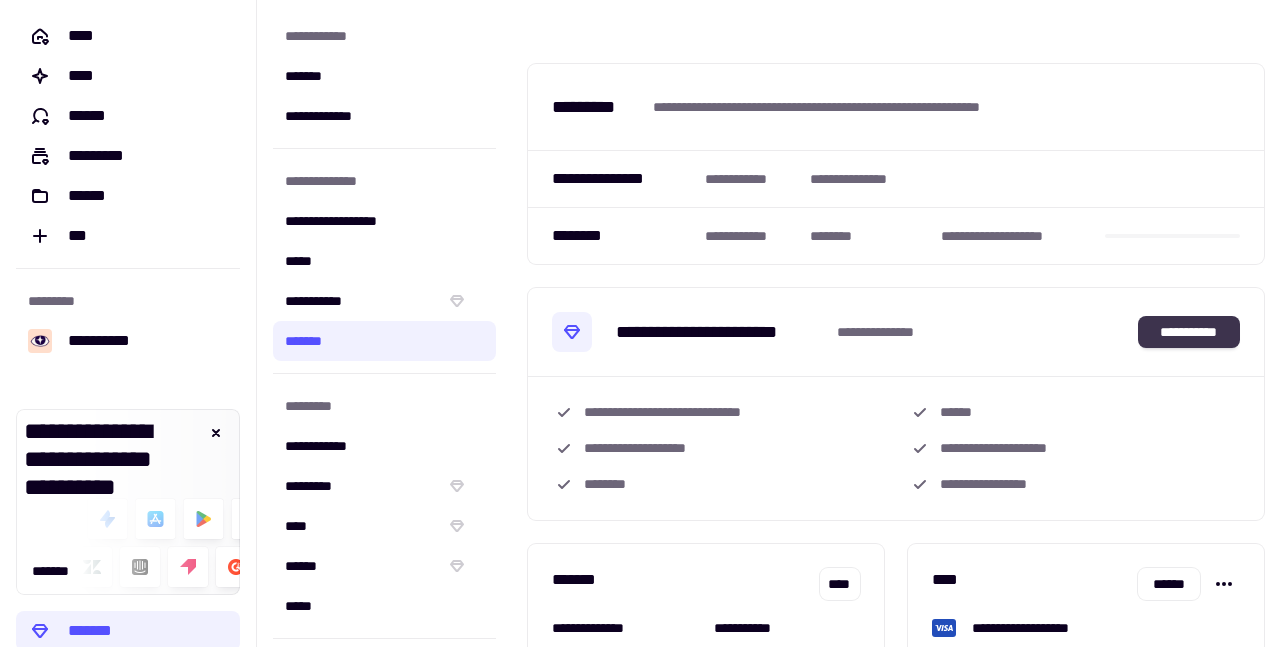 click on "**********" 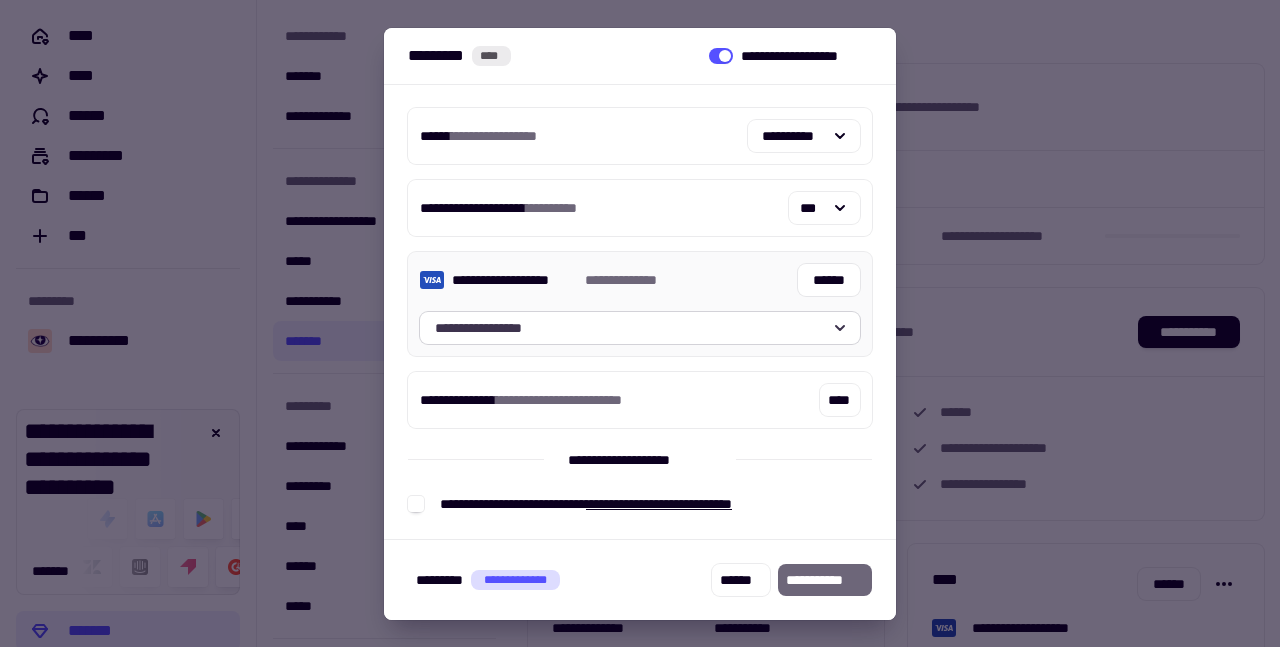 click on "**********" 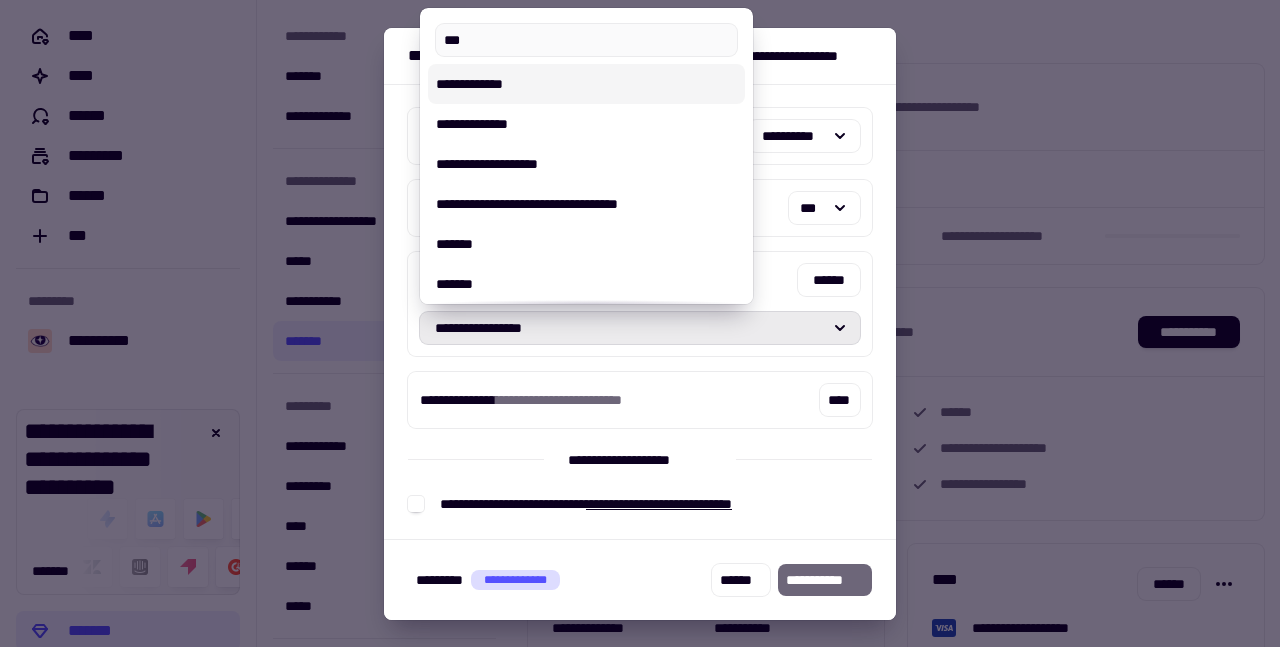 type on "***" 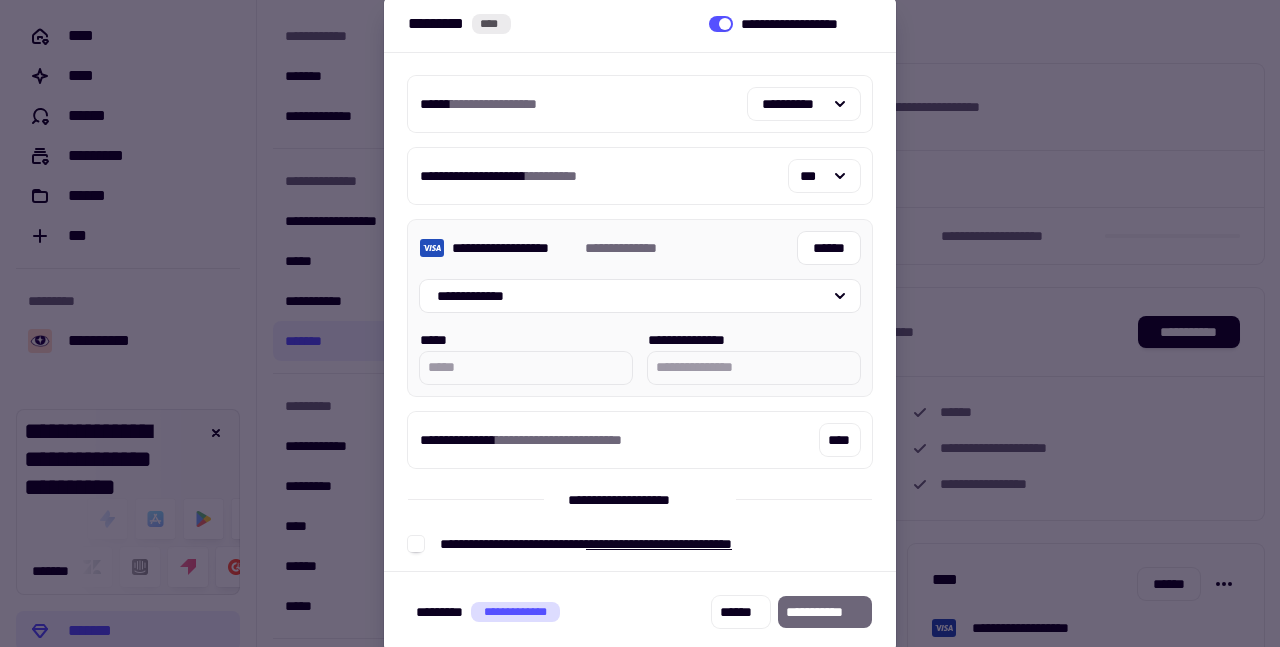 scroll, scrollTop: 8, scrollLeft: 0, axis: vertical 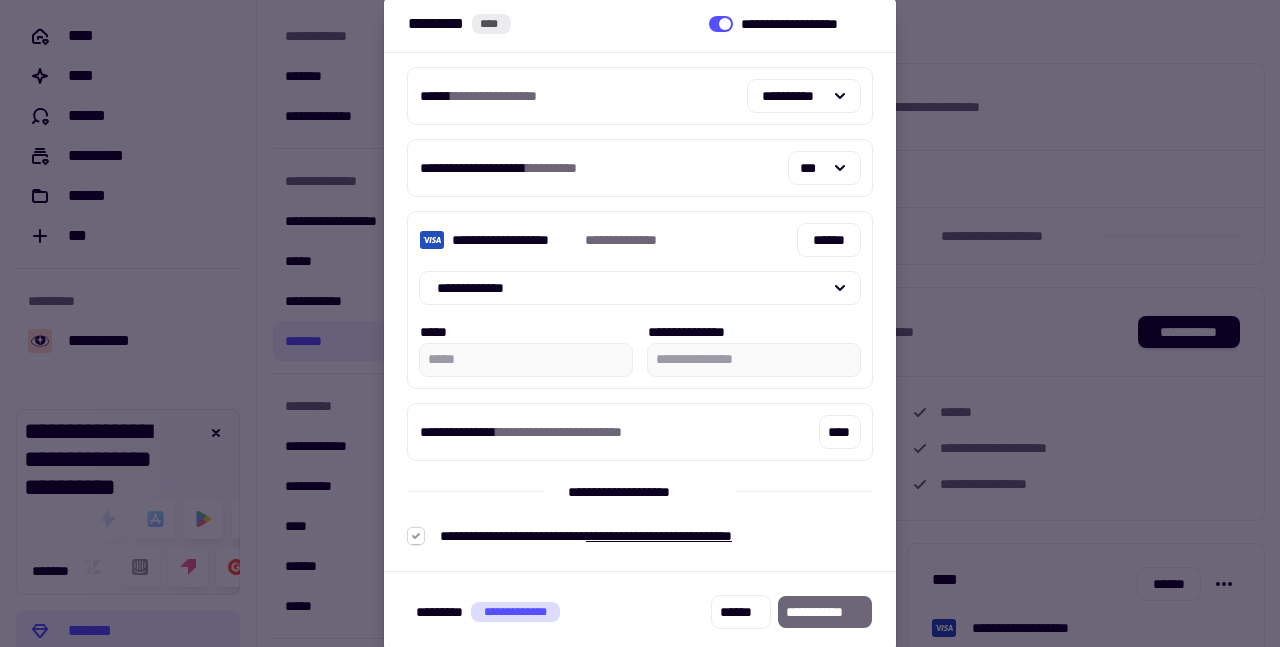 click 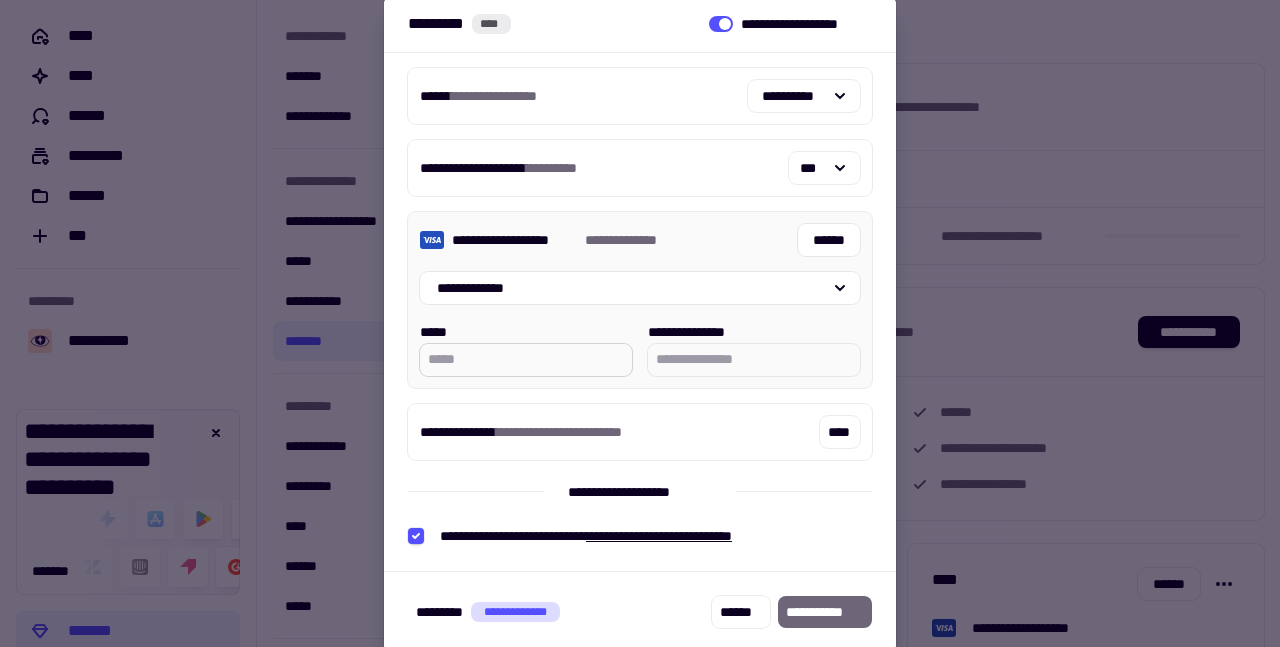click on "*****" at bounding box center [526, 360] 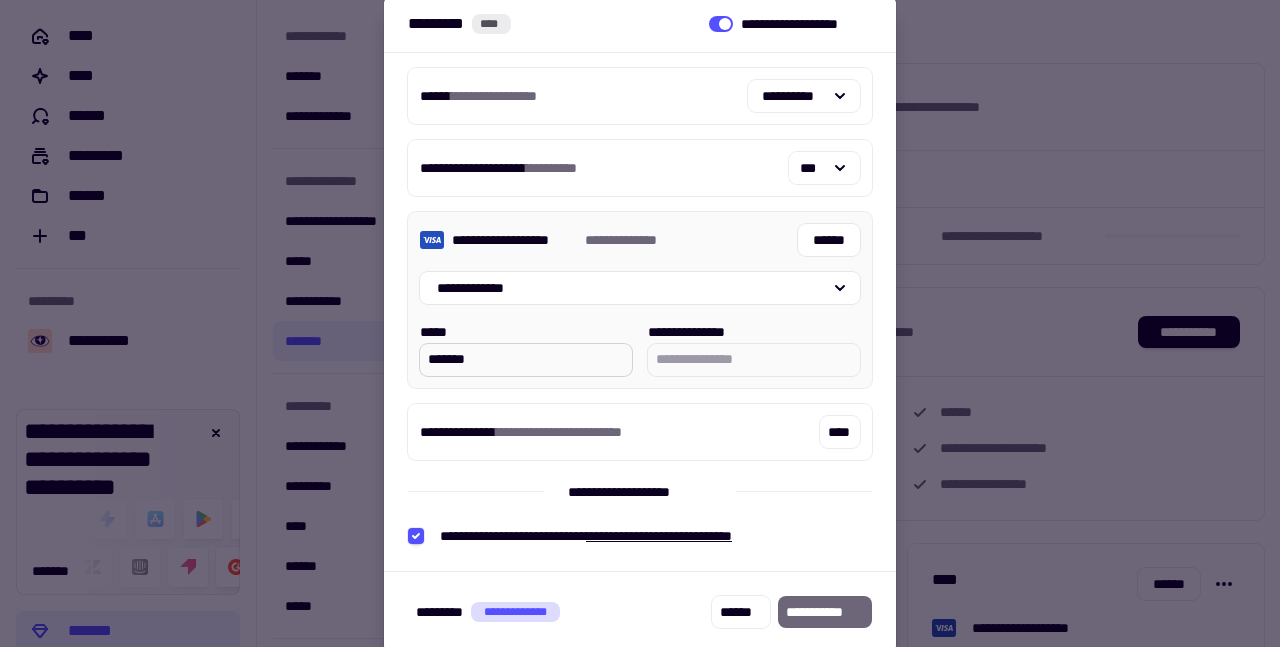 type on "*******" 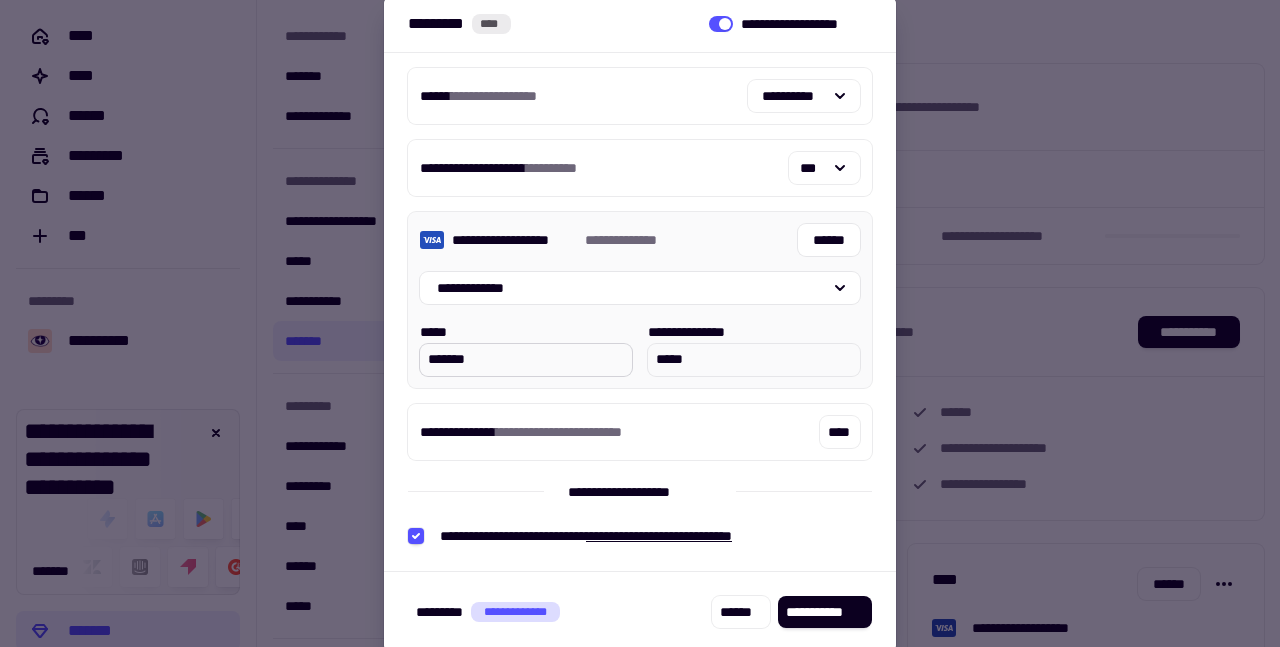 scroll, scrollTop: 0, scrollLeft: 0, axis: both 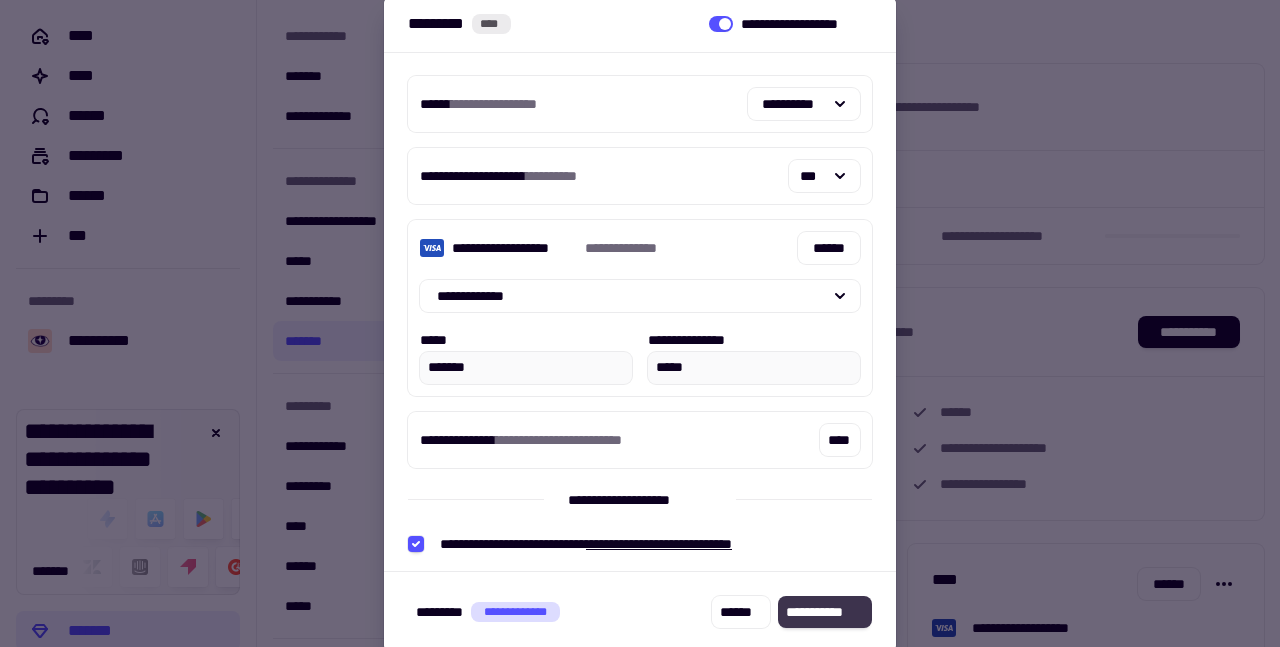 type on "*****" 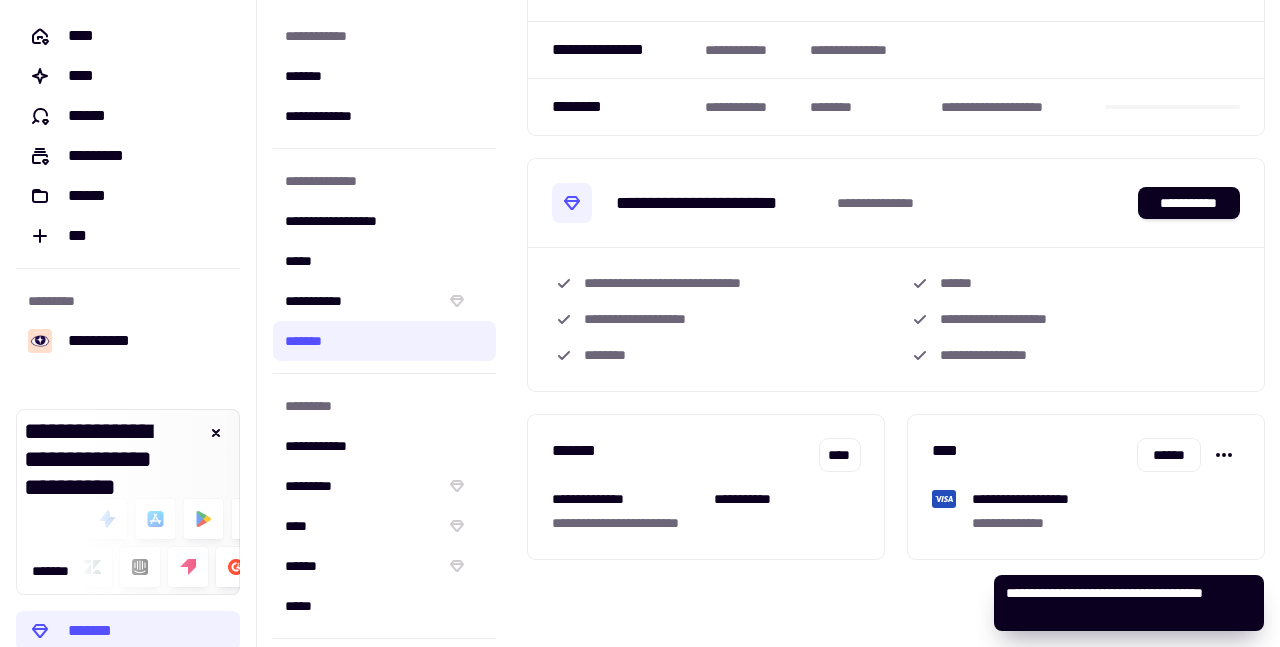scroll, scrollTop: 142, scrollLeft: 0, axis: vertical 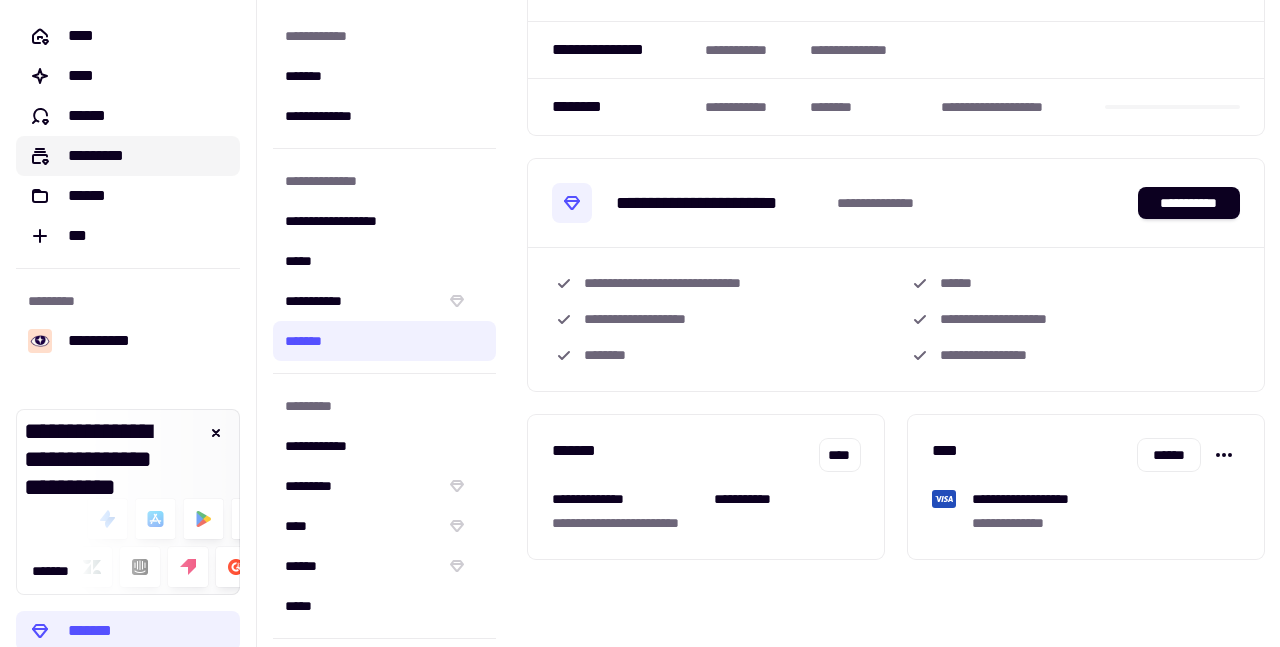 click on "*********" 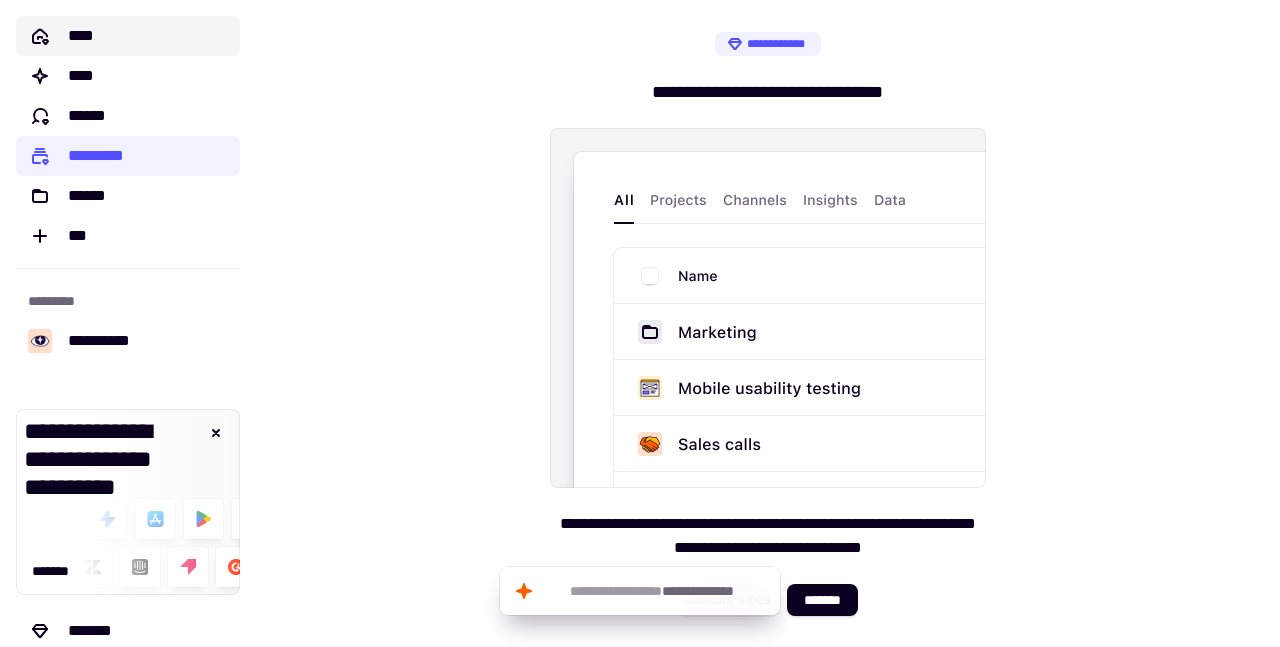 click on "****" 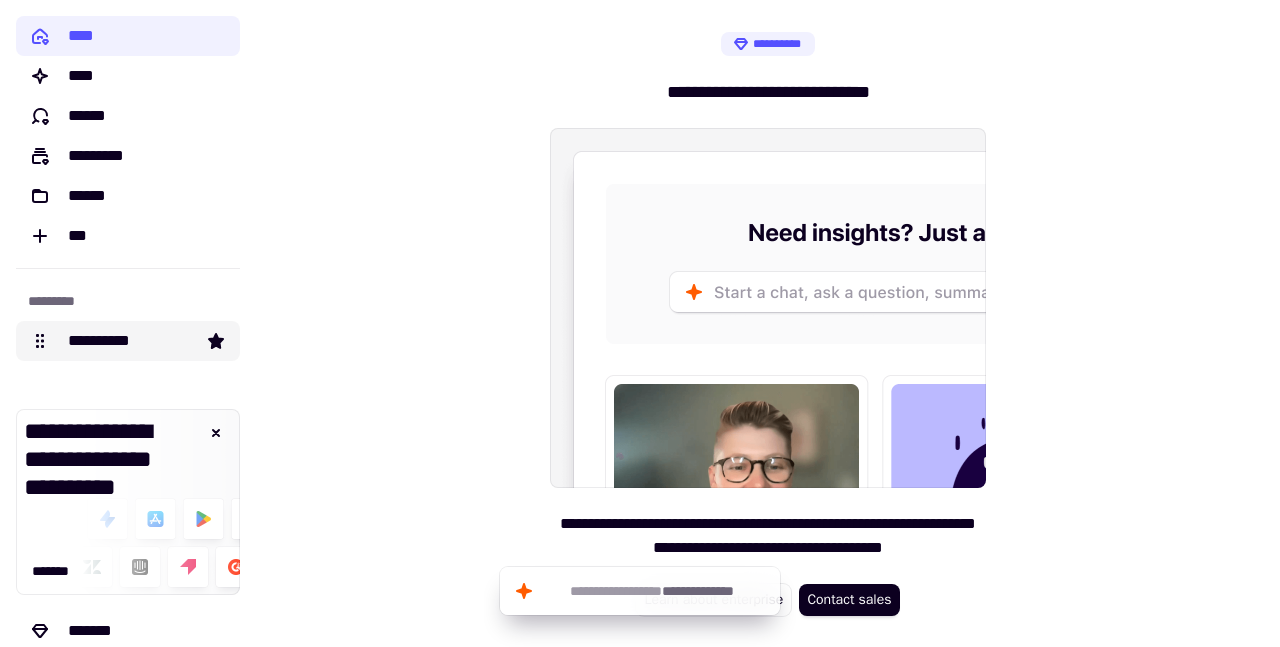 click on "**********" 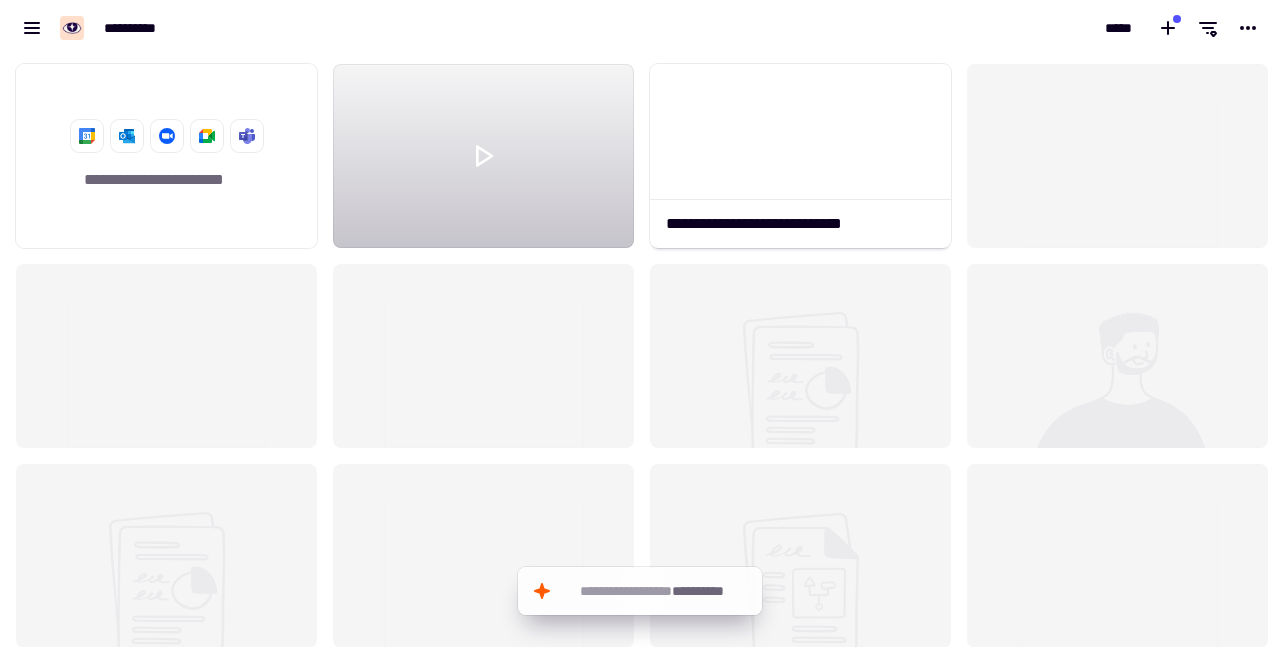 scroll, scrollTop: 16, scrollLeft: 16, axis: both 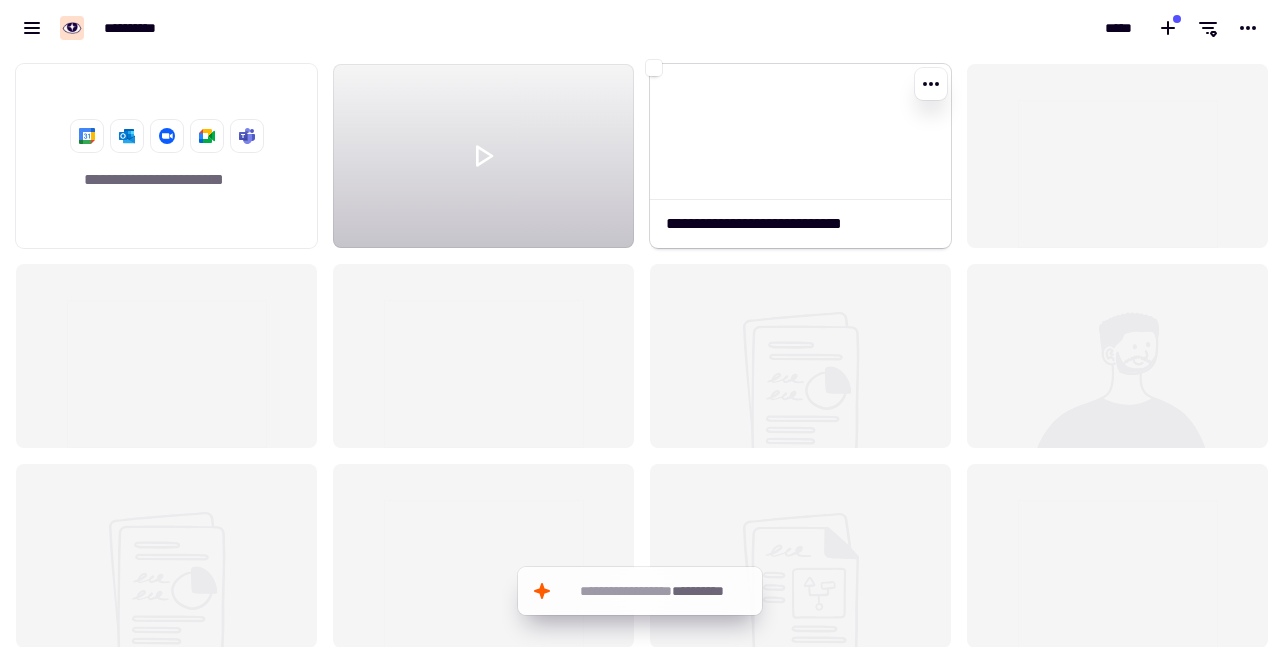 click 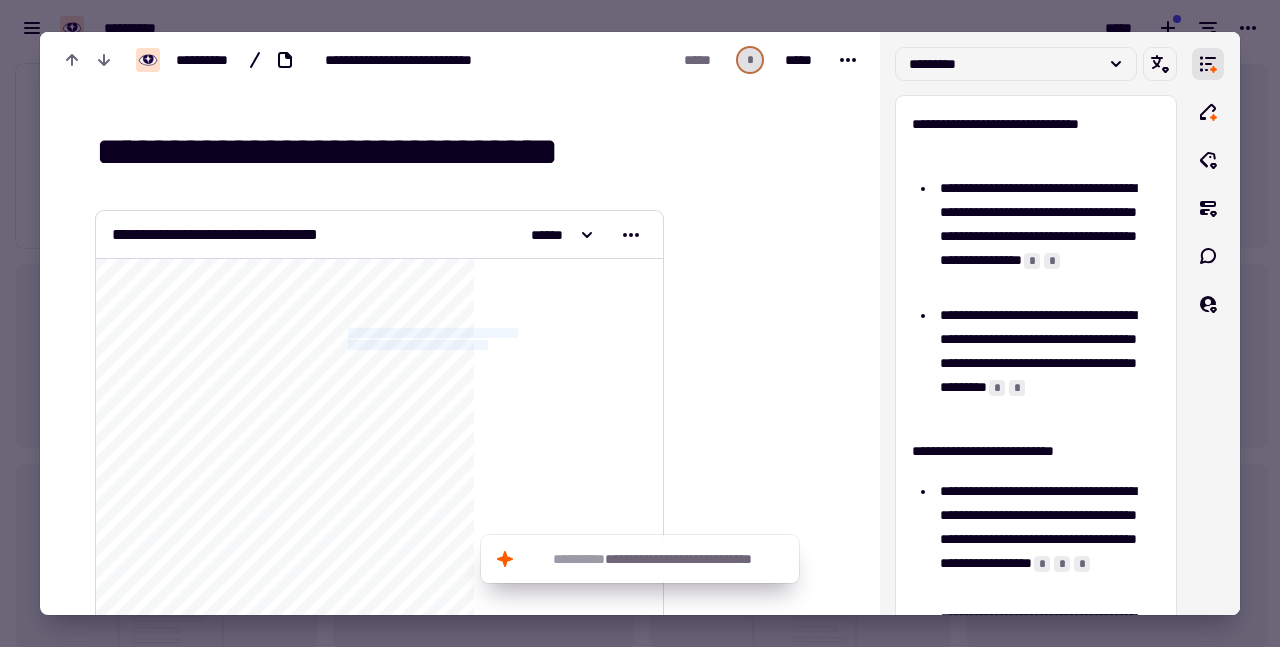 drag, startPoint x: 520, startPoint y: 343, endPoint x: 347, endPoint y: 331, distance: 173.41568 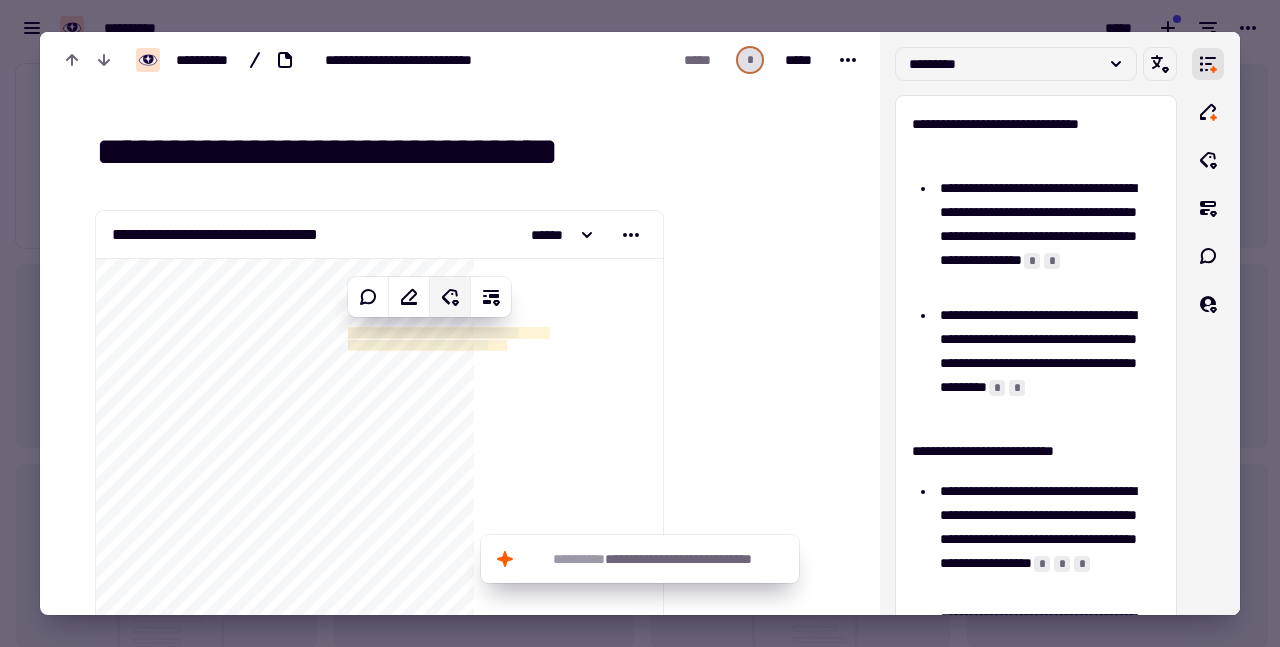 click 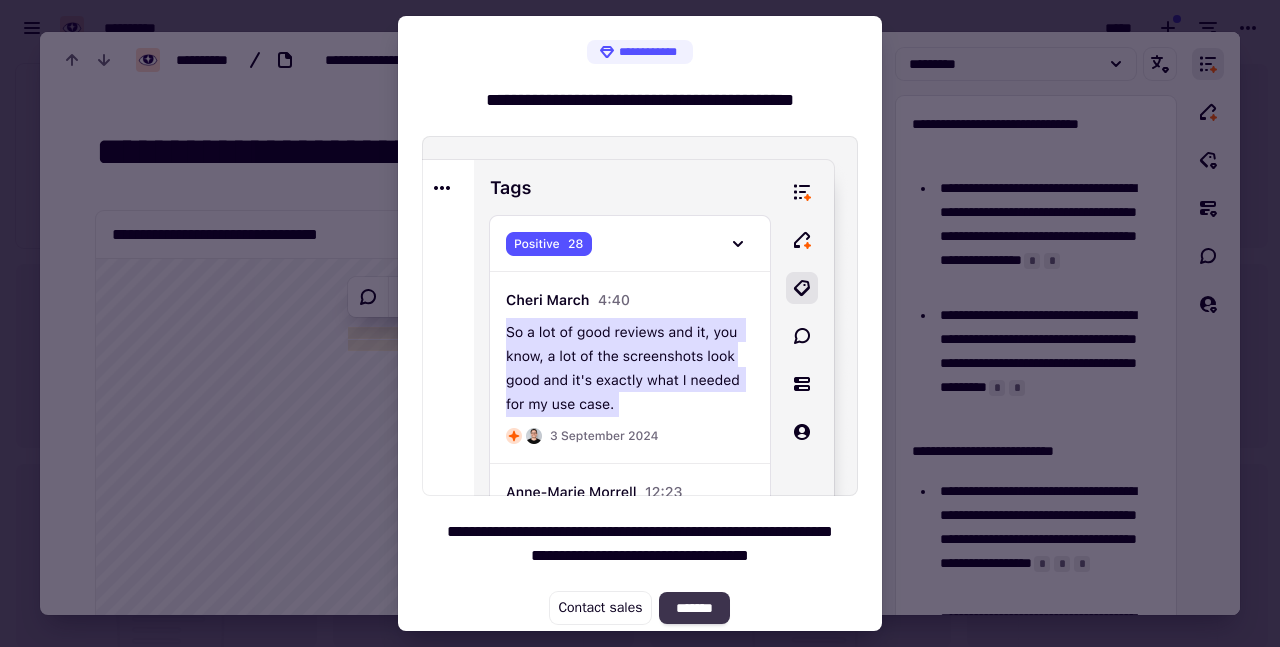 click on "*******" 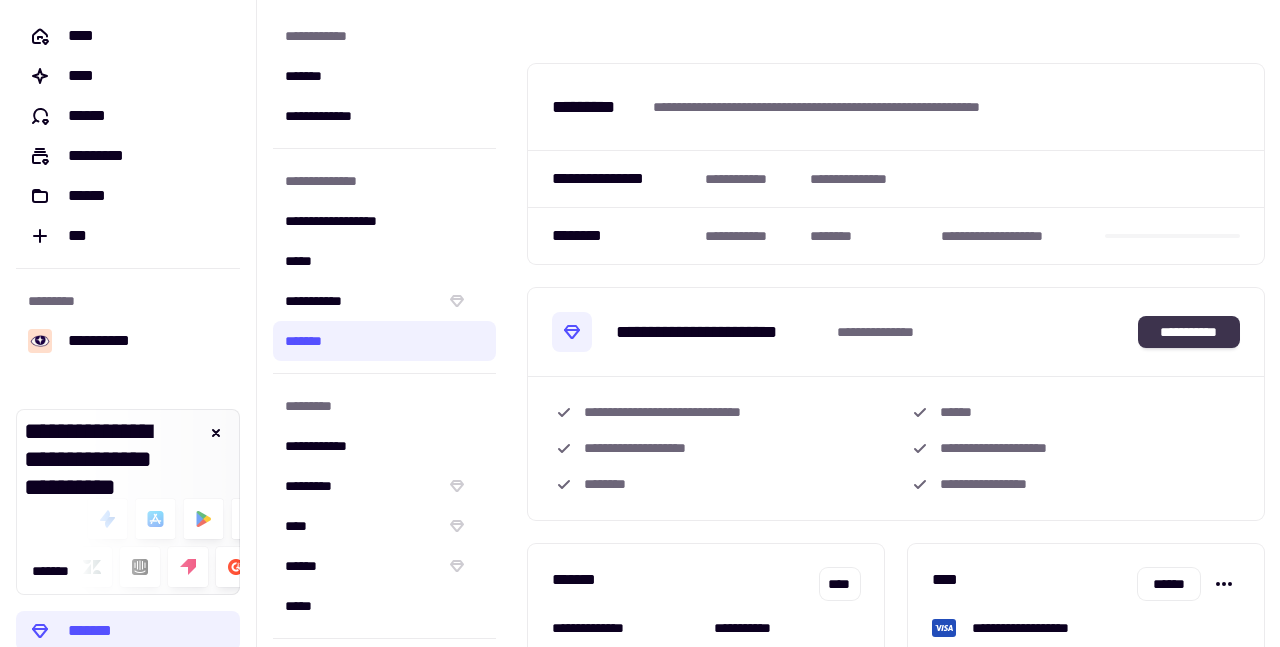 click on "**********" 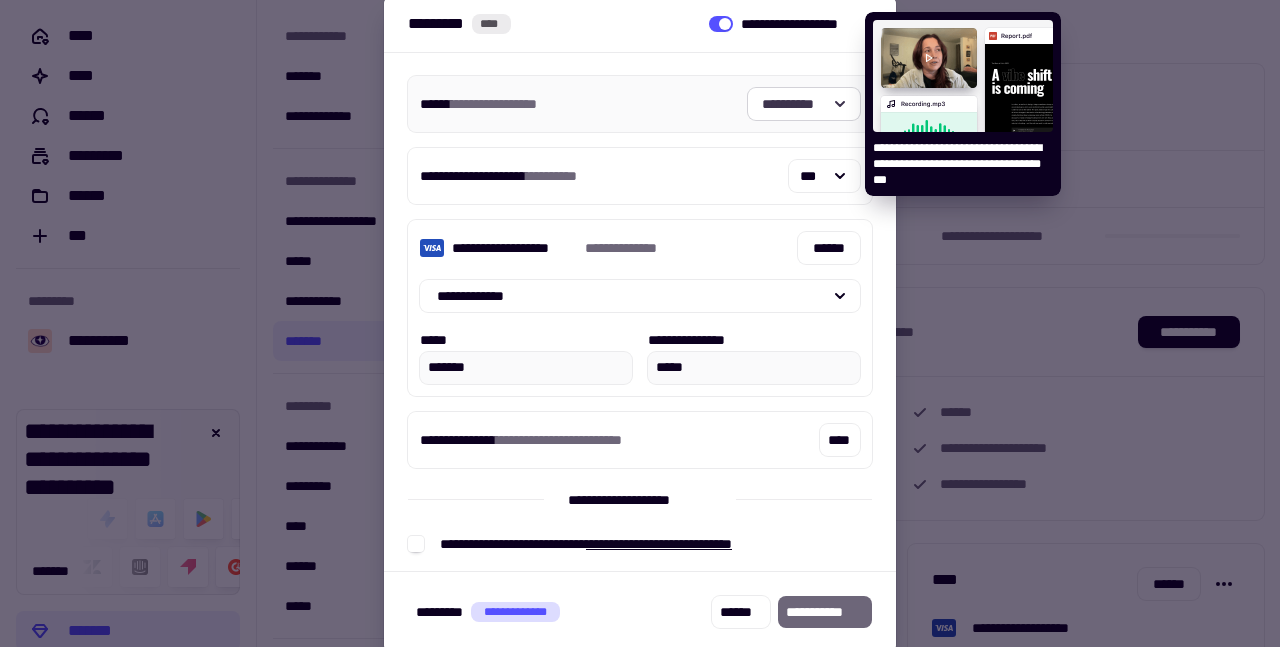 click on "**********" 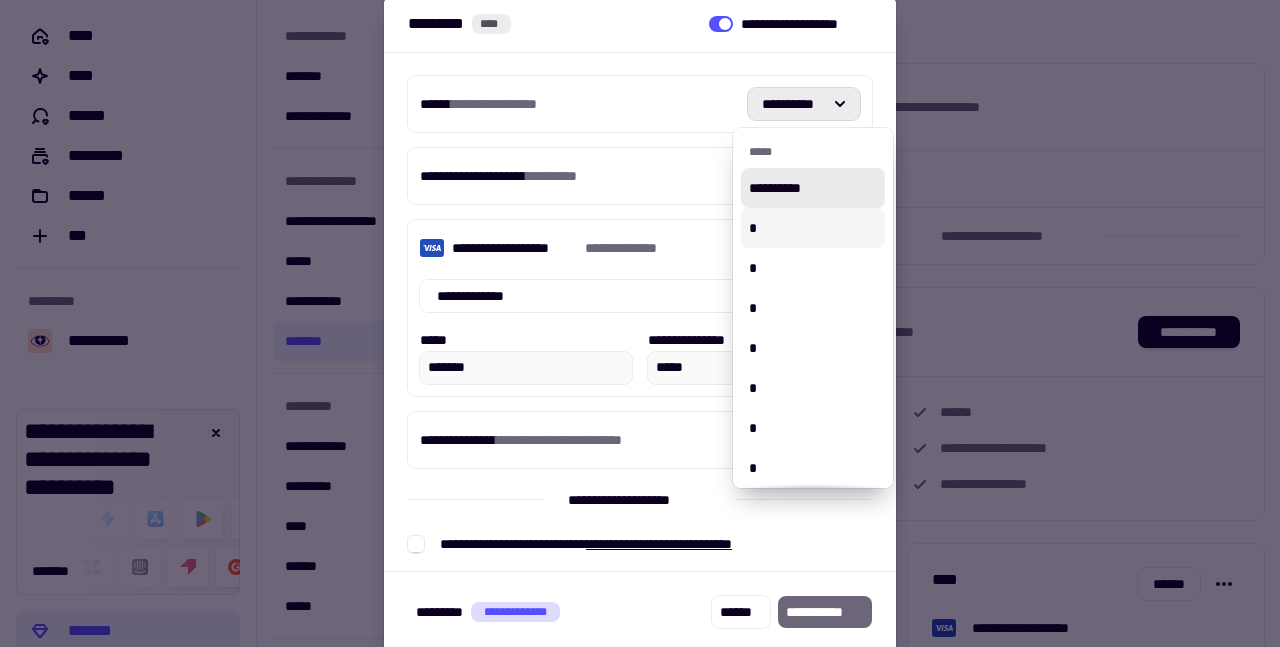 click on "*" at bounding box center [813, 228] 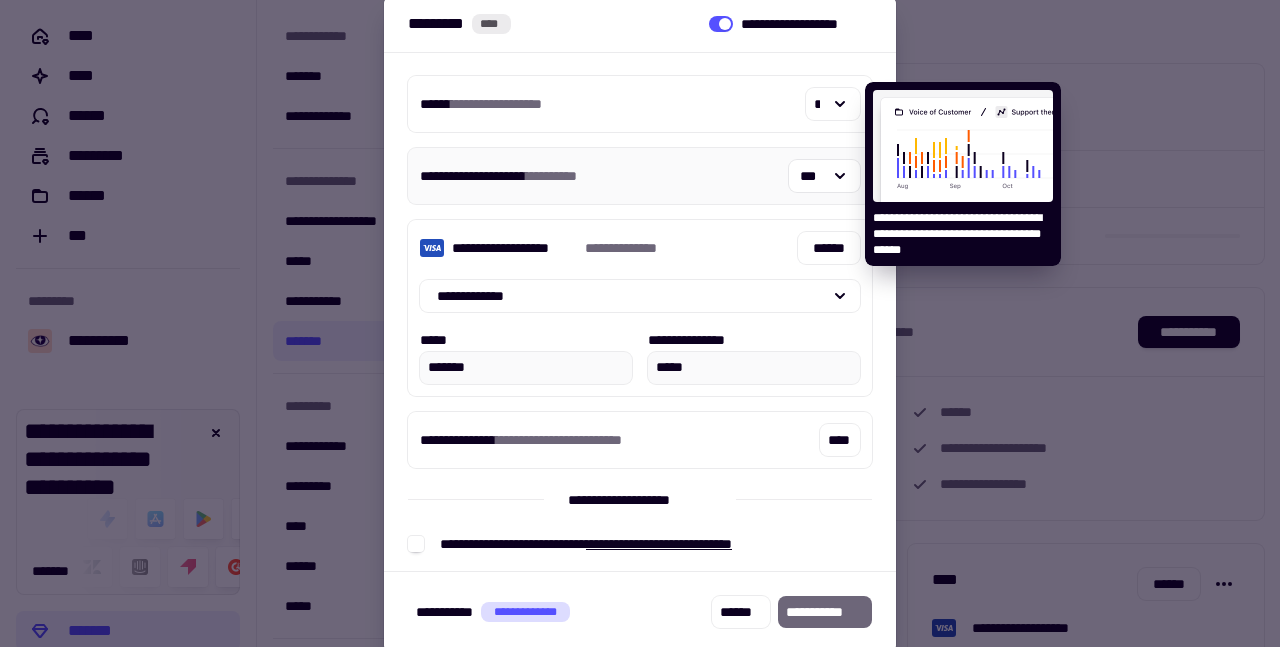 scroll, scrollTop: 5, scrollLeft: 0, axis: vertical 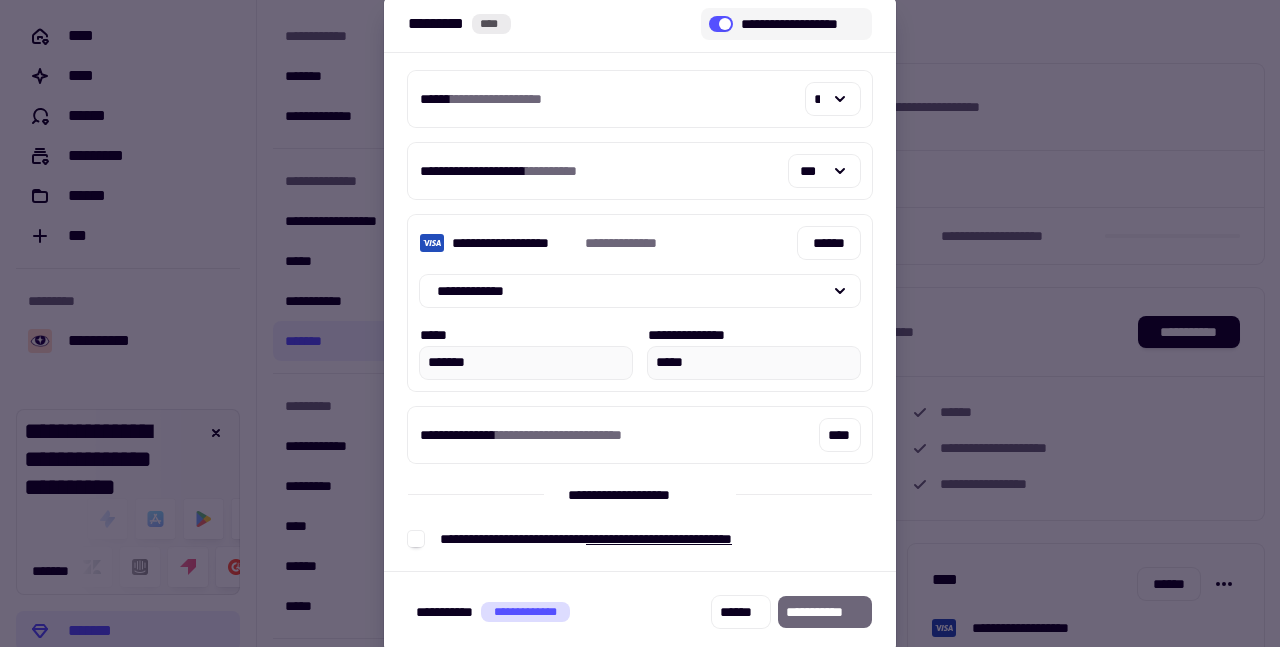 click 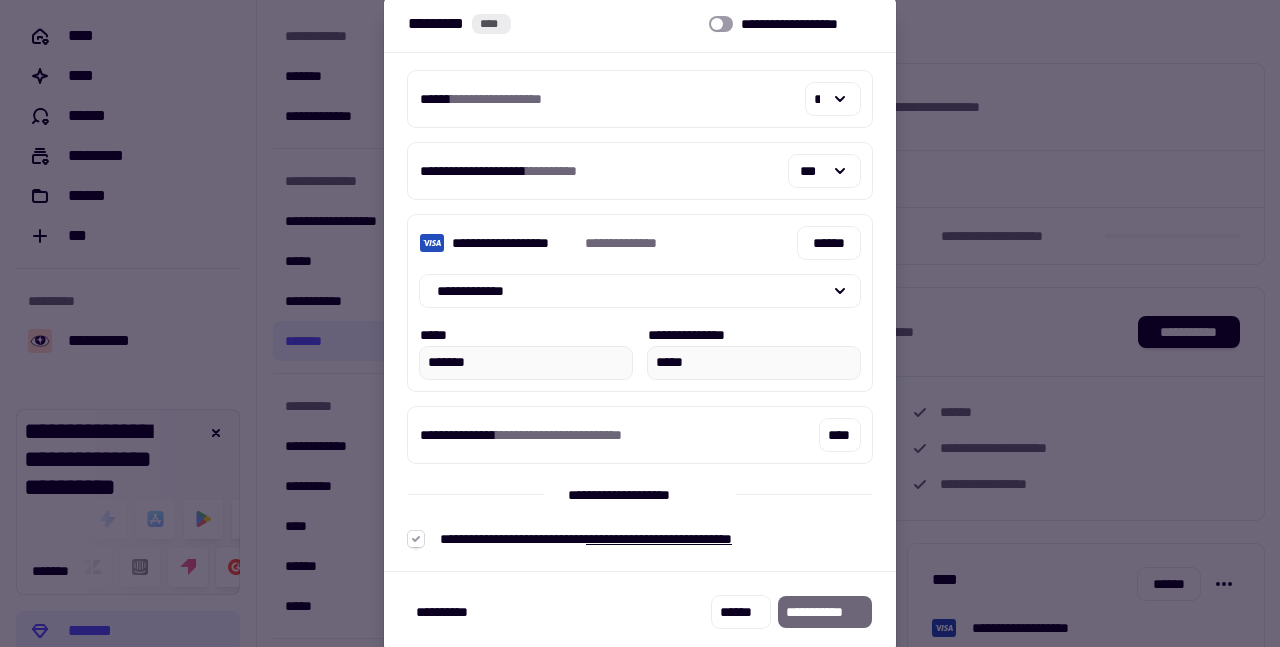 click 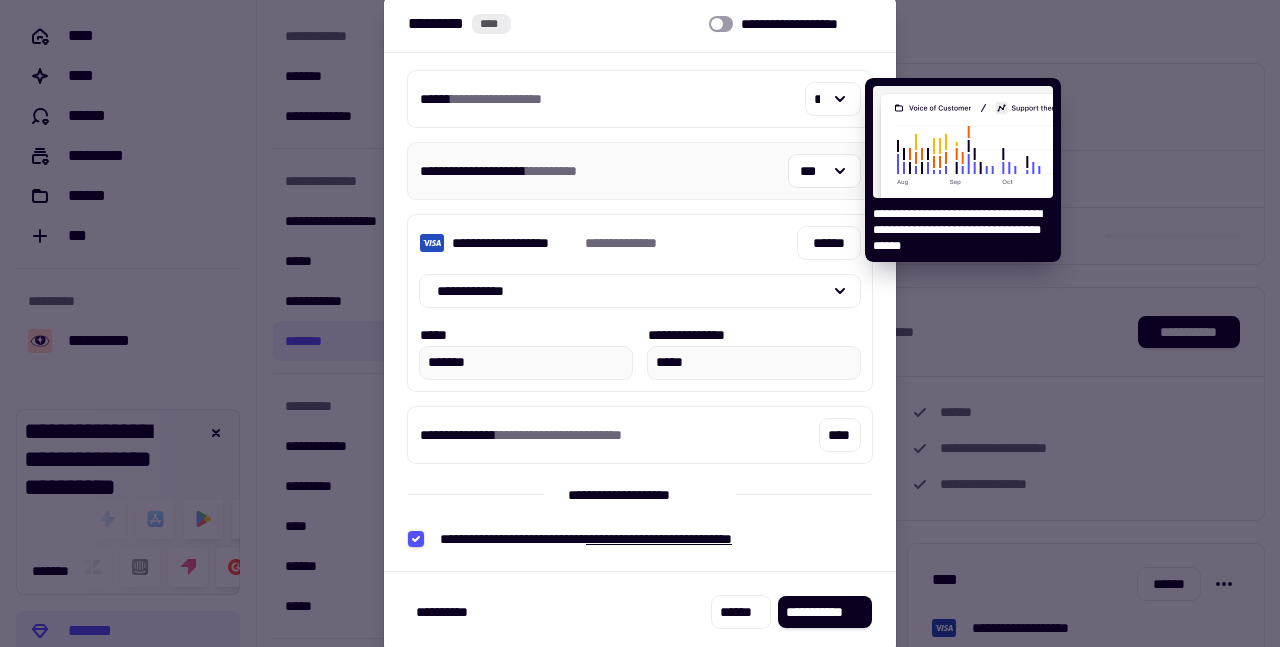 scroll, scrollTop: 8, scrollLeft: 0, axis: vertical 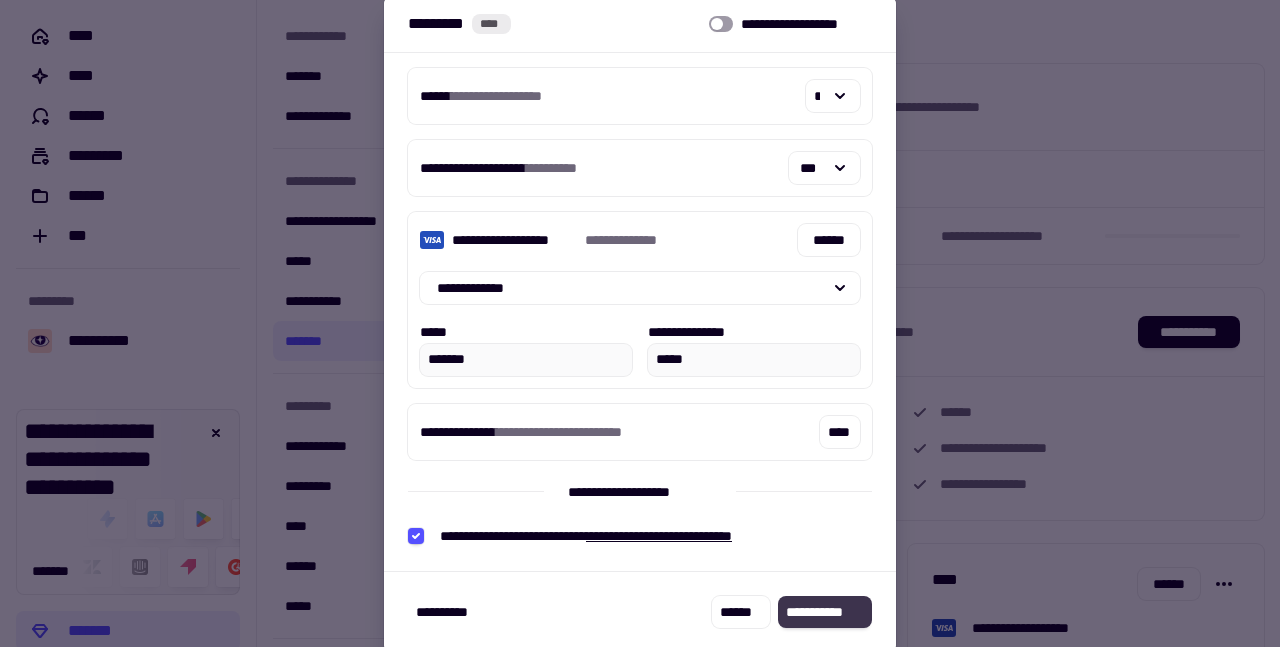 click on "**********" at bounding box center [825, 612] 